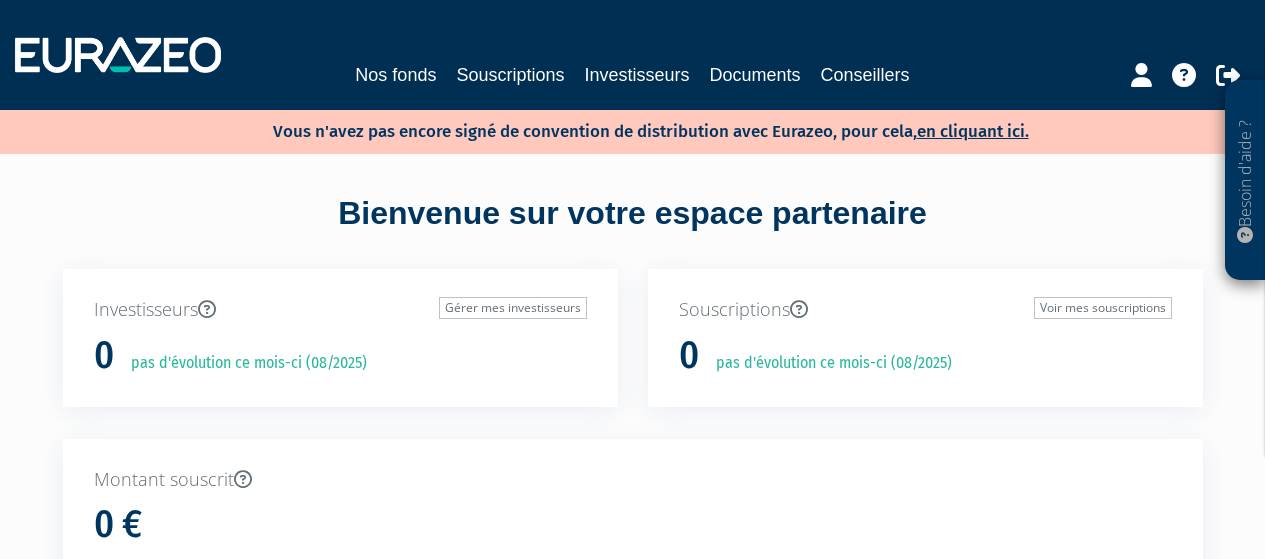 scroll, scrollTop: 0, scrollLeft: 0, axis: both 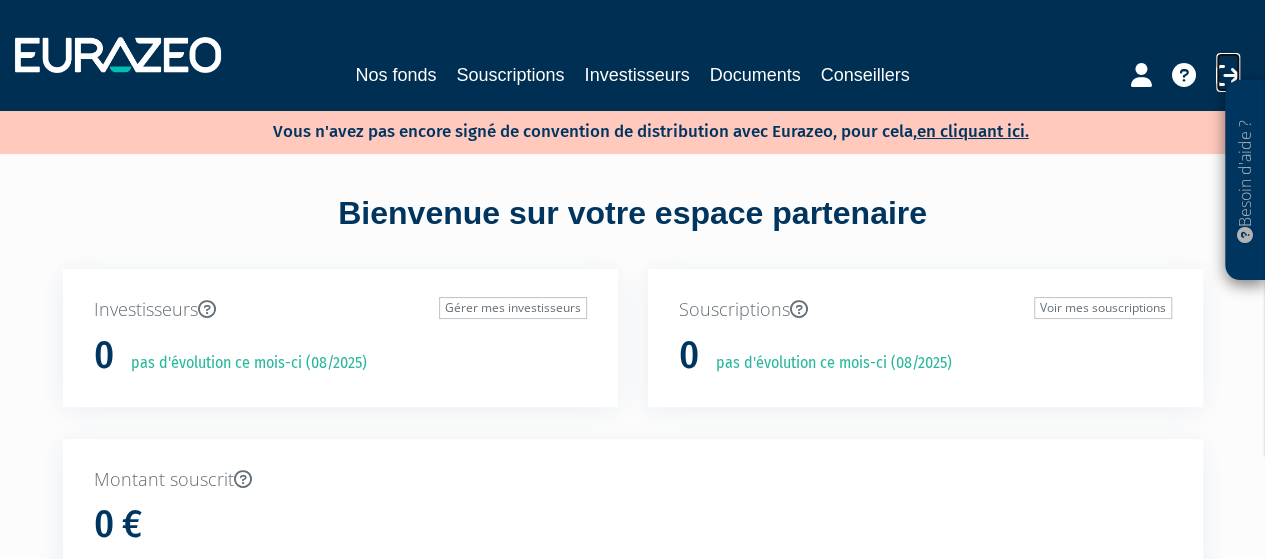 click at bounding box center [1228, 75] 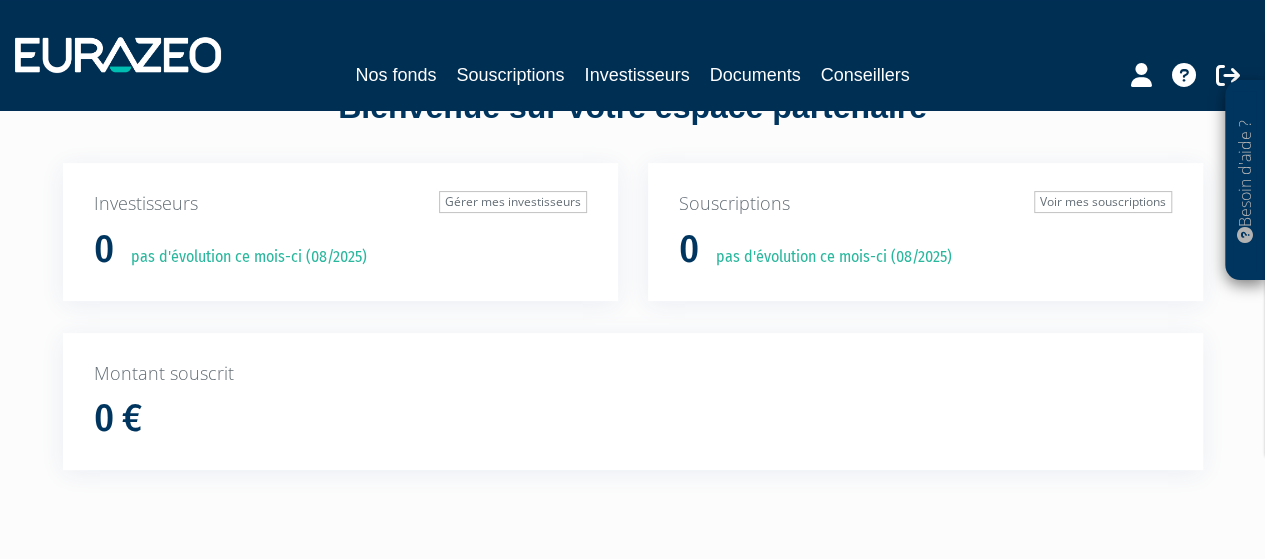 scroll, scrollTop: 0, scrollLeft: 0, axis: both 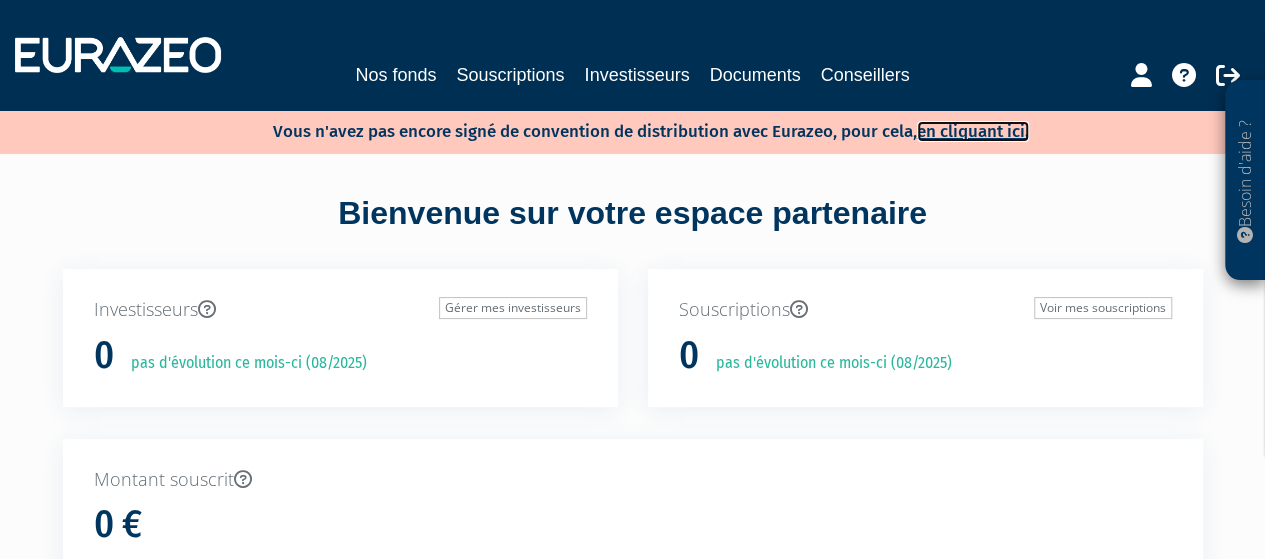 click on "en cliquant ici." at bounding box center [973, 131] 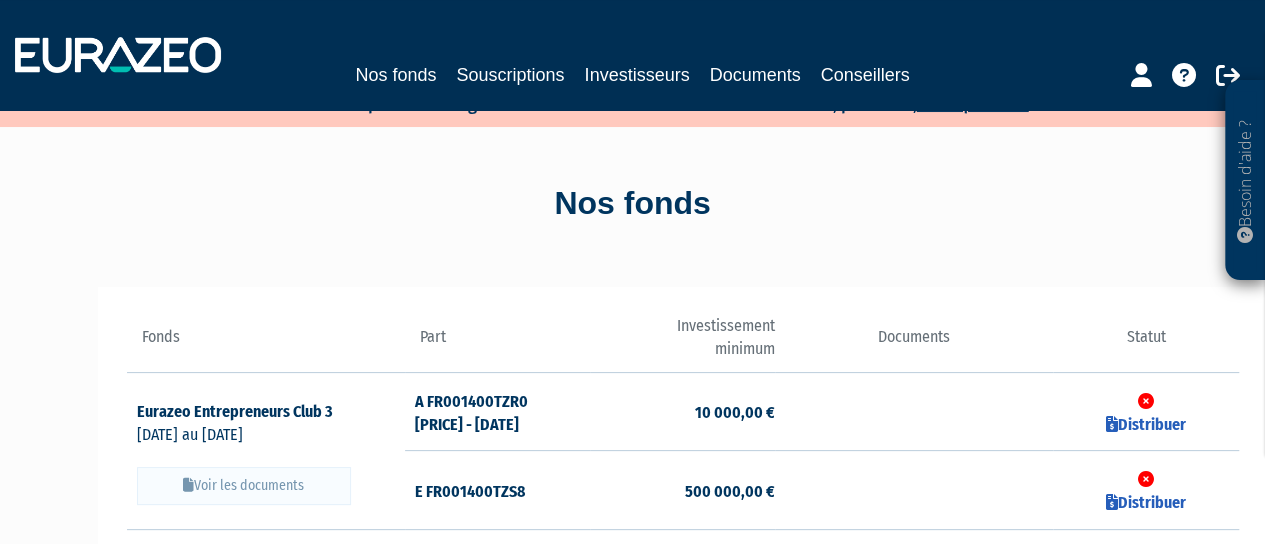 scroll, scrollTop: 0, scrollLeft: 0, axis: both 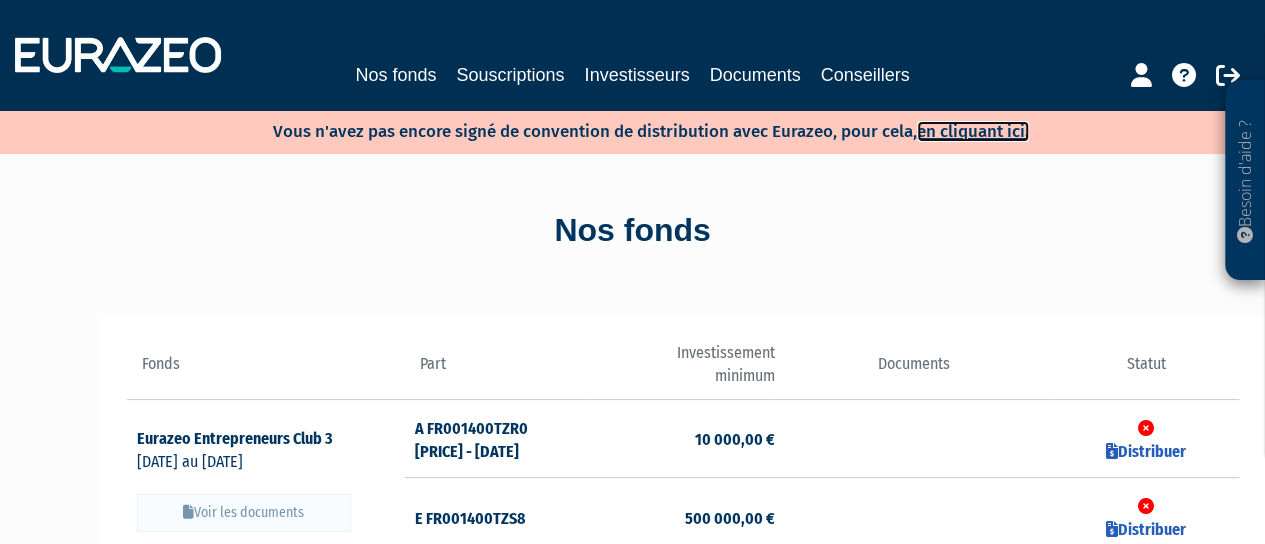 click on "en cliquant ici." at bounding box center [973, 131] 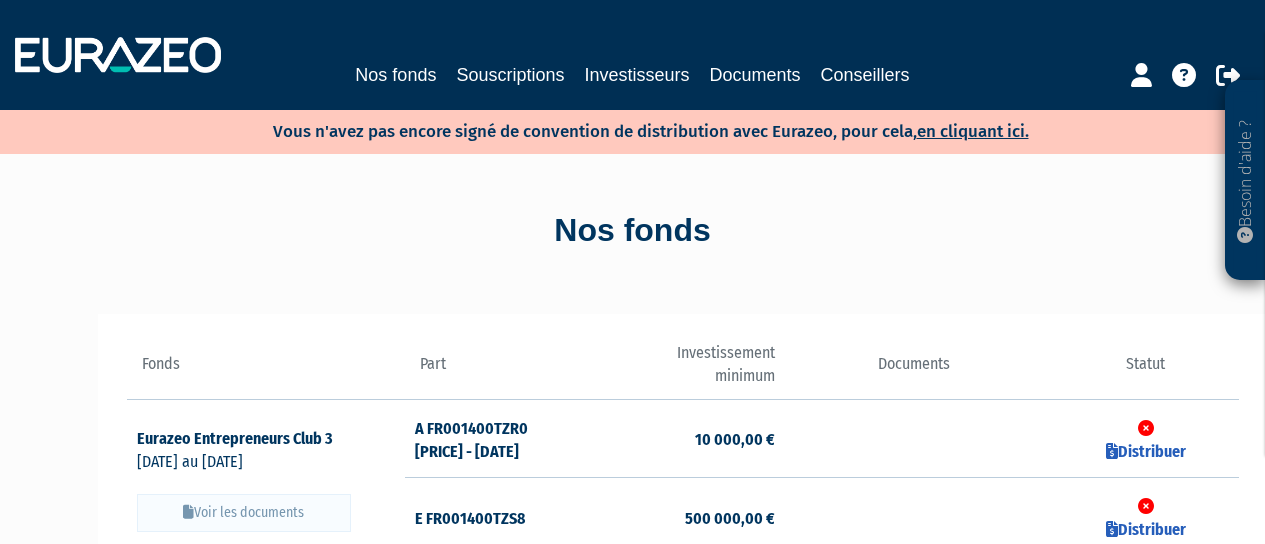 scroll, scrollTop: 0, scrollLeft: 0, axis: both 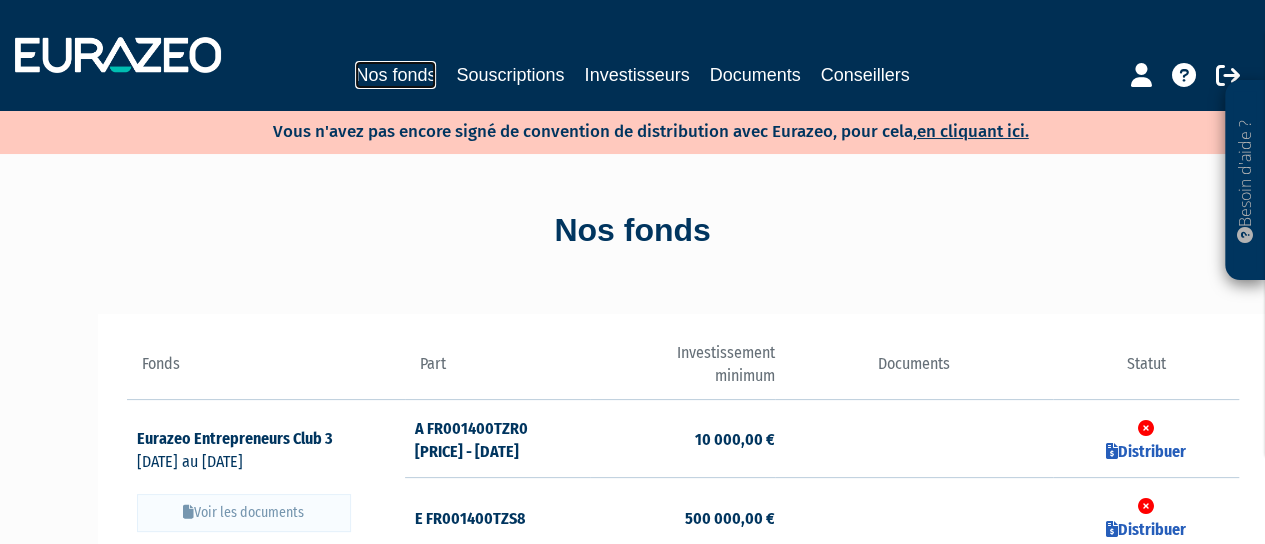 click on "Nos fonds" at bounding box center [395, 75] 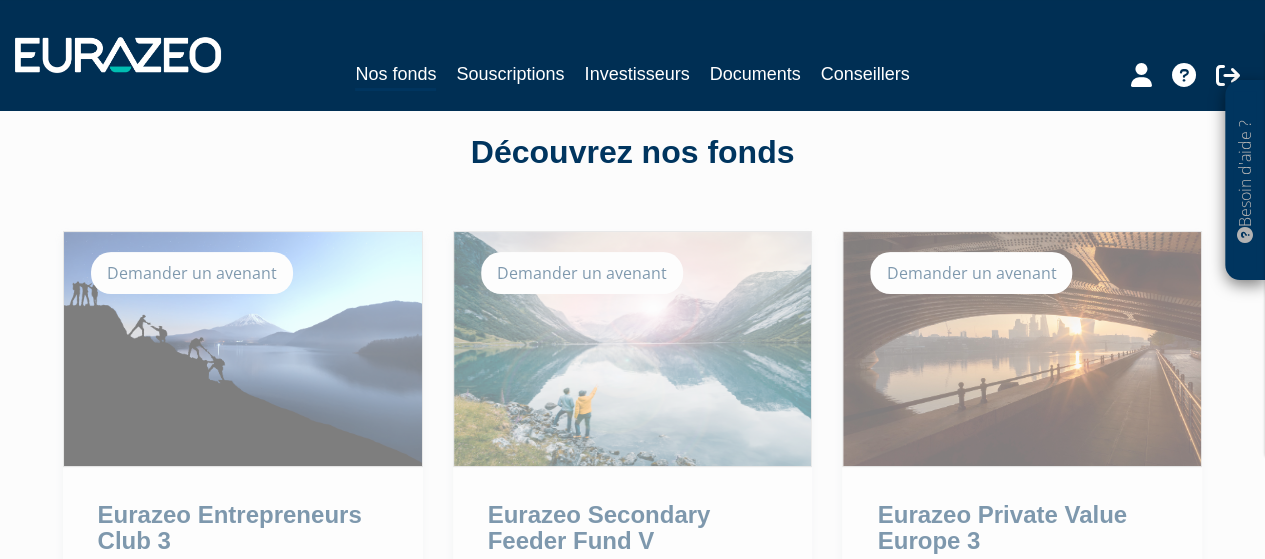 scroll, scrollTop: 0, scrollLeft: 0, axis: both 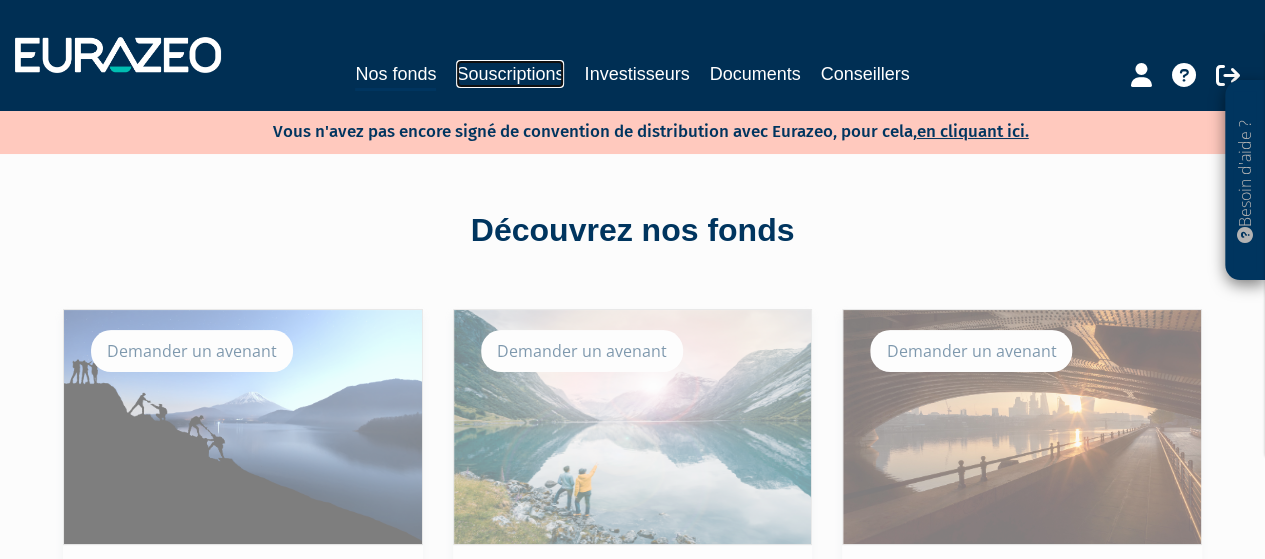 click on "Souscriptions" at bounding box center [510, 74] 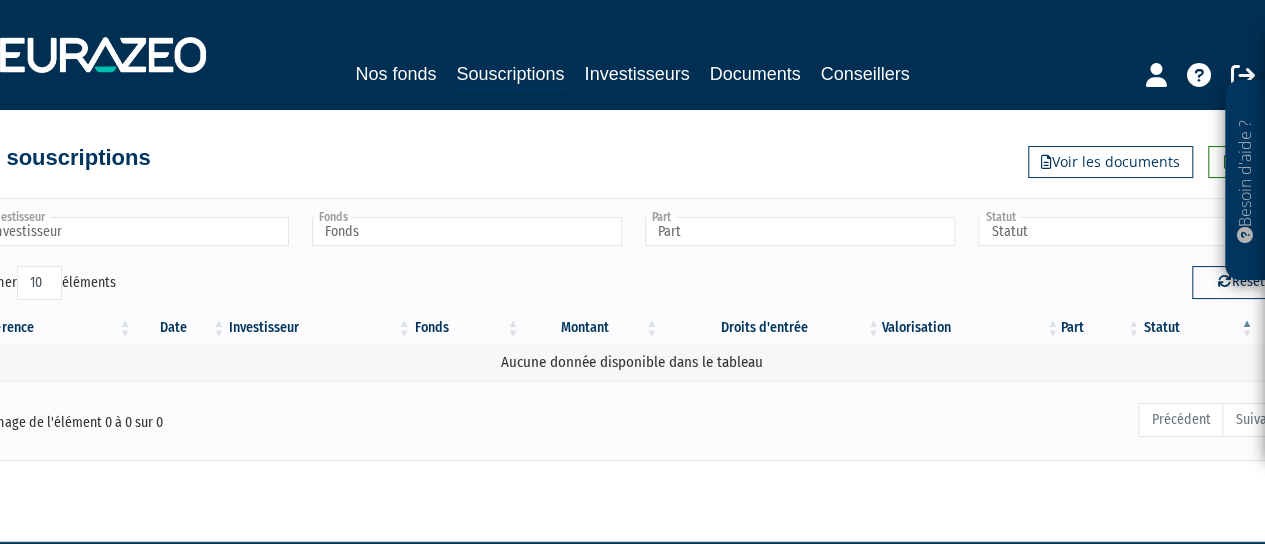 scroll, scrollTop: 0, scrollLeft: 0, axis: both 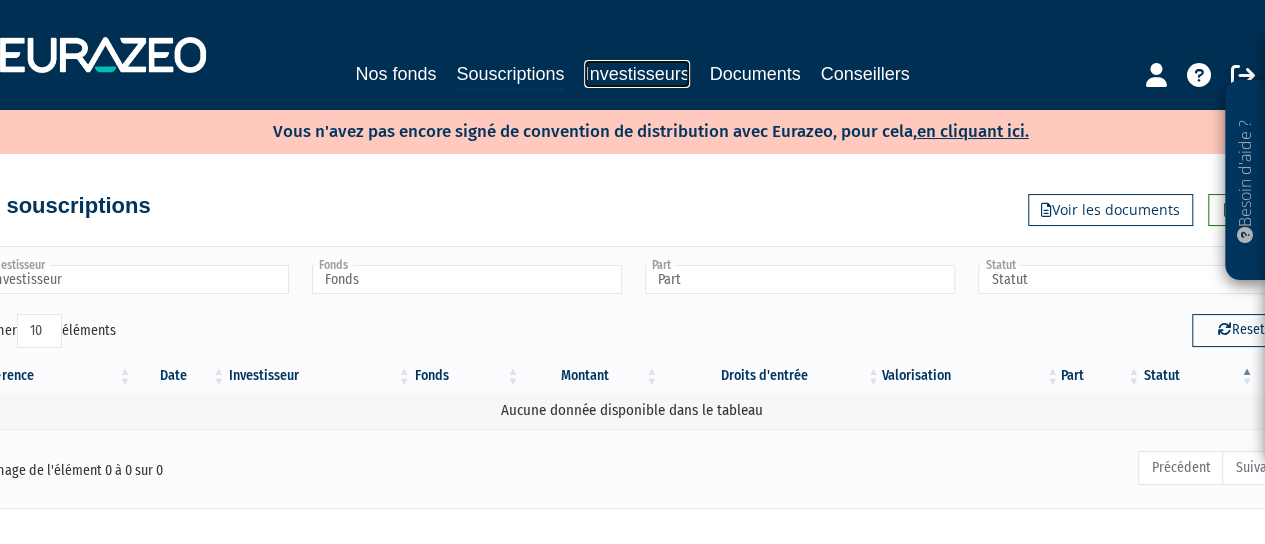 click on "Investisseurs" at bounding box center (636, 74) 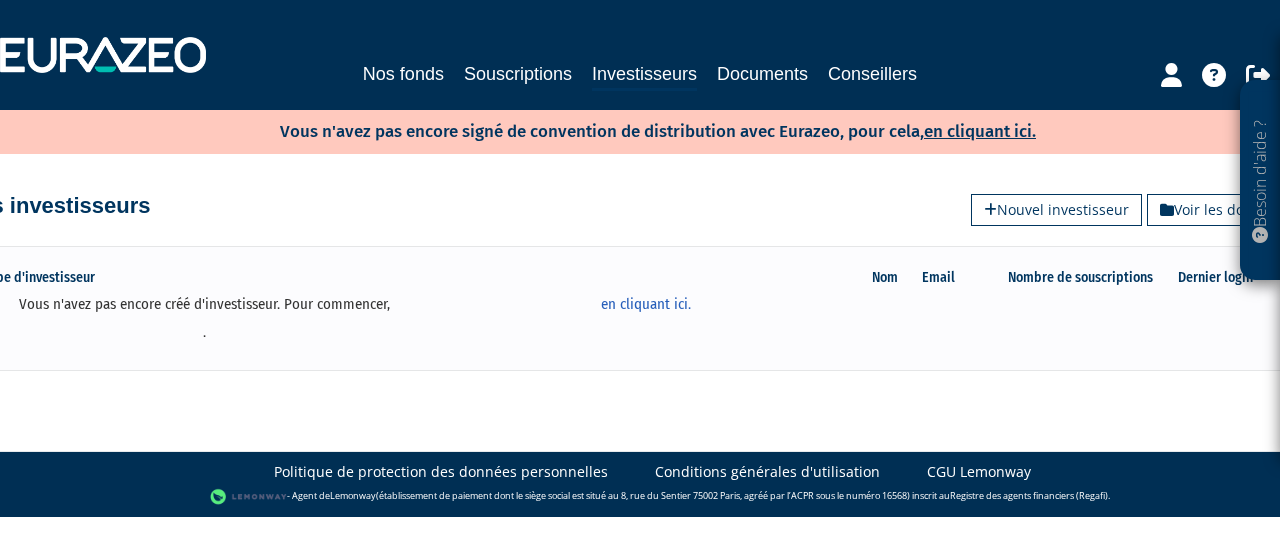 scroll, scrollTop: 0, scrollLeft: 0, axis: both 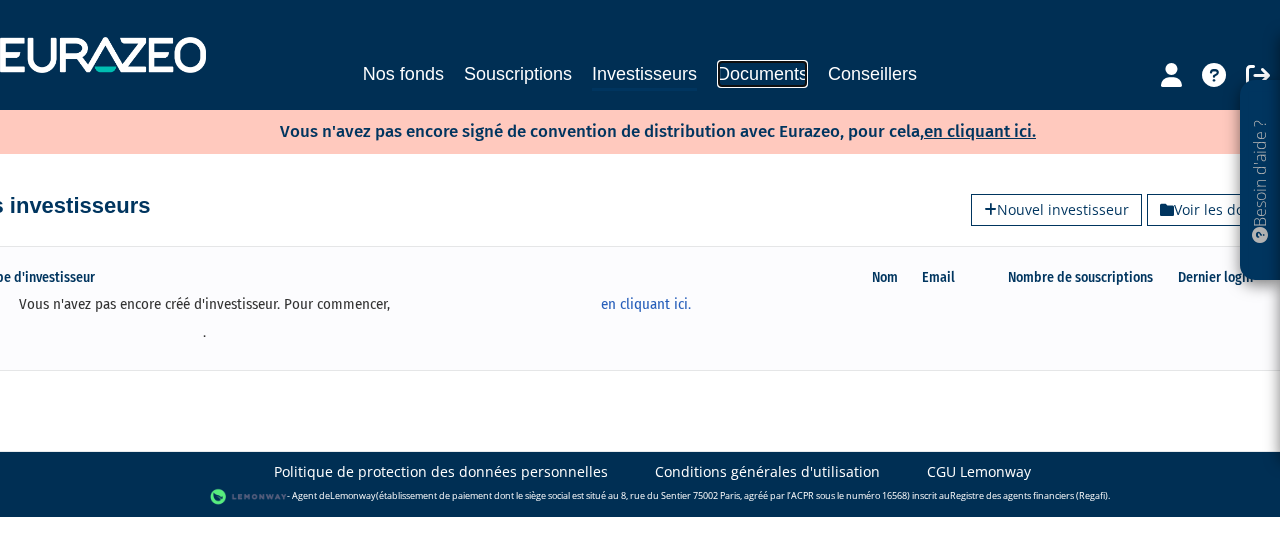 click on "Documents" at bounding box center [762, 74] 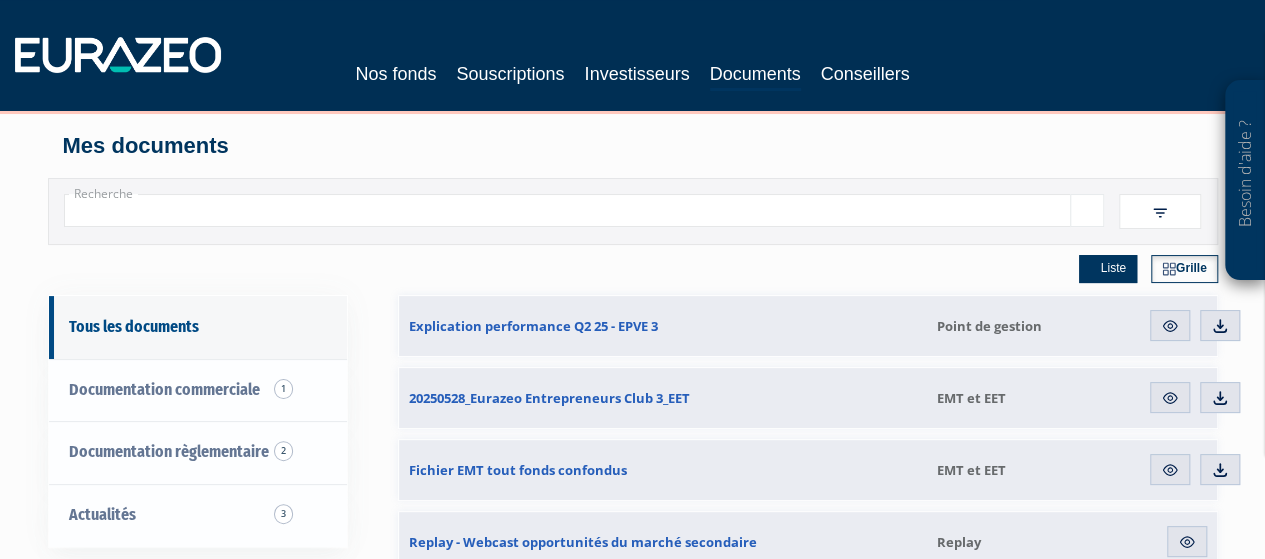scroll, scrollTop: 0, scrollLeft: 0, axis: both 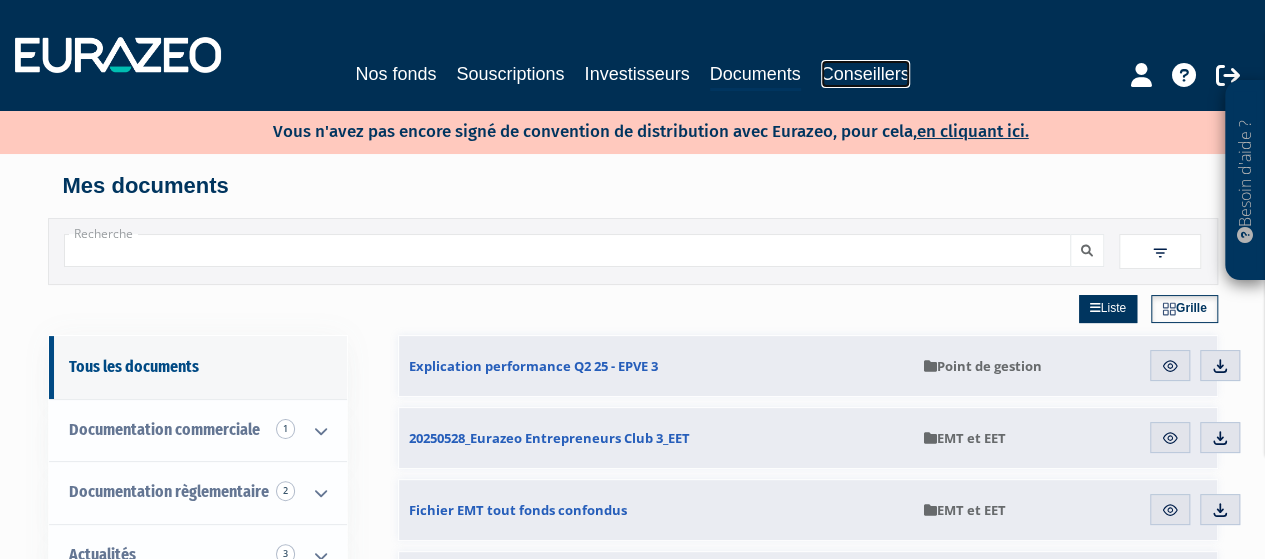 click on "Conseillers" at bounding box center [865, 74] 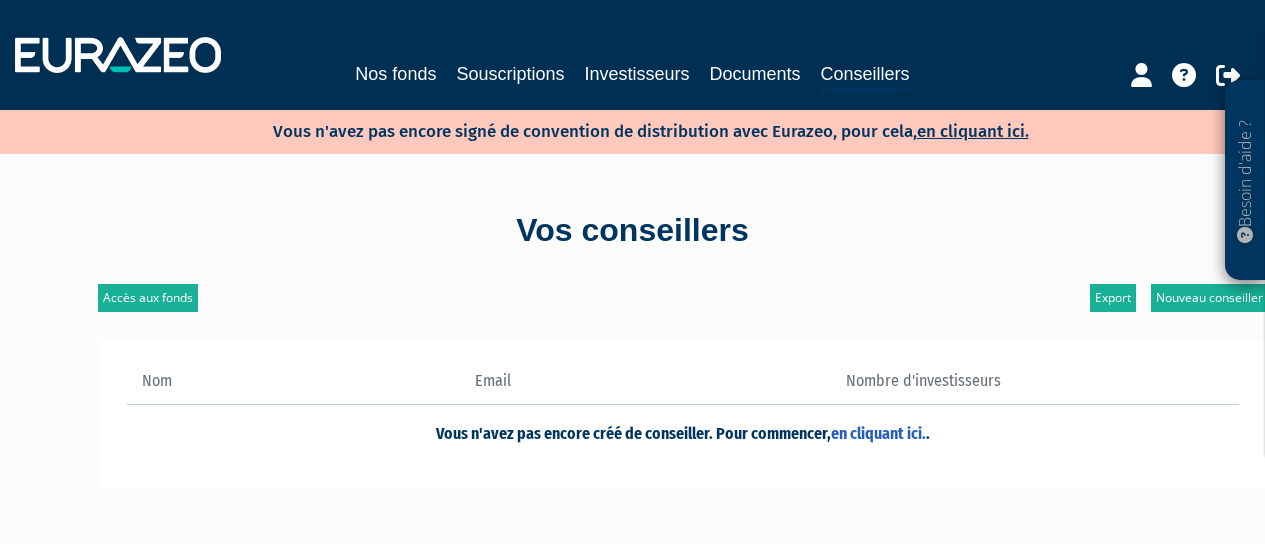 scroll, scrollTop: 0, scrollLeft: 0, axis: both 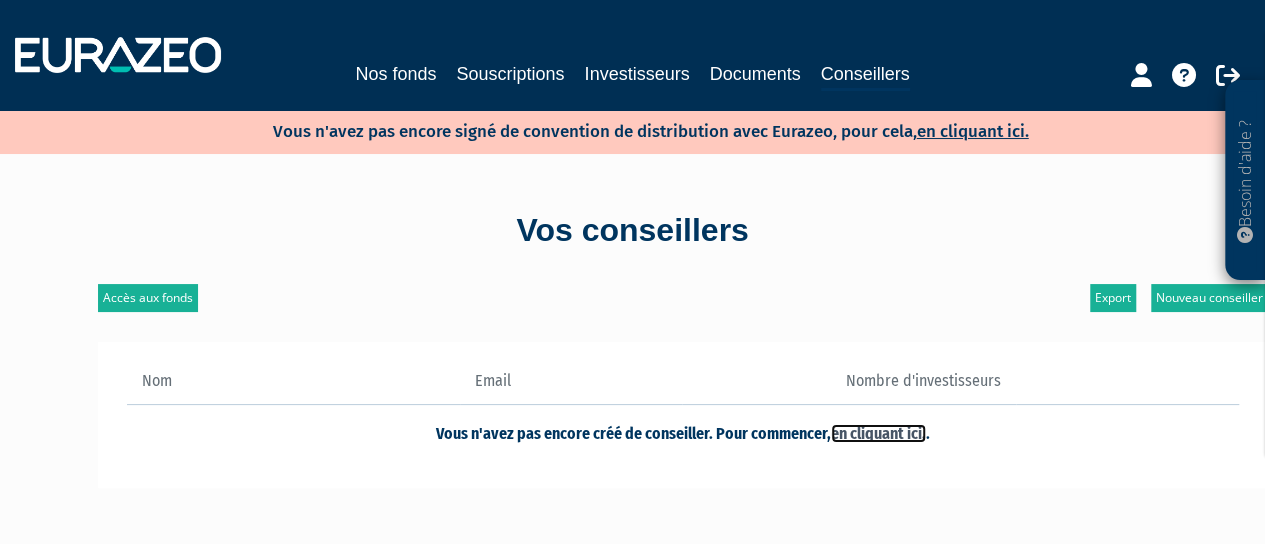 click on "en cliquant ici." at bounding box center [878, 433] 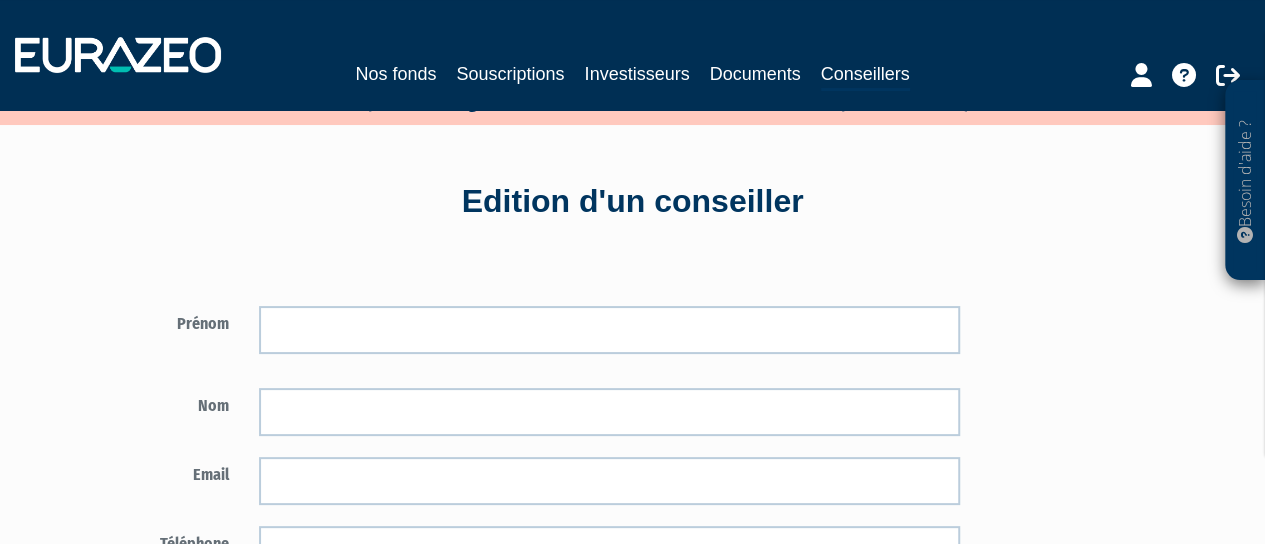 scroll, scrollTop: 0, scrollLeft: 0, axis: both 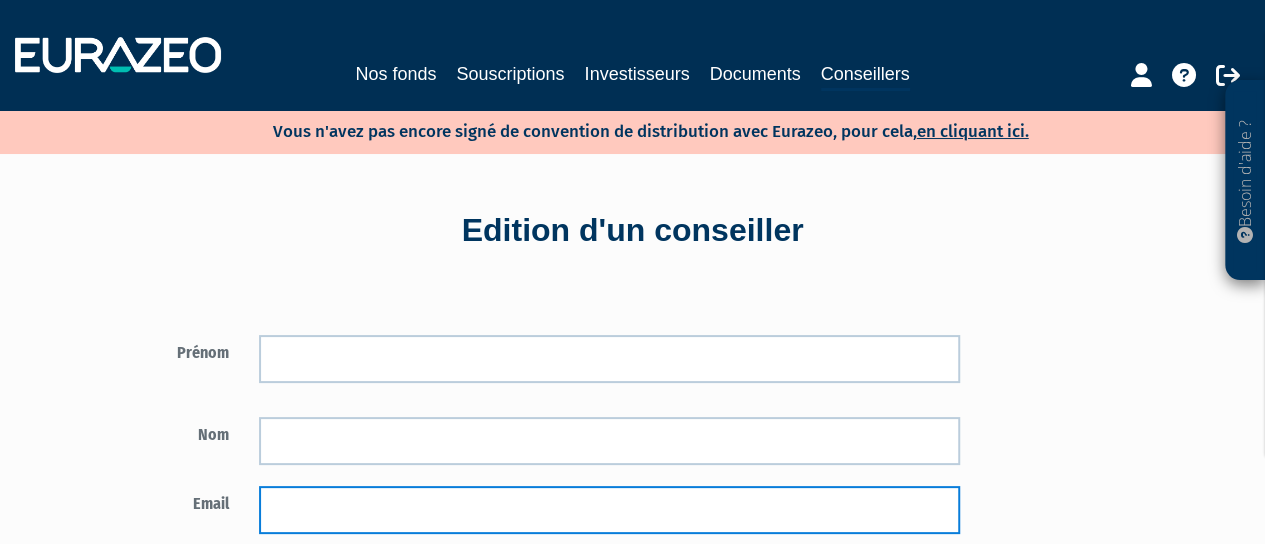 type on "franck.dupuy@ho-patrimoine.com" 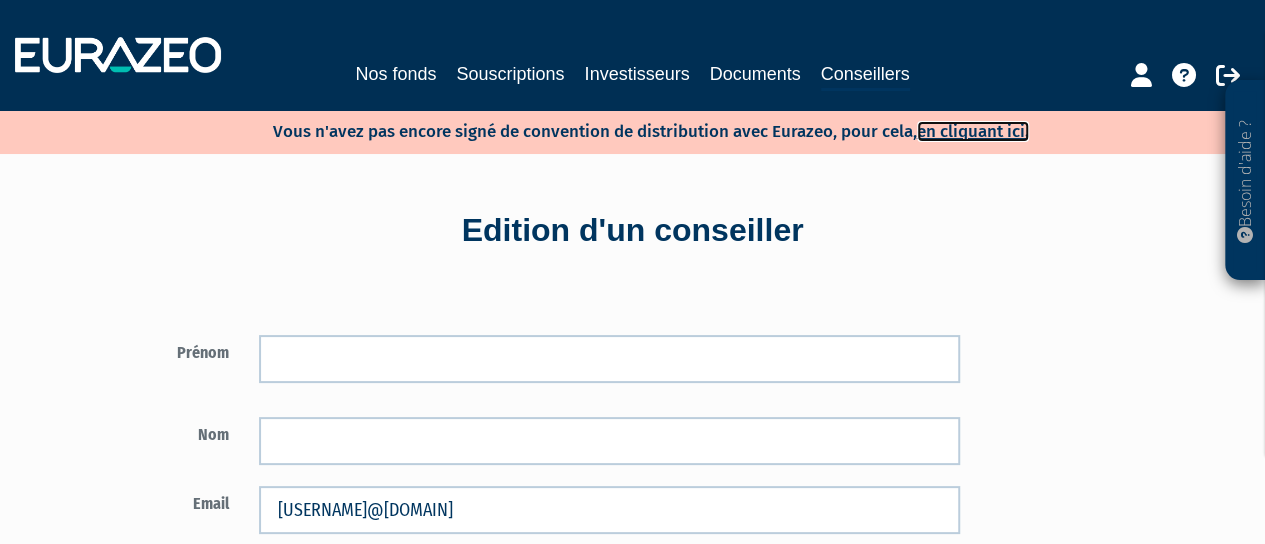 click on "en cliquant ici." at bounding box center [973, 131] 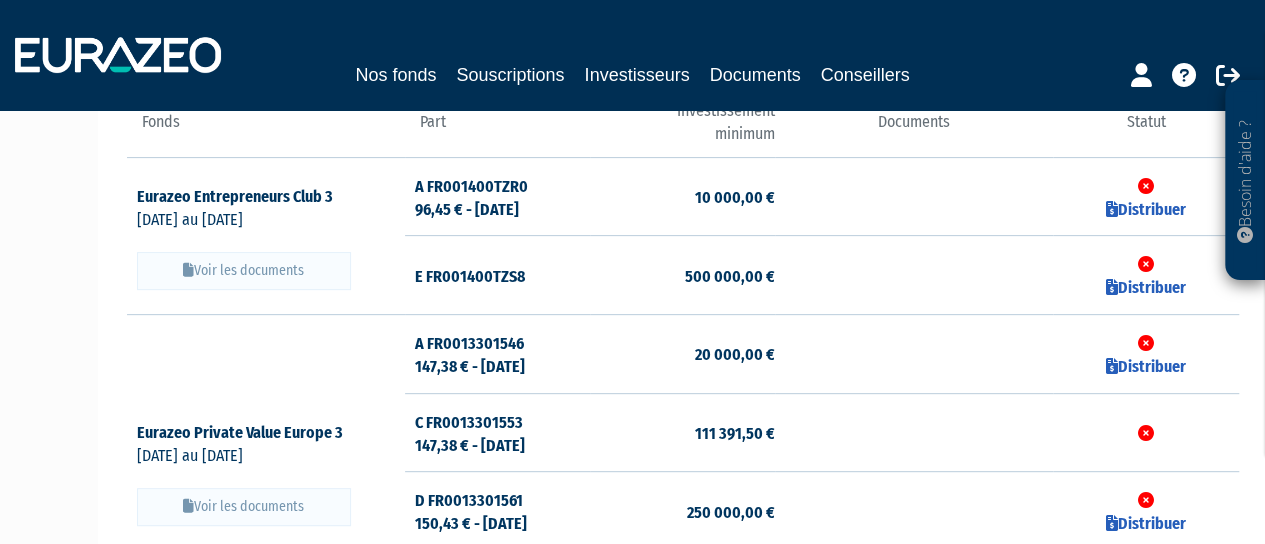 scroll, scrollTop: 200, scrollLeft: 0, axis: vertical 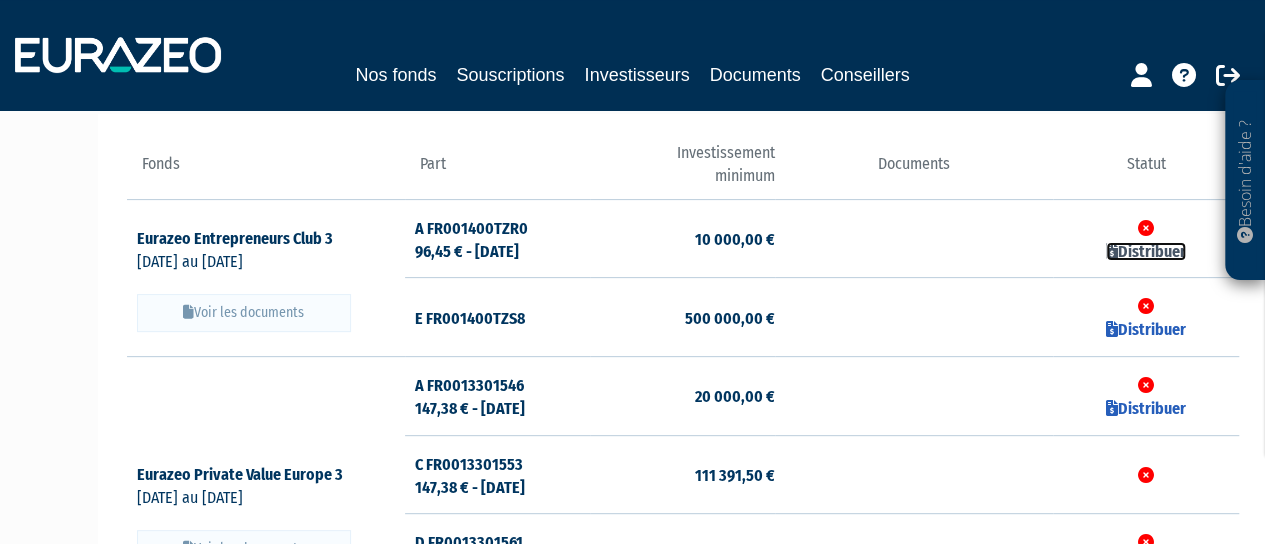 click on "Distribuer" at bounding box center (1146, 251) 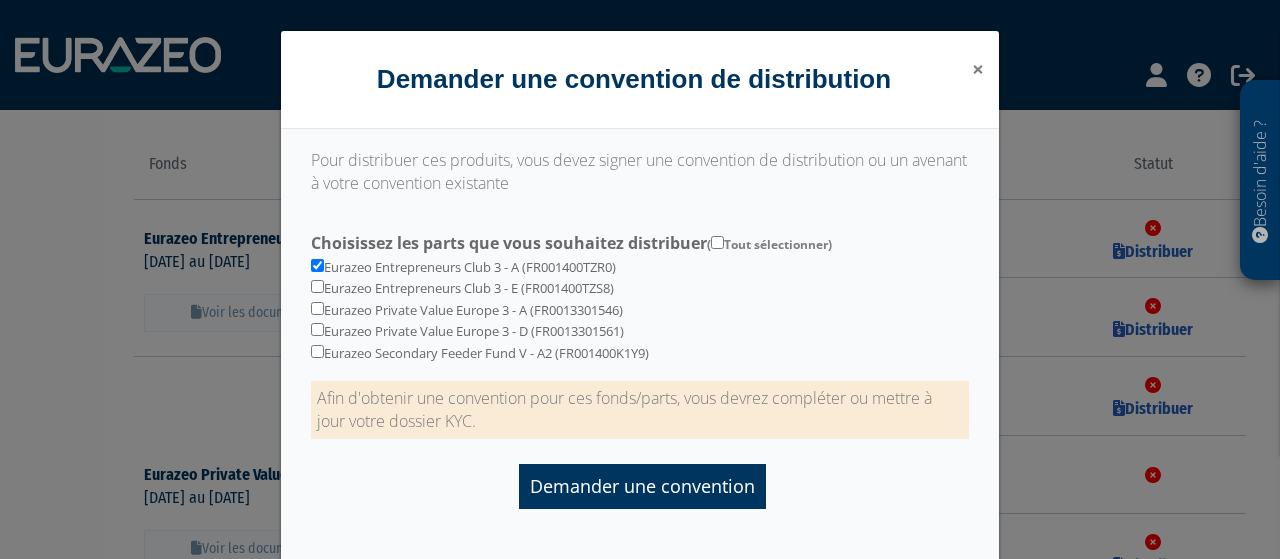 click on "×" at bounding box center [978, 69] 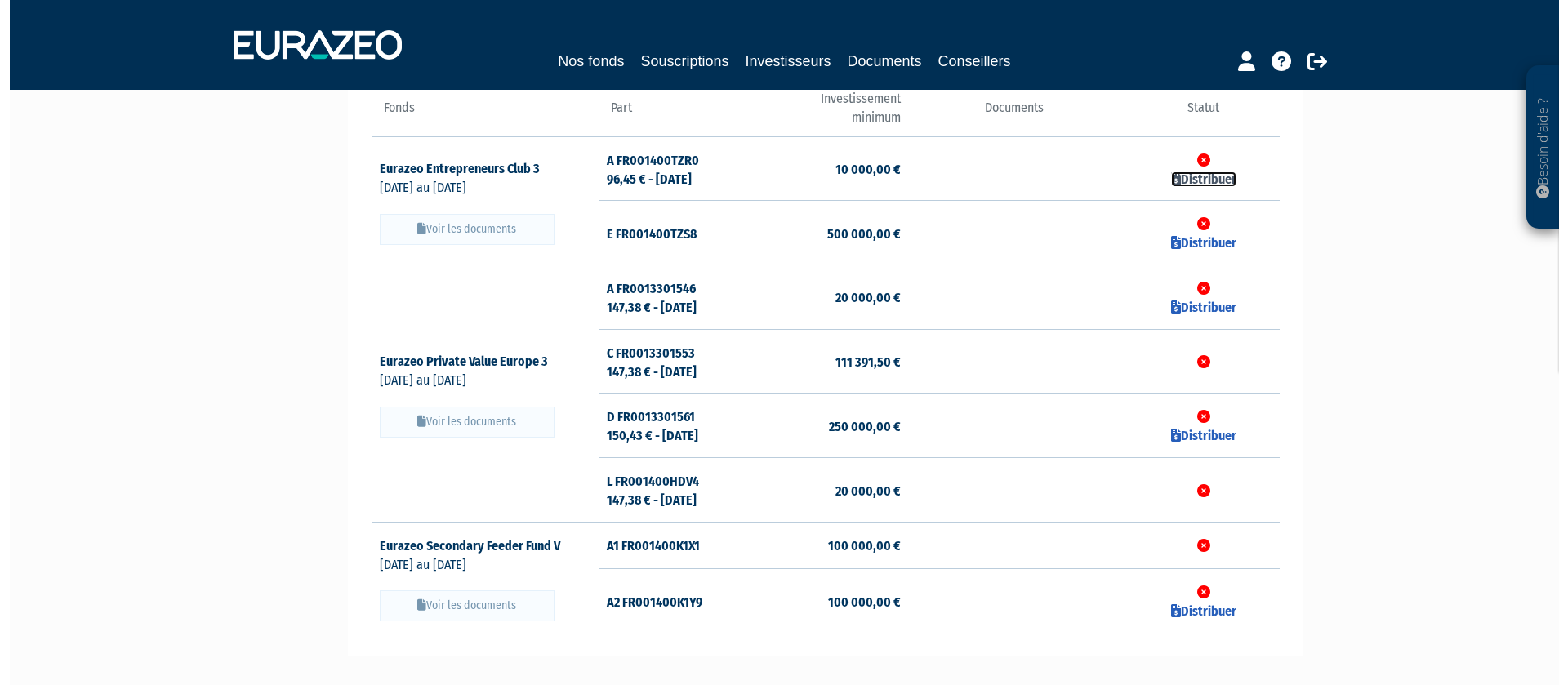 scroll, scrollTop: 227, scrollLeft: 0, axis: vertical 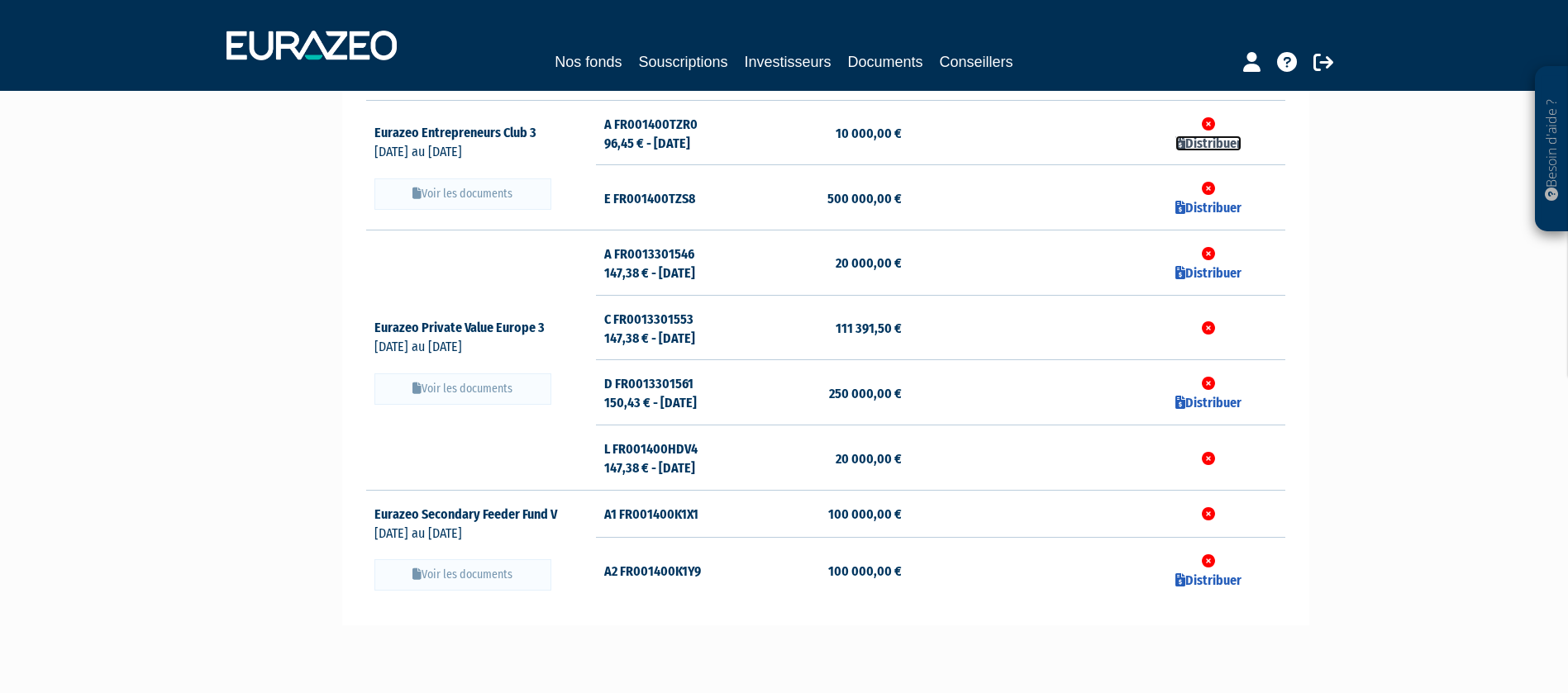 click on "Distribuer" at bounding box center (1208, 143) 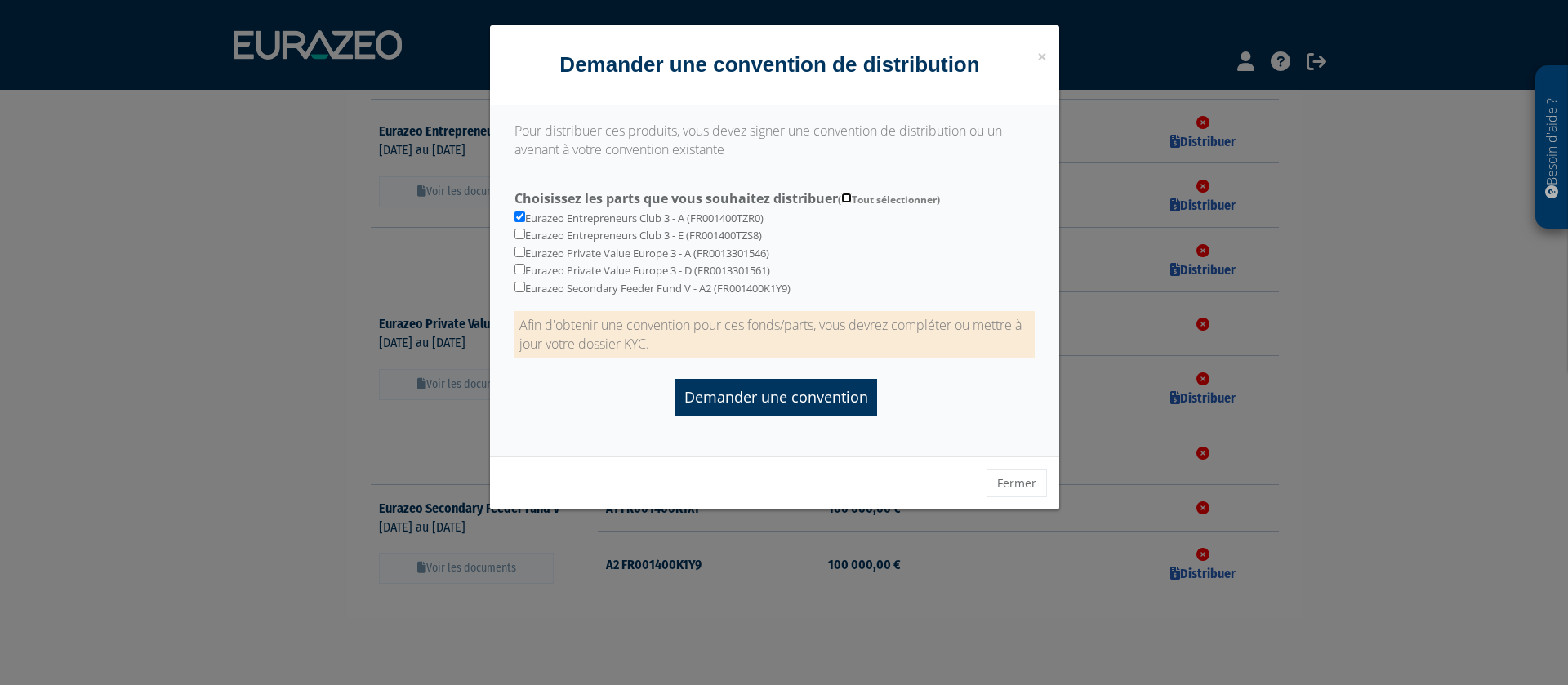 click on "Choisissez les parts que vous souhaitez distribuer  (  Tout sélectionner)" at bounding box center [846, 198] 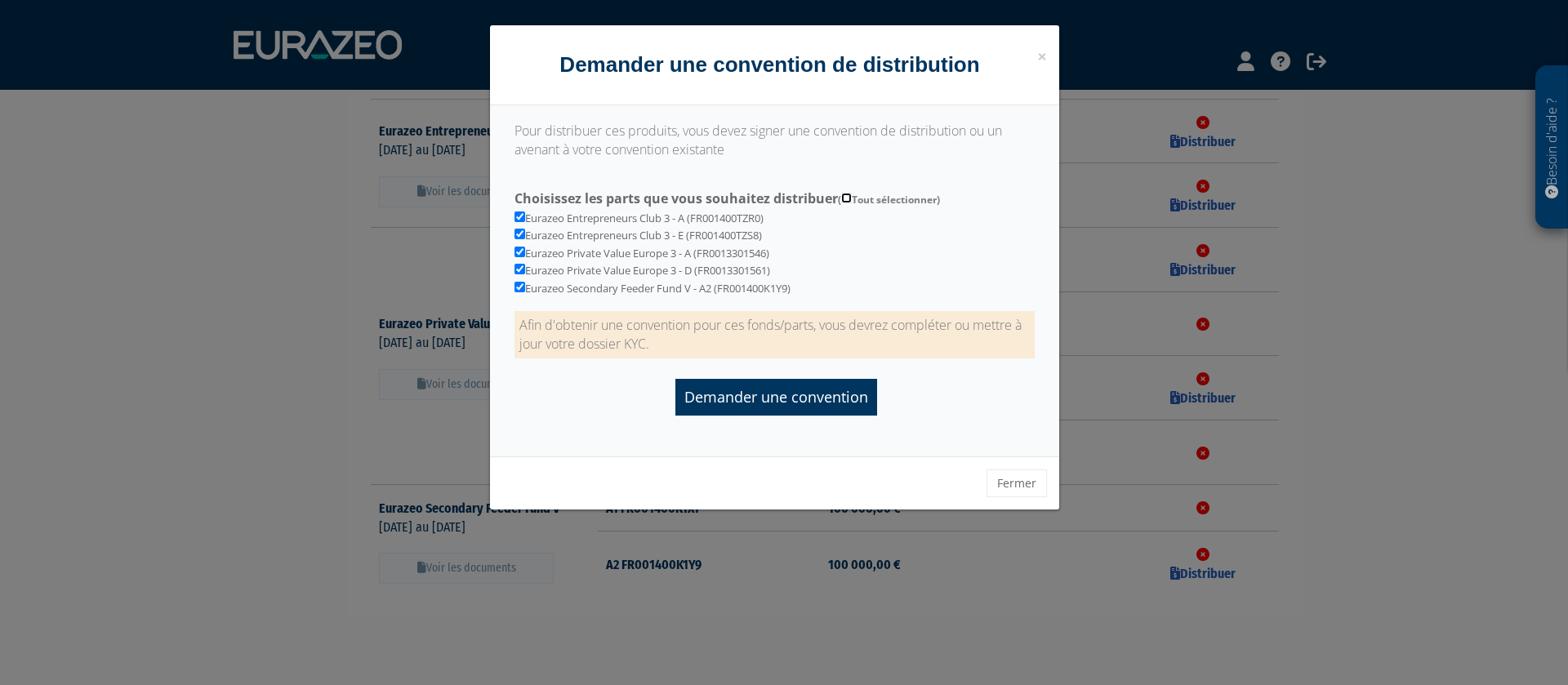 checkbox on "true" 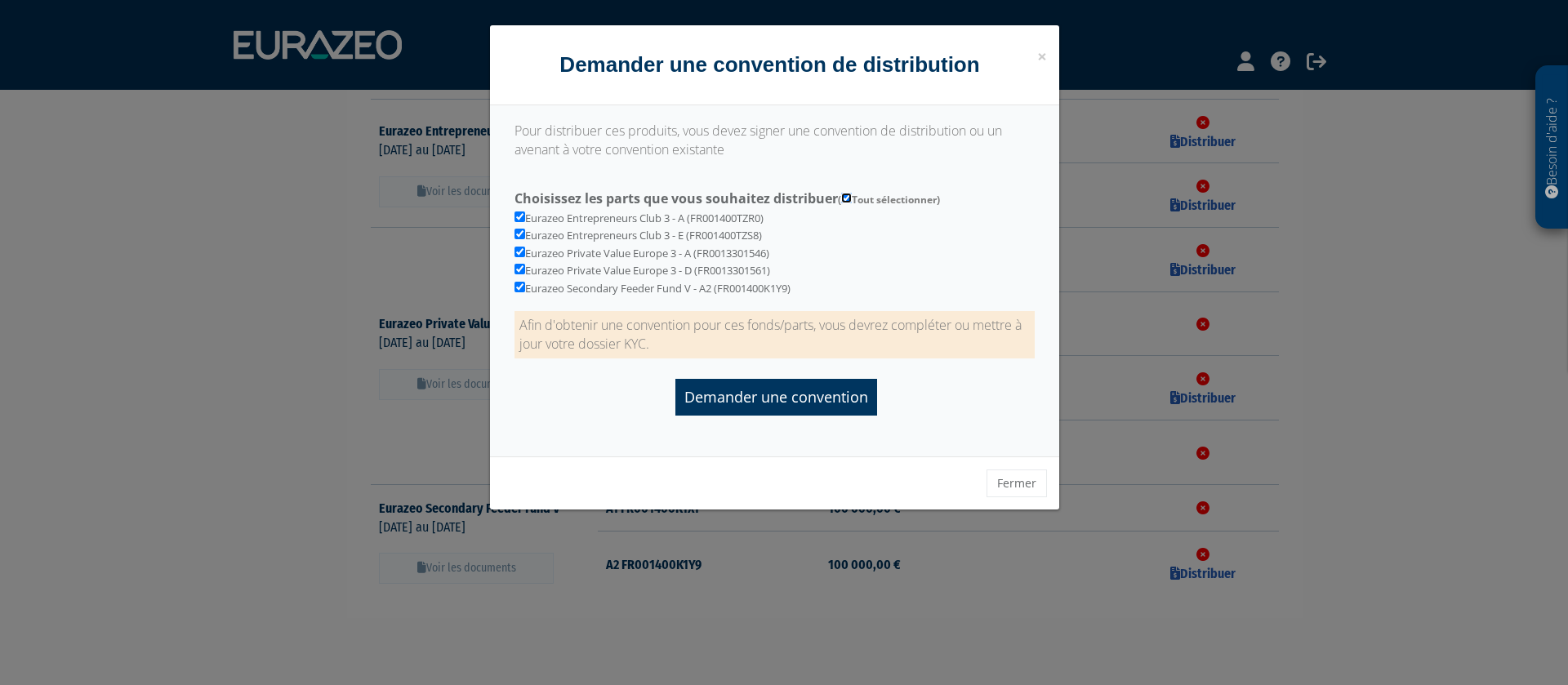 checkbox on "true" 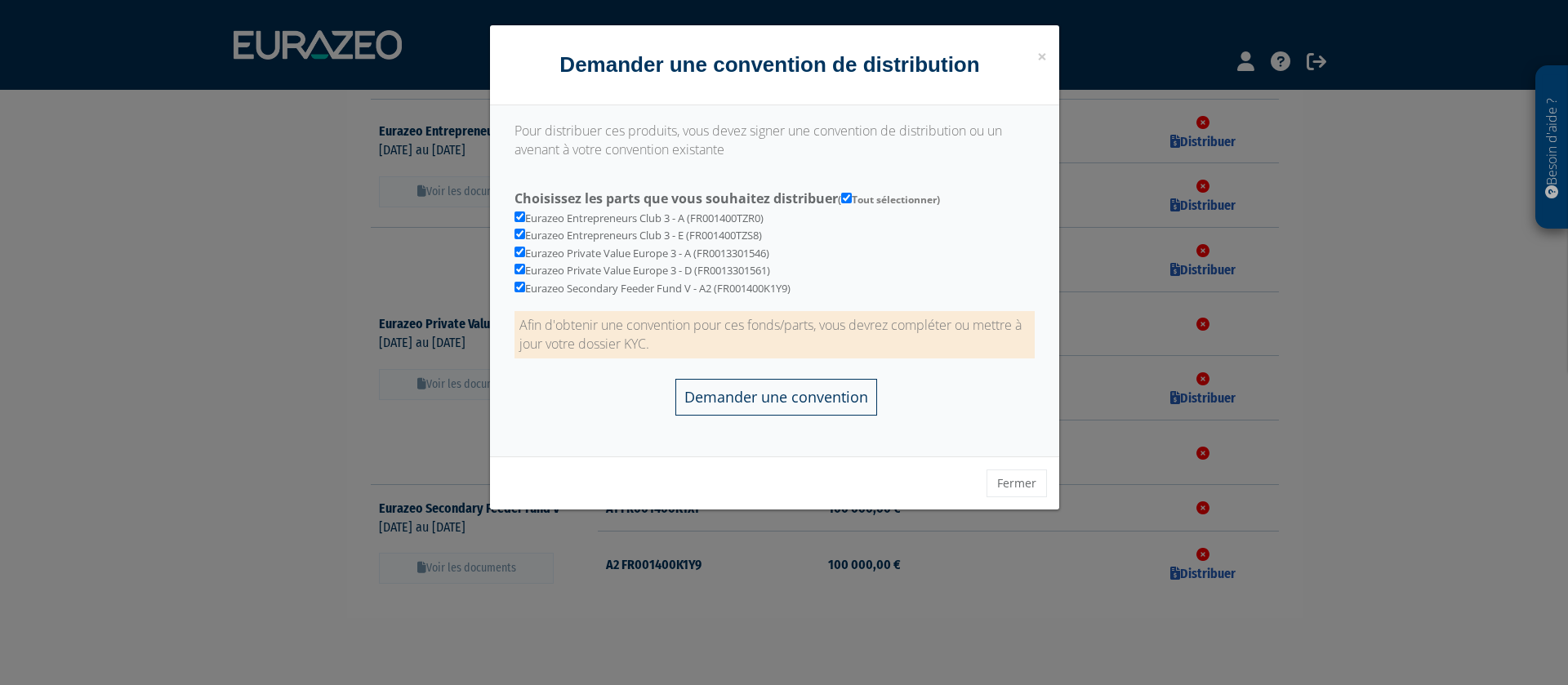 click on "Demander une convention" at bounding box center (776, 397) 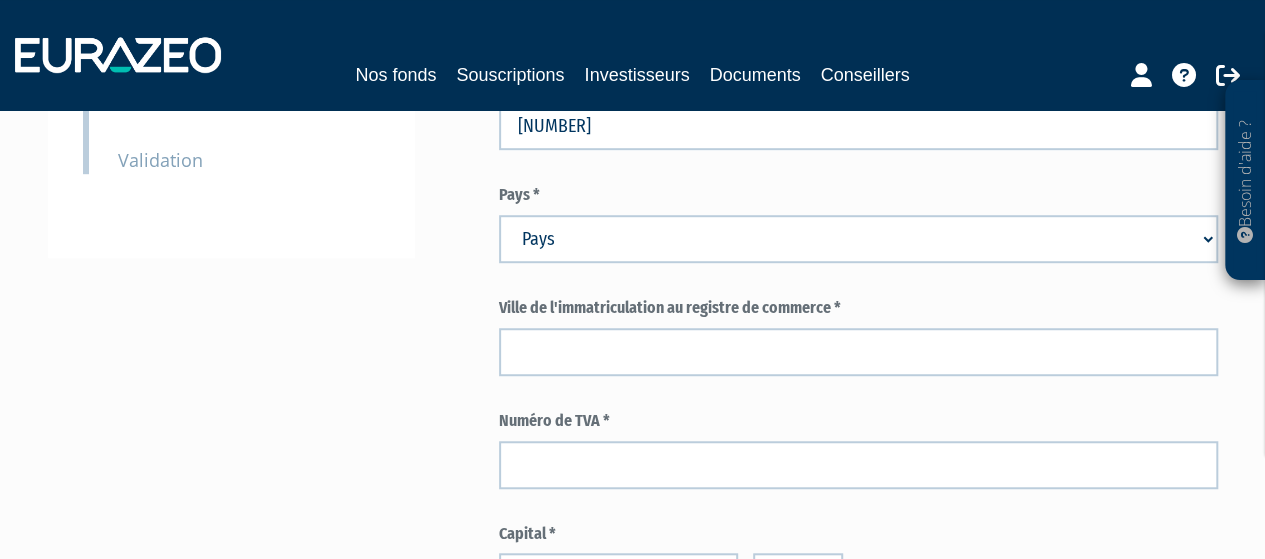 scroll, scrollTop: 600, scrollLeft: 0, axis: vertical 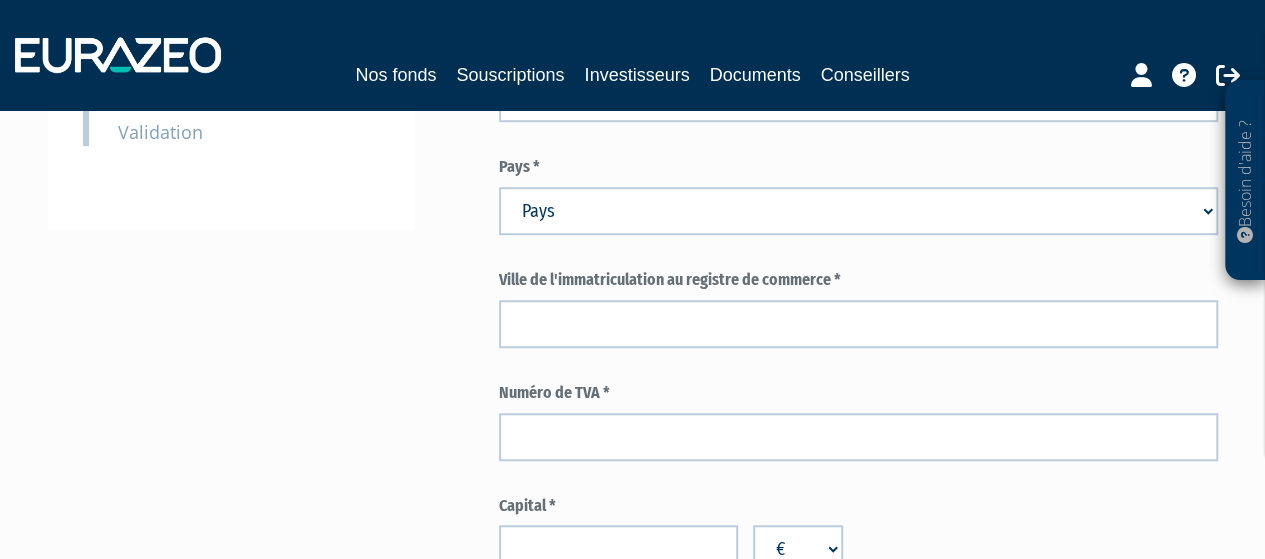 click on "Pays
Afghanistan
Afrique du Sud
Albanie
Algérie
Allemagne
Andorre" at bounding box center [858, 211] 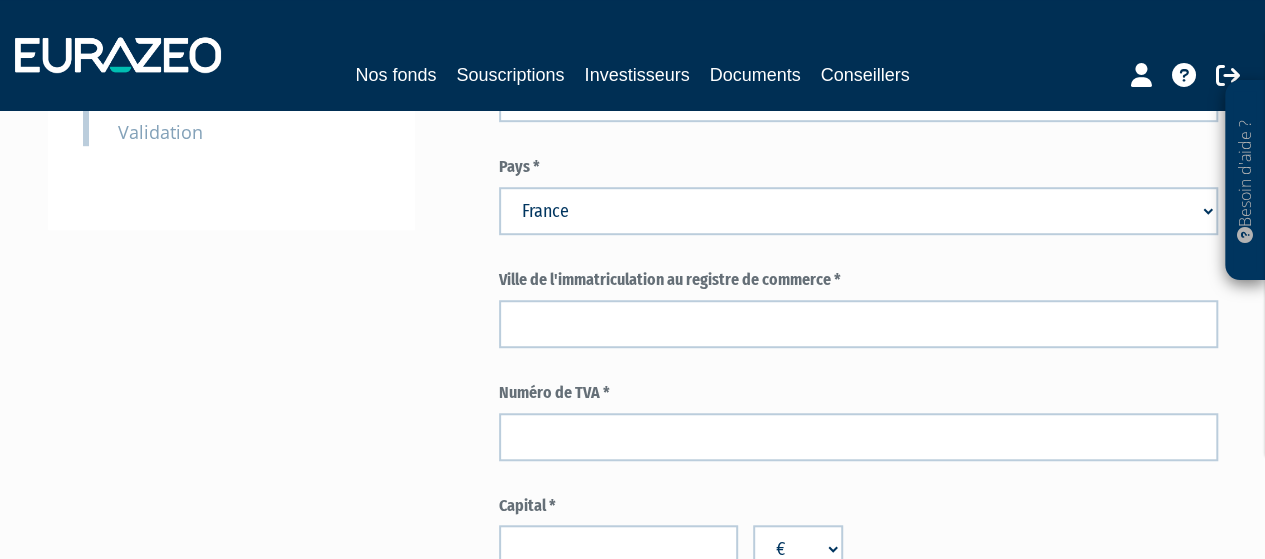 click on "Pays
Afghanistan
Afrique du Sud
Albanie
Algérie
Allemagne
Andorre" at bounding box center [858, 211] 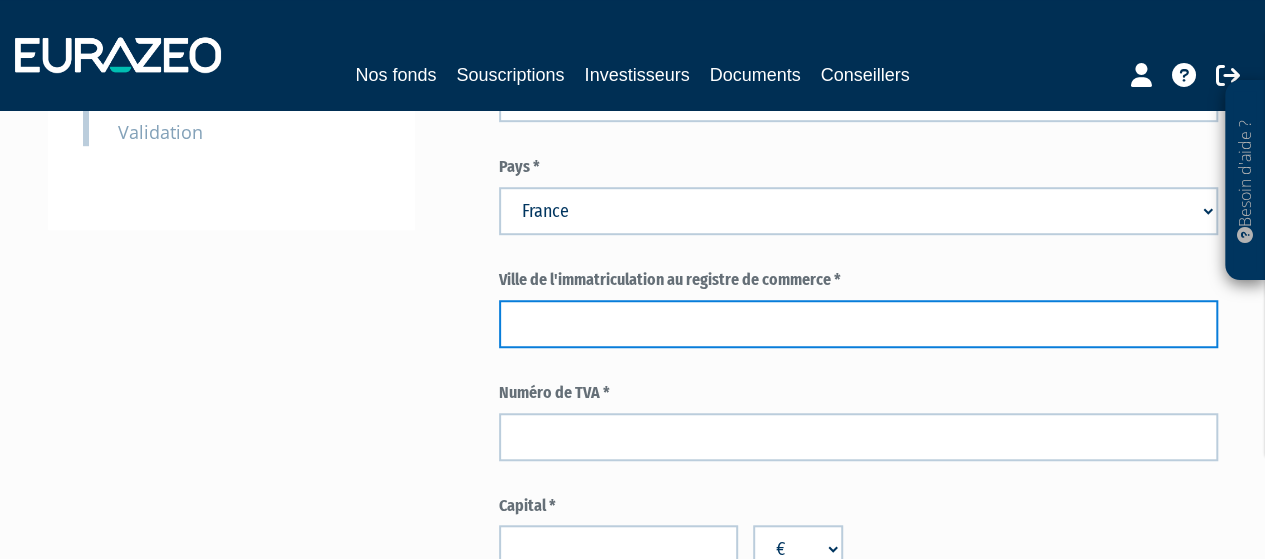 click at bounding box center [858, 324] 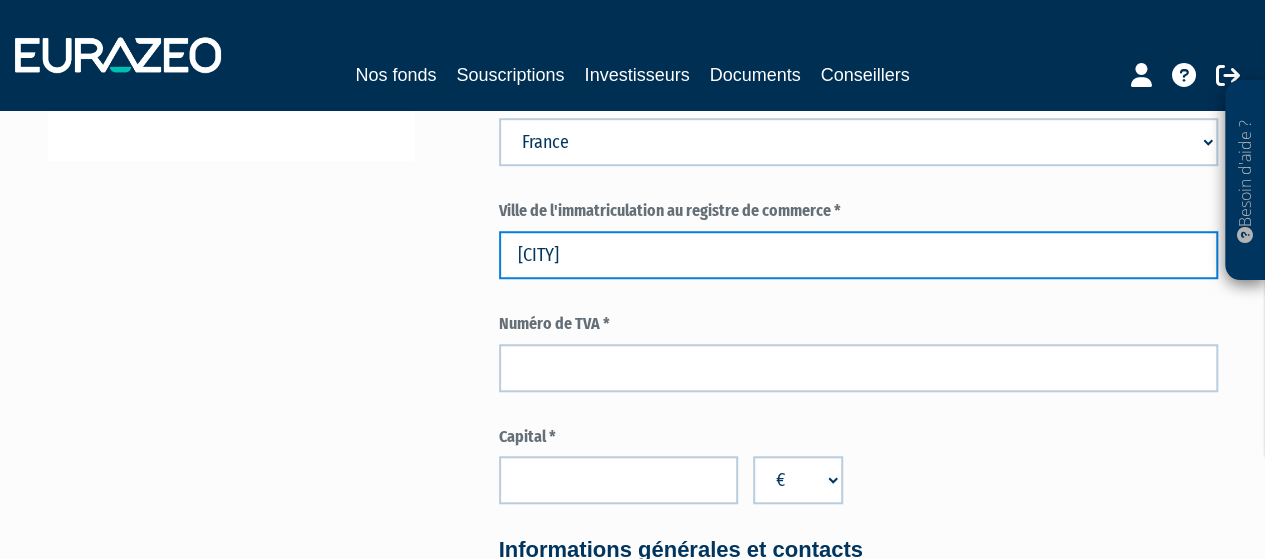 scroll, scrollTop: 700, scrollLeft: 0, axis: vertical 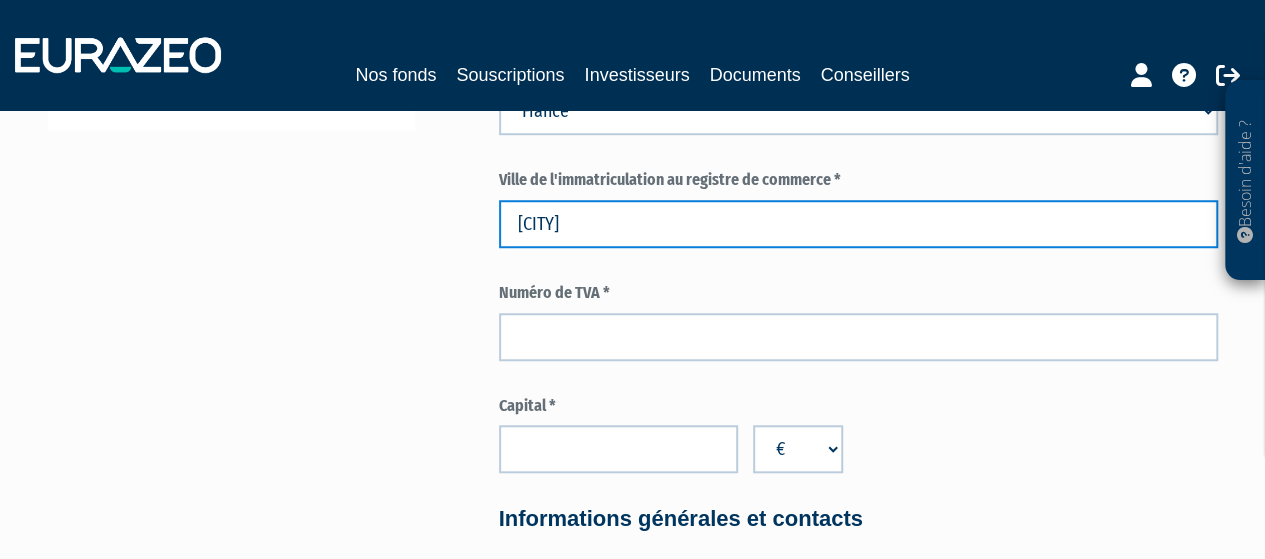type on "[CITY]" 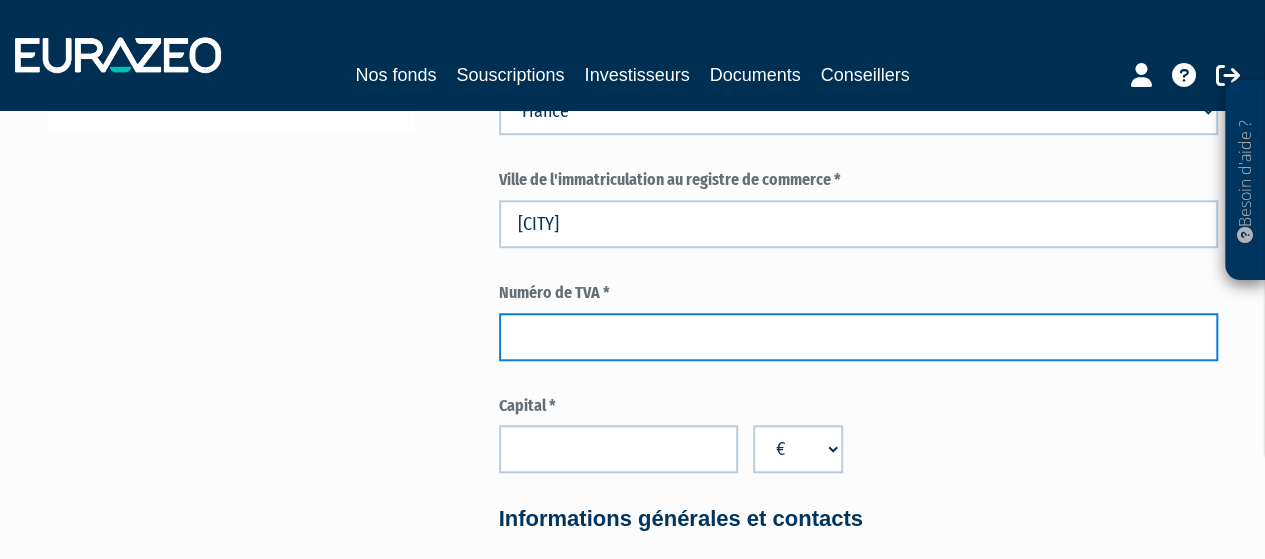 click at bounding box center [858, 337] 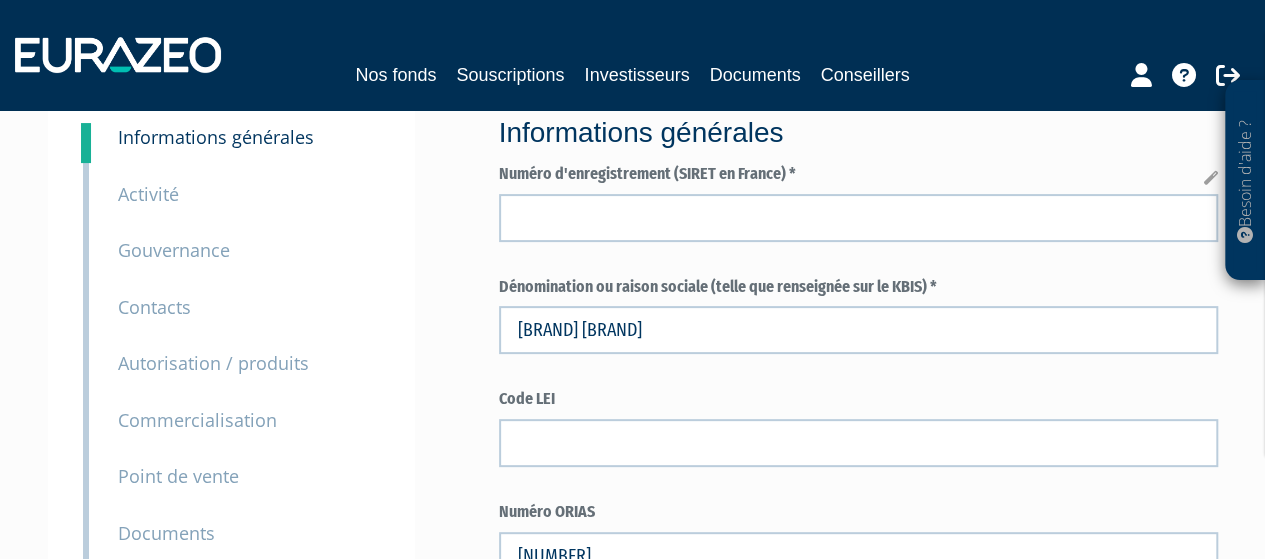 scroll, scrollTop: 100, scrollLeft: 0, axis: vertical 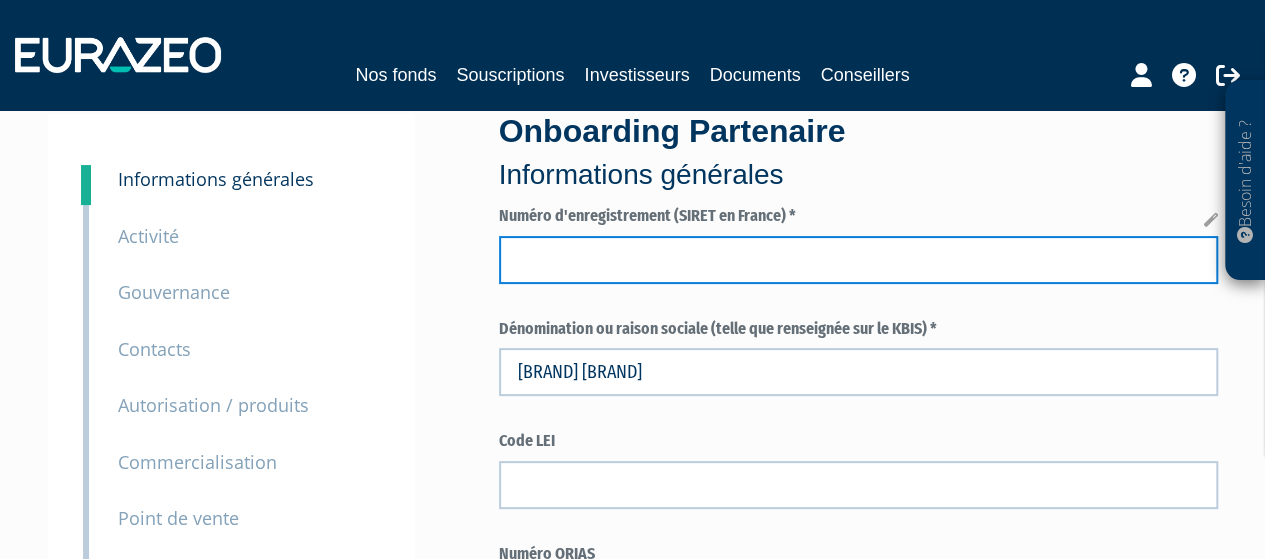 click at bounding box center (858, 260) 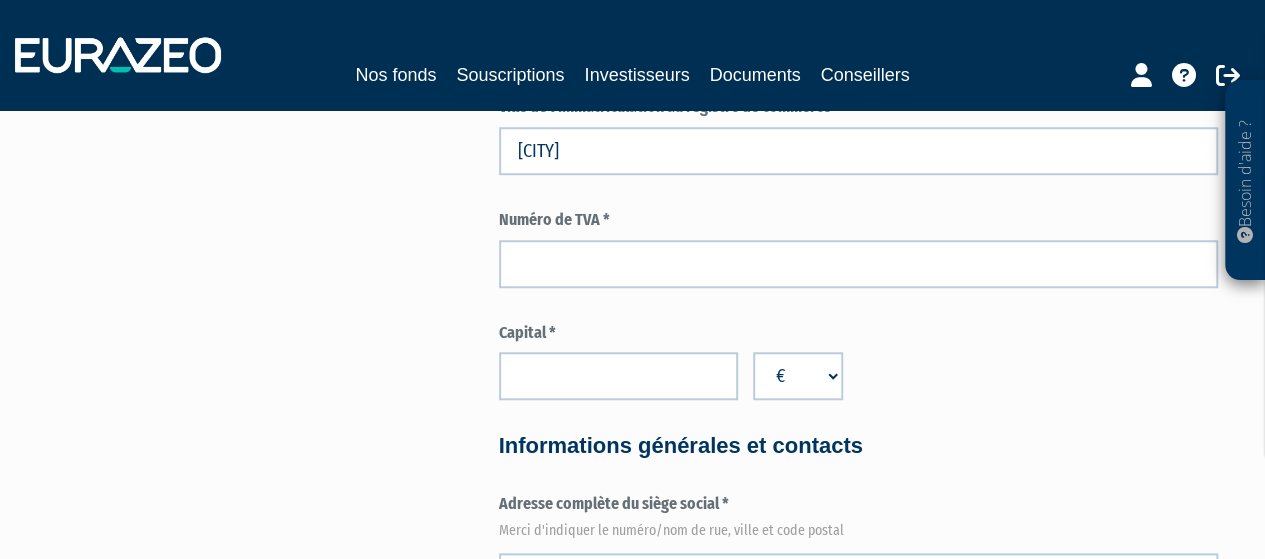 scroll, scrollTop: 800, scrollLeft: 0, axis: vertical 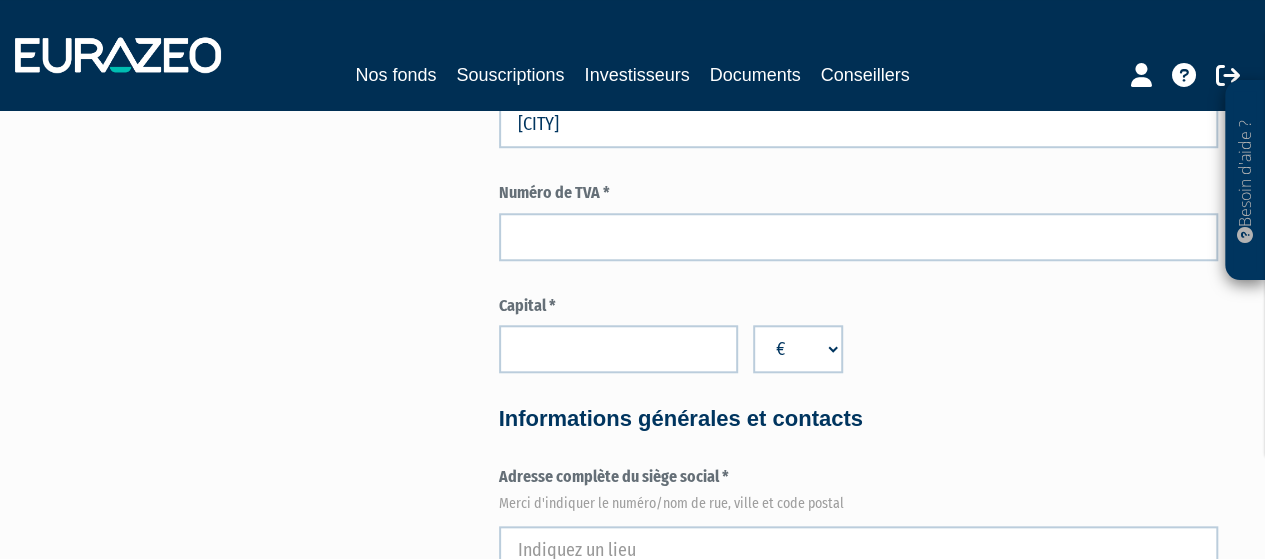 type on "98442256800027" 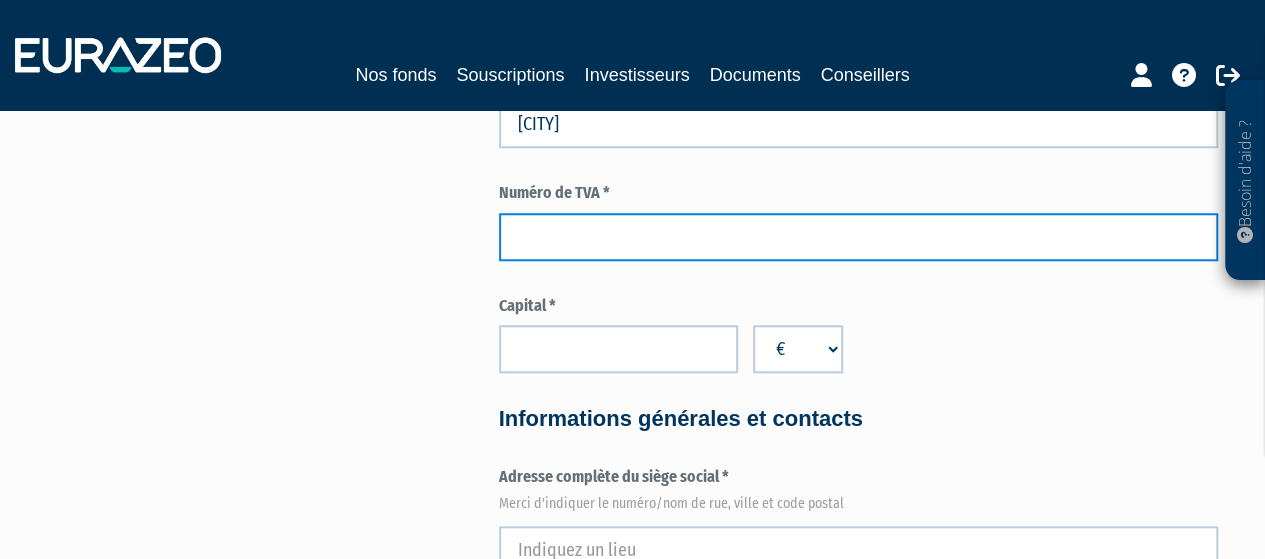 click at bounding box center [858, 237] 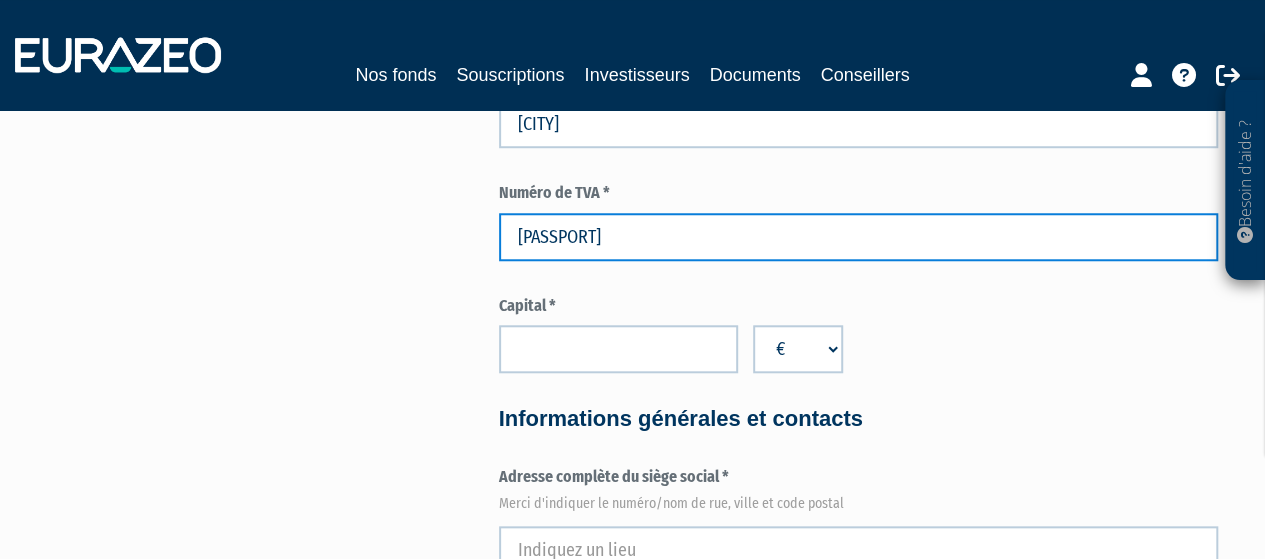 click on "FR90984422568" at bounding box center (858, 237) 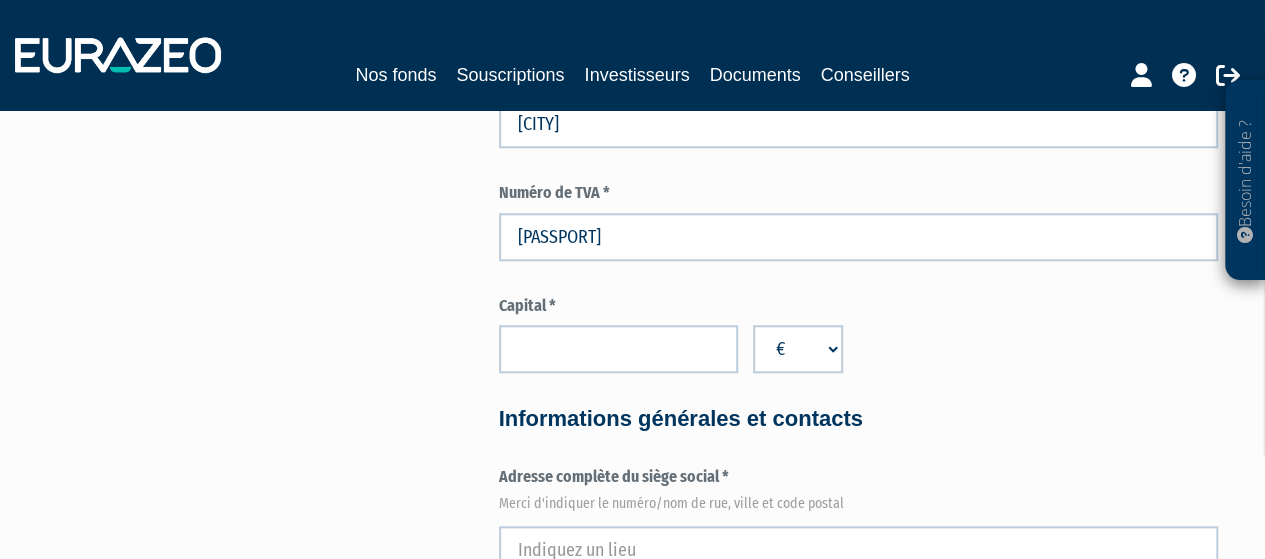 click on "Numéro d'enregistrement (SIRET en France) *
98442256800027
DUPUY FRANCK Pays" at bounding box center [858, 1080] 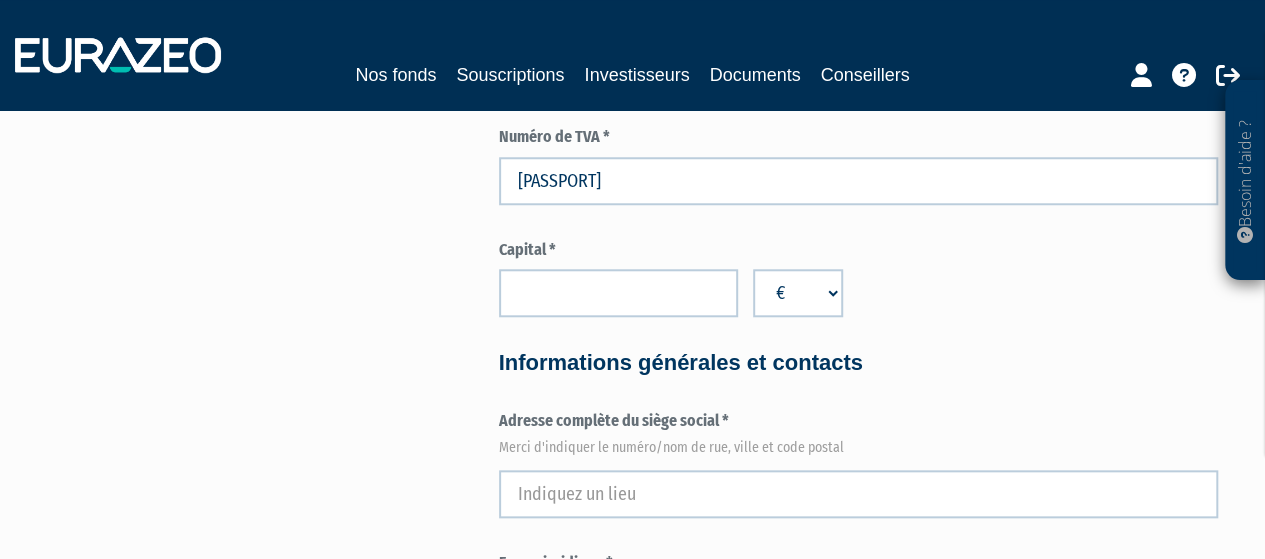 scroll, scrollTop: 900, scrollLeft: 0, axis: vertical 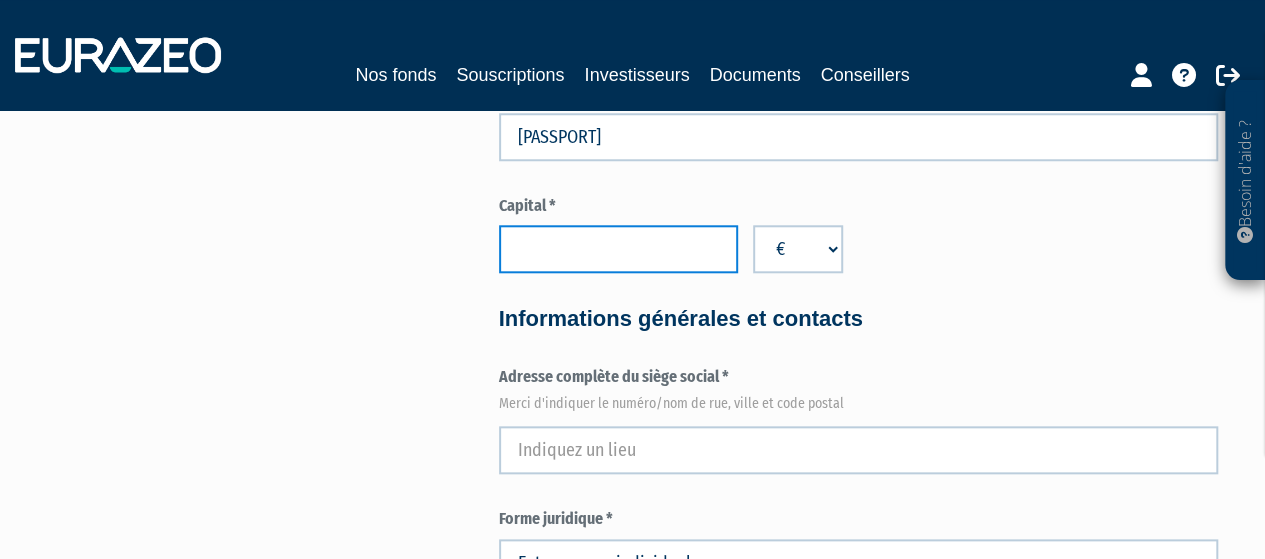 click at bounding box center (619, 249) 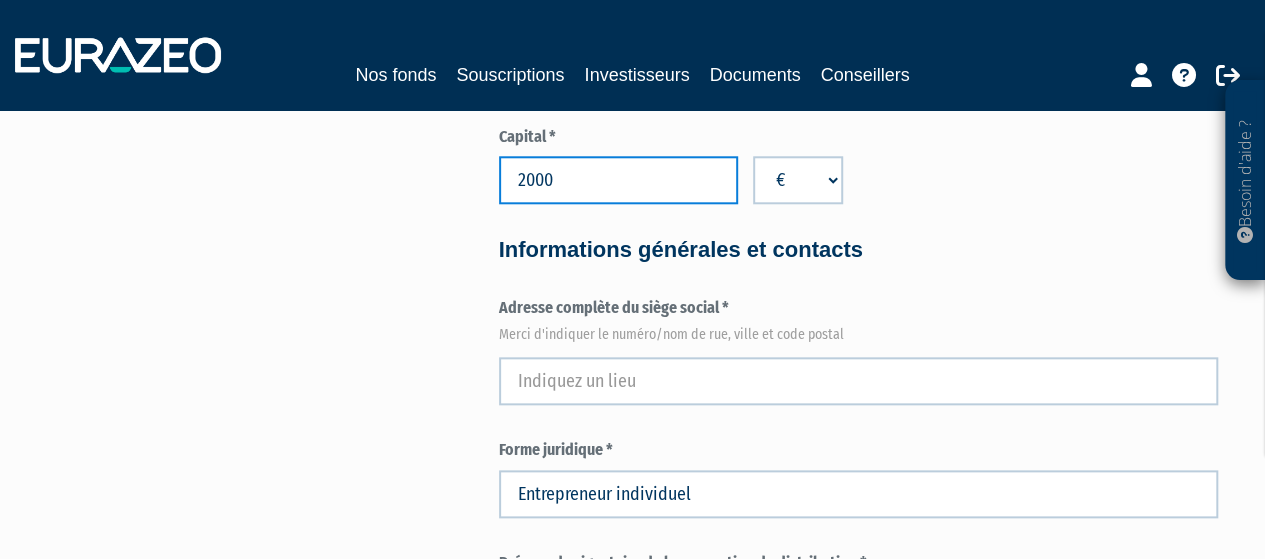 scroll, scrollTop: 1000, scrollLeft: 0, axis: vertical 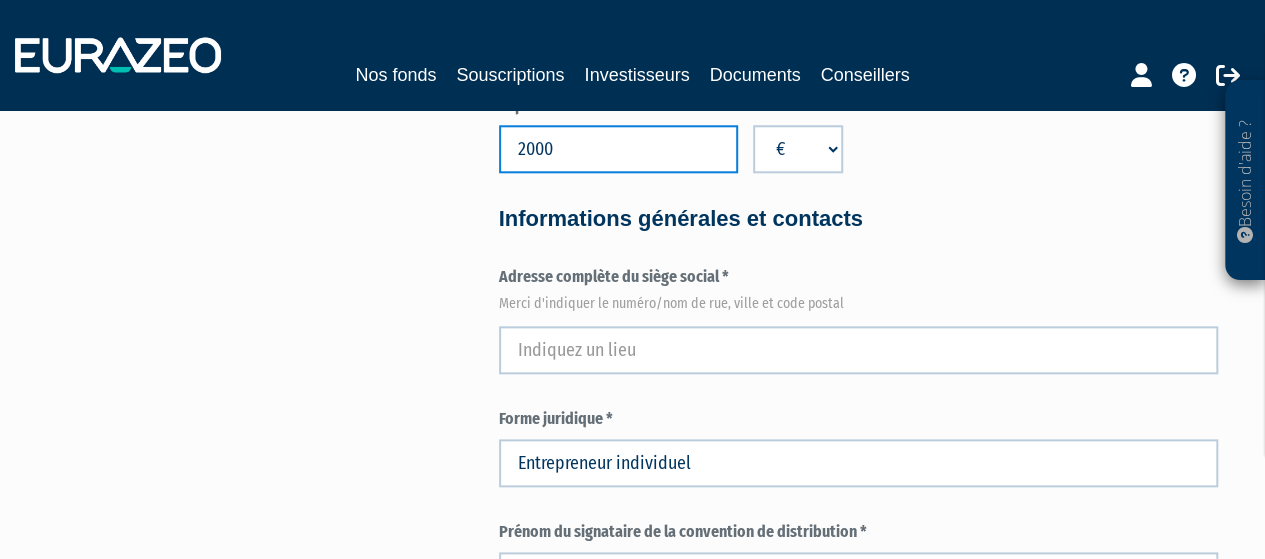 type on "2000" 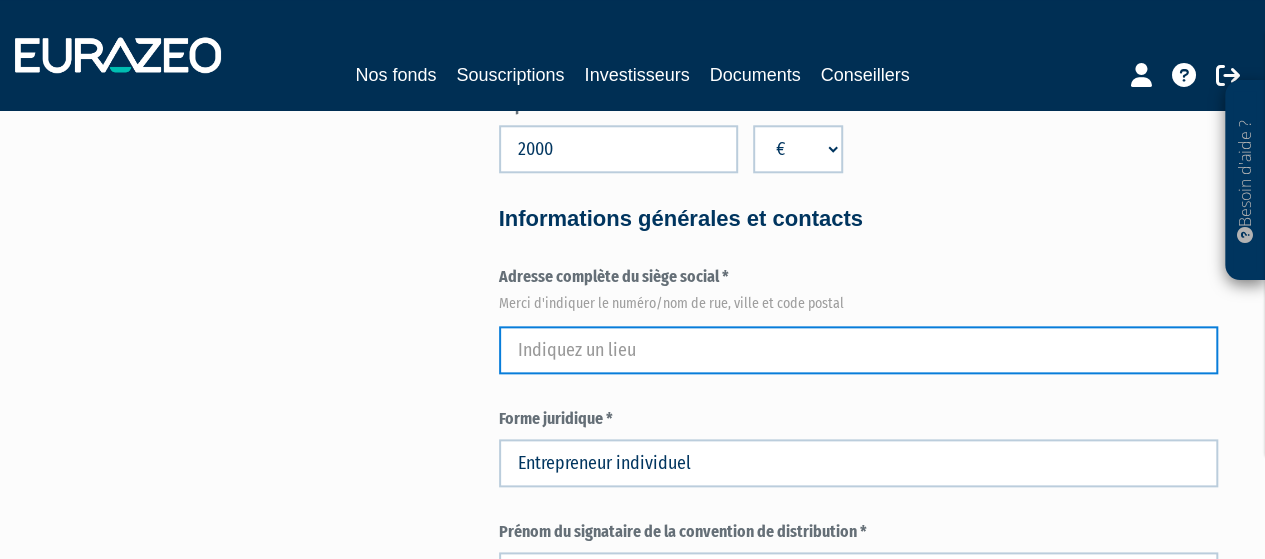 click at bounding box center [858, 350] 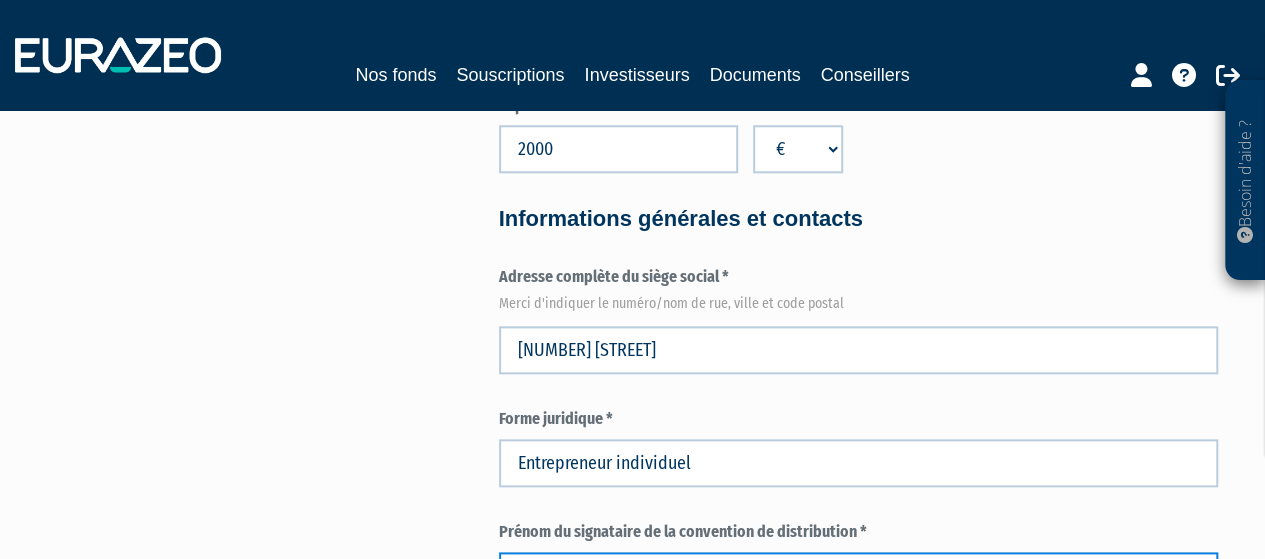 type on "Horizon" 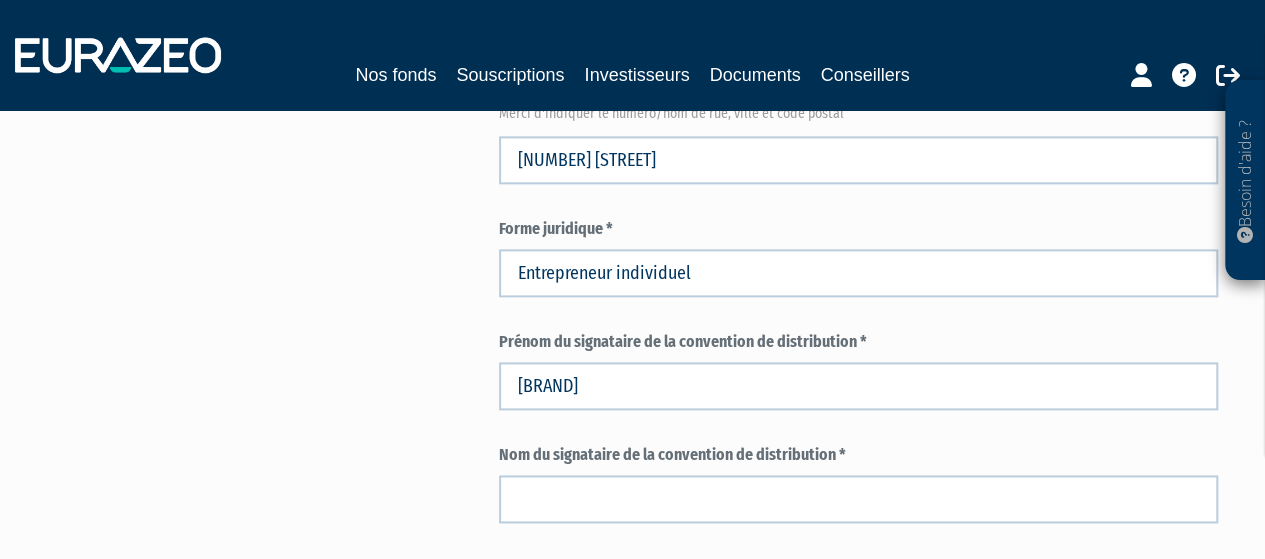 scroll, scrollTop: 1200, scrollLeft: 0, axis: vertical 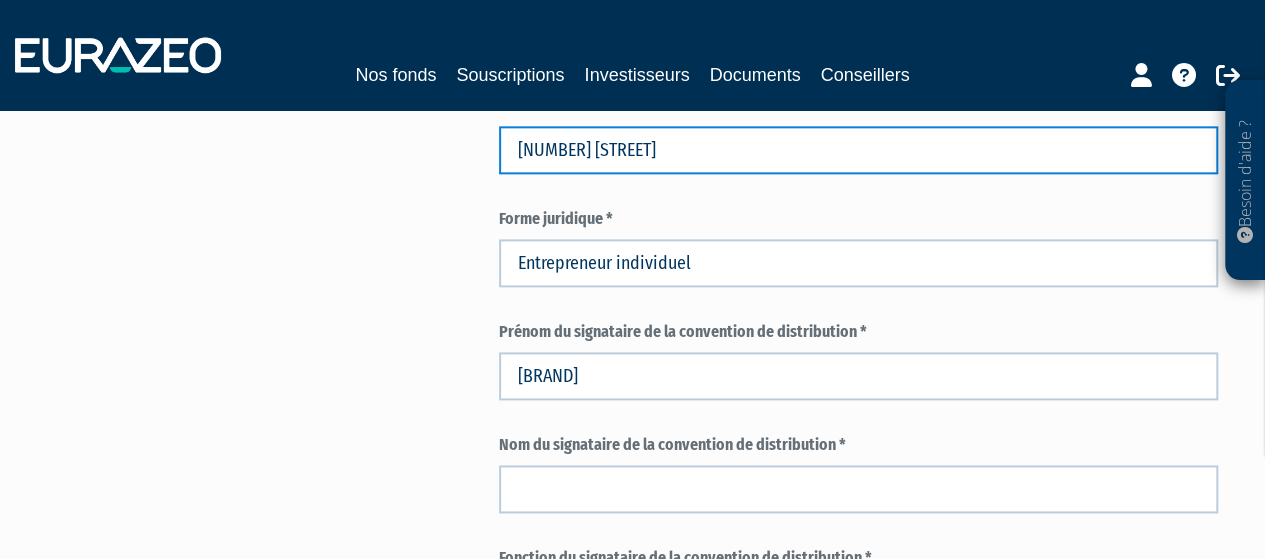 click on "4 Rue de l'Auvergne" at bounding box center [858, 150] 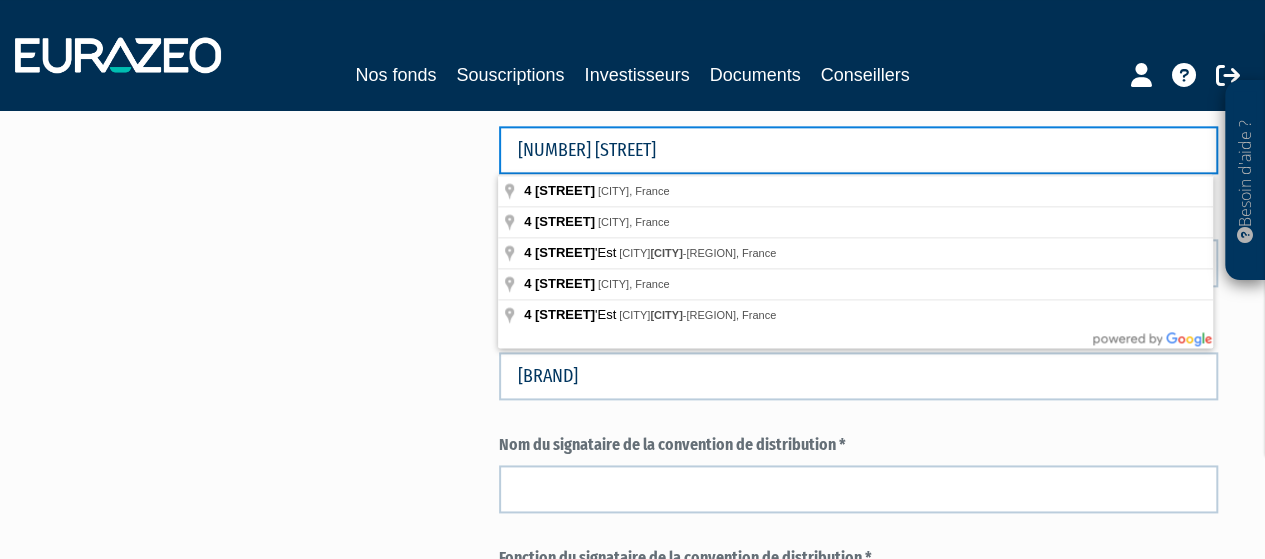 click on "4 Rue de l'Auvergne" at bounding box center (858, 150) 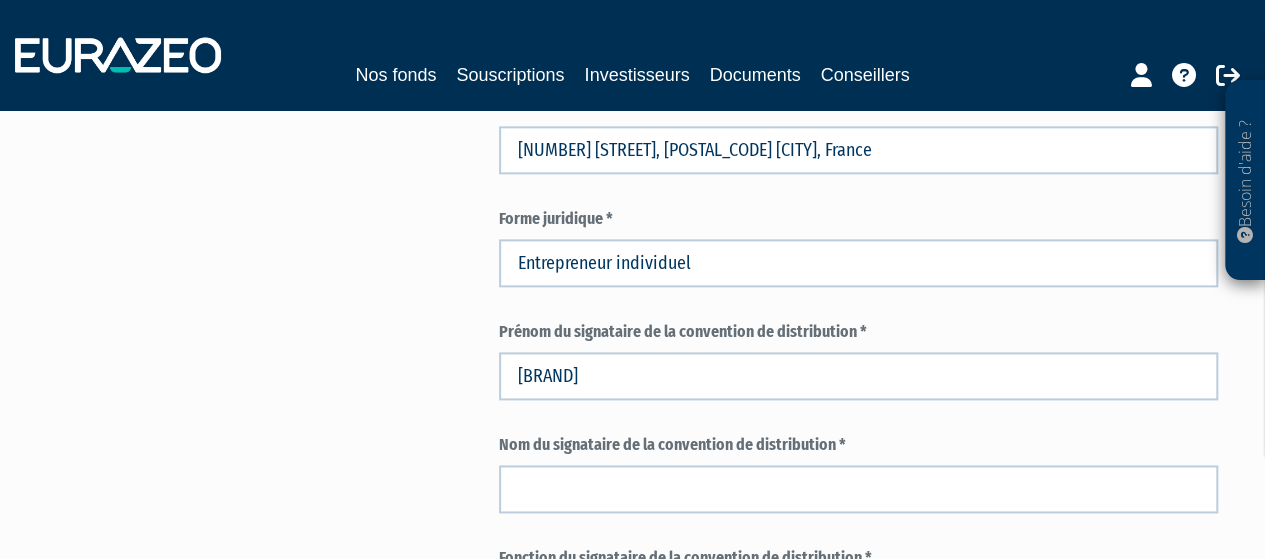 type on "4 Rue de l'Auvergne" 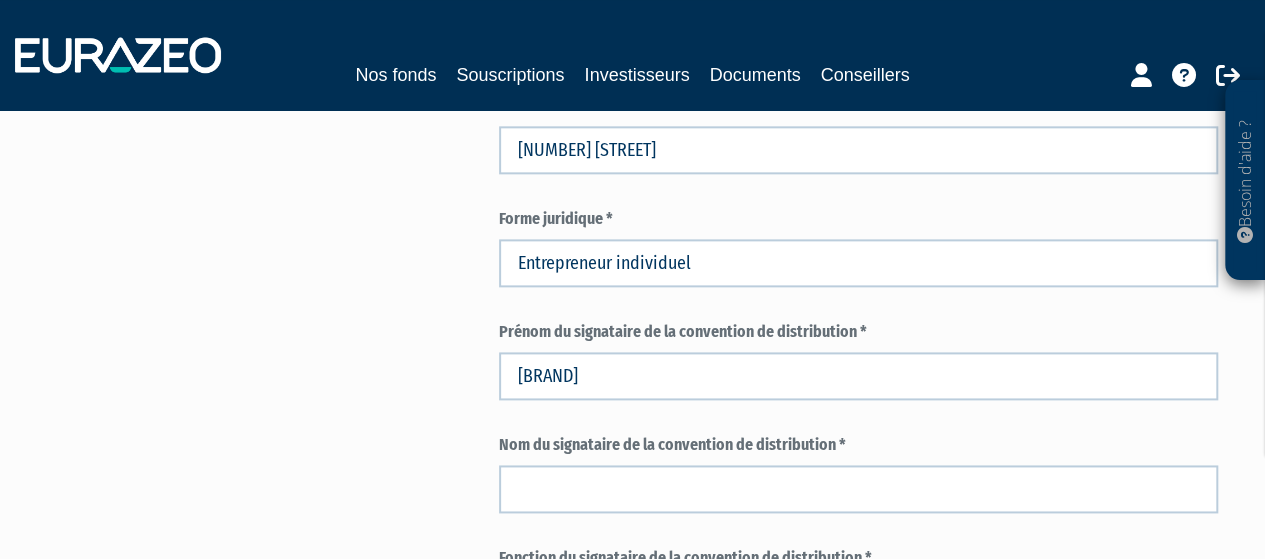 scroll, scrollTop: 1300, scrollLeft: 0, axis: vertical 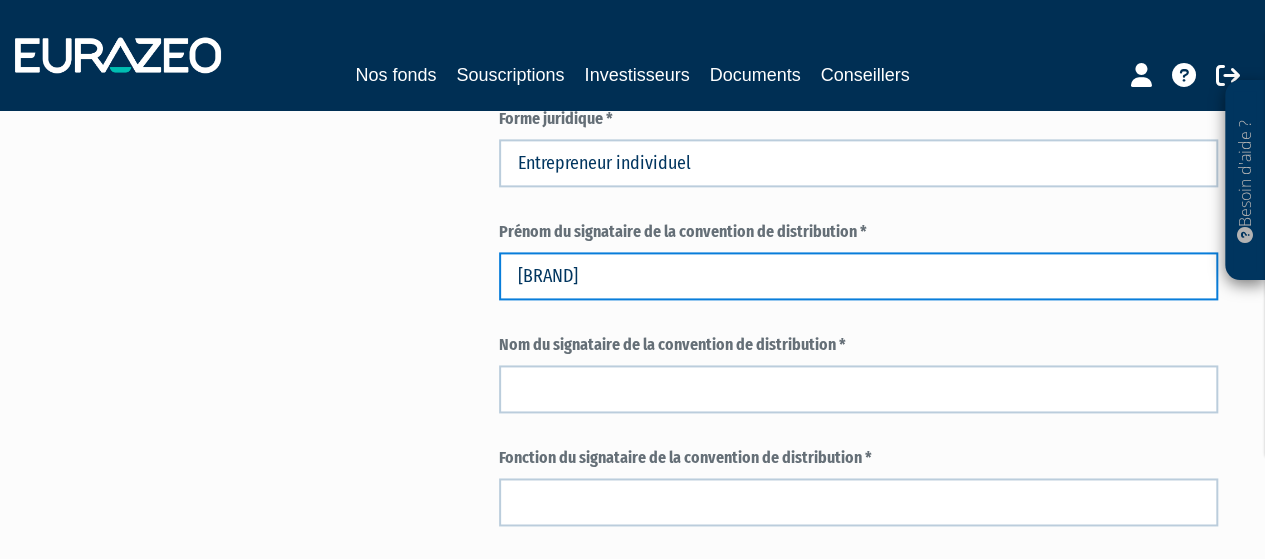 click on "Horizon" at bounding box center [858, 276] 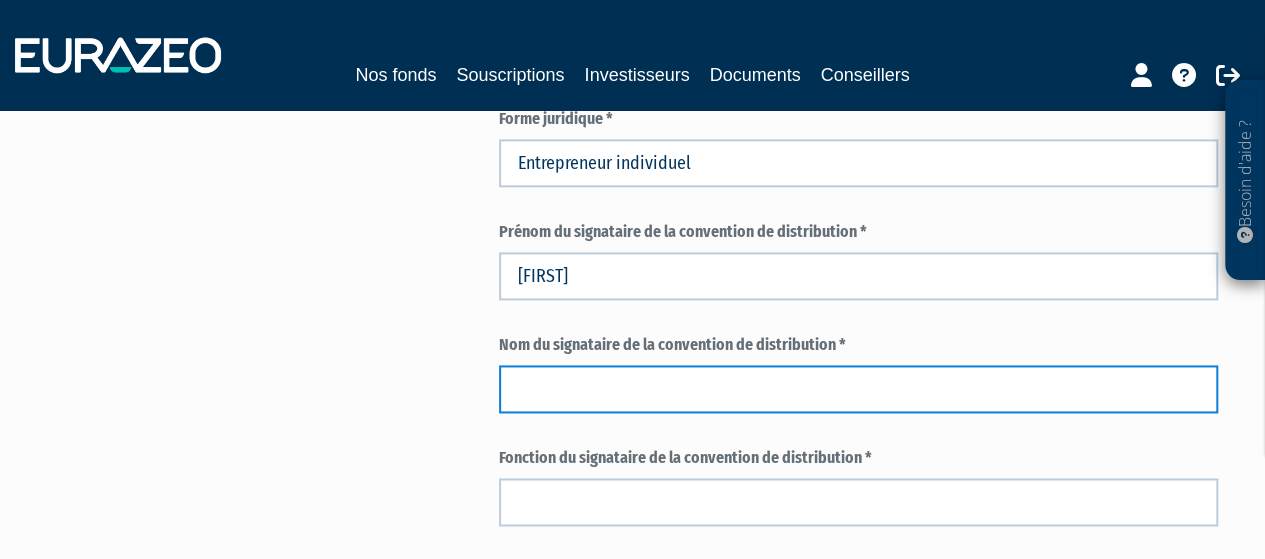 click at bounding box center (858, 389) 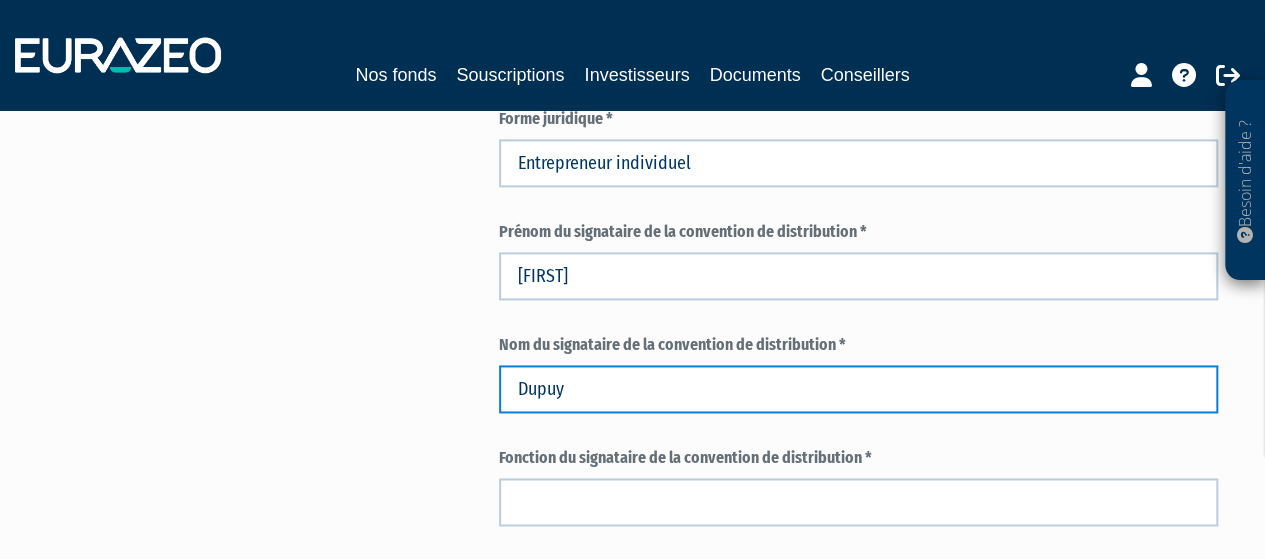 type on "franck.dupuy@ho-patrimoine.com" 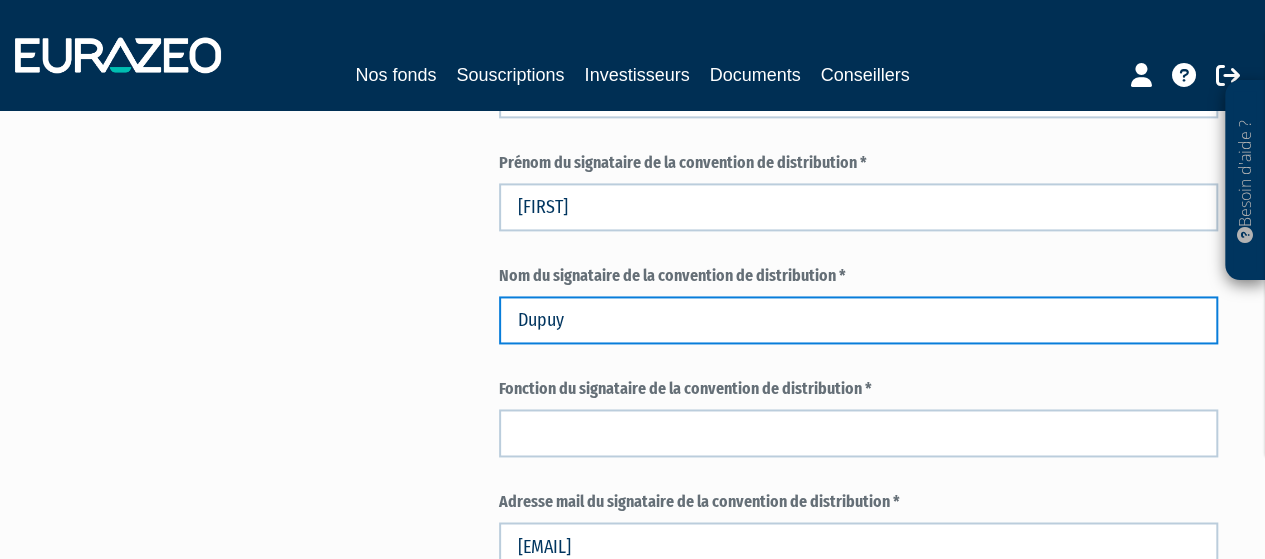 scroll, scrollTop: 1400, scrollLeft: 0, axis: vertical 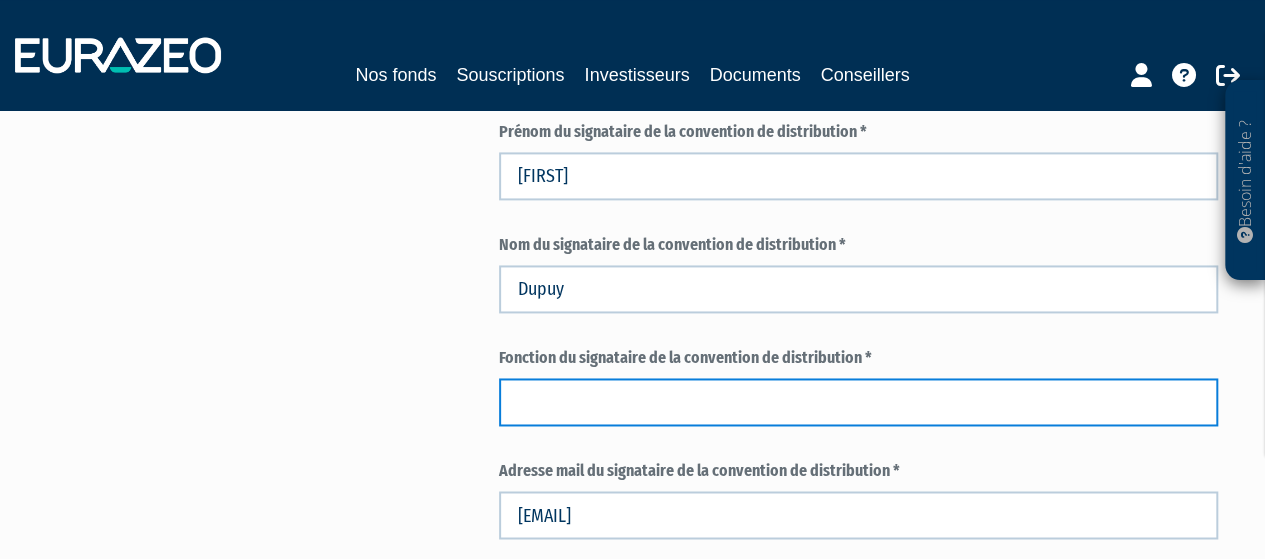 click at bounding box center [858, 402] 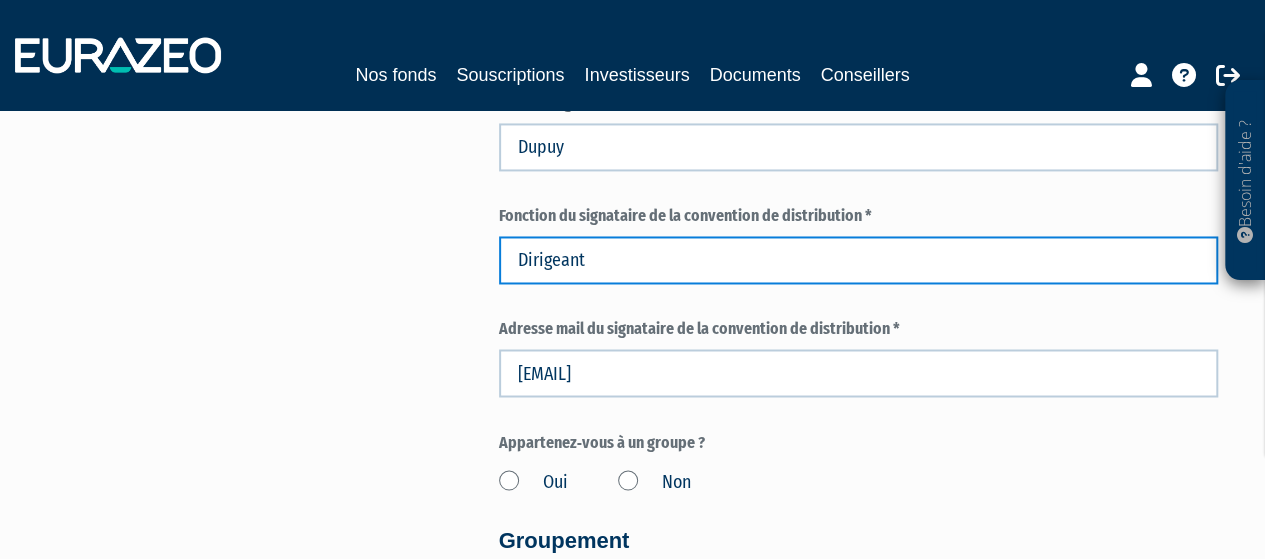 scroll, scrollTop: 1600, scrollLeft: 0, axis: vertical 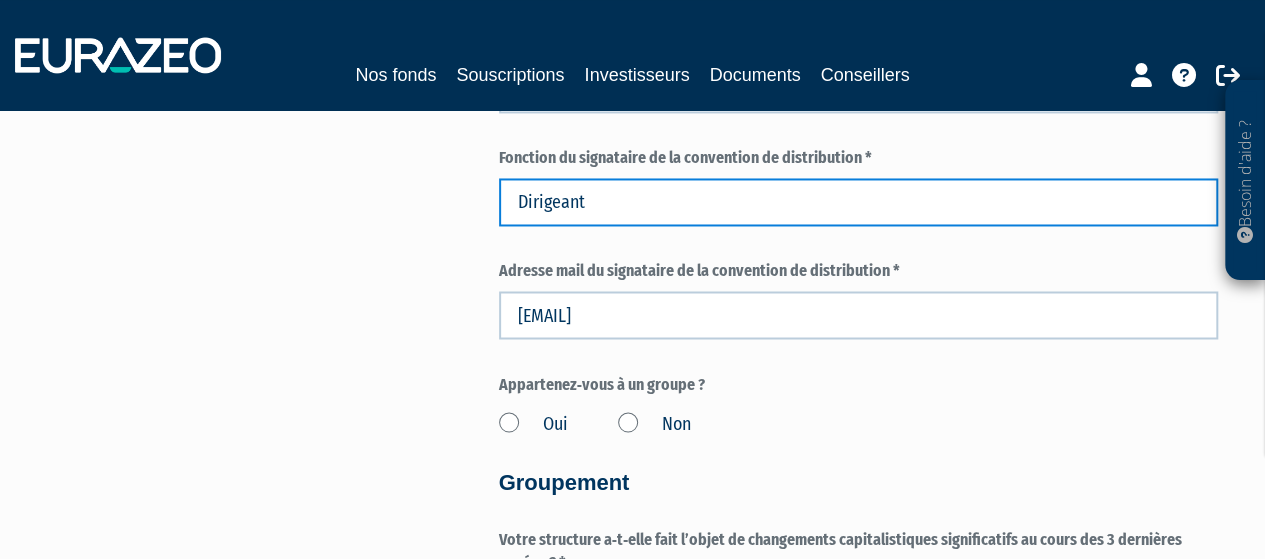 type on "Dirigeant" 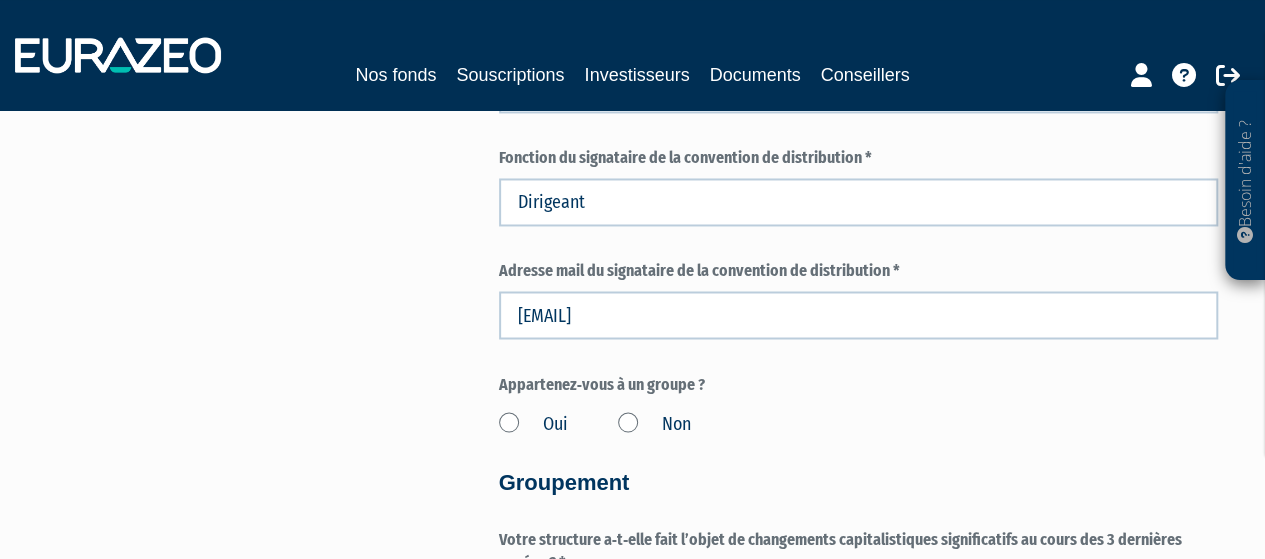 click on "Non" at bounding box center (654, 424) 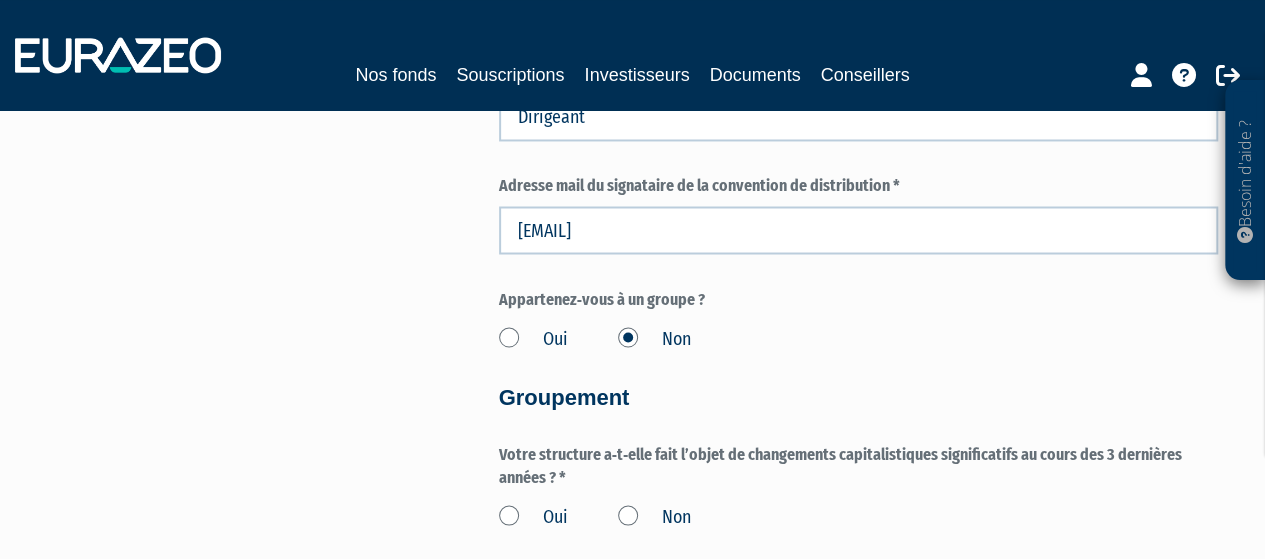scroll, scrollTop: 1800, scrollLeft: 0, axis: vertical 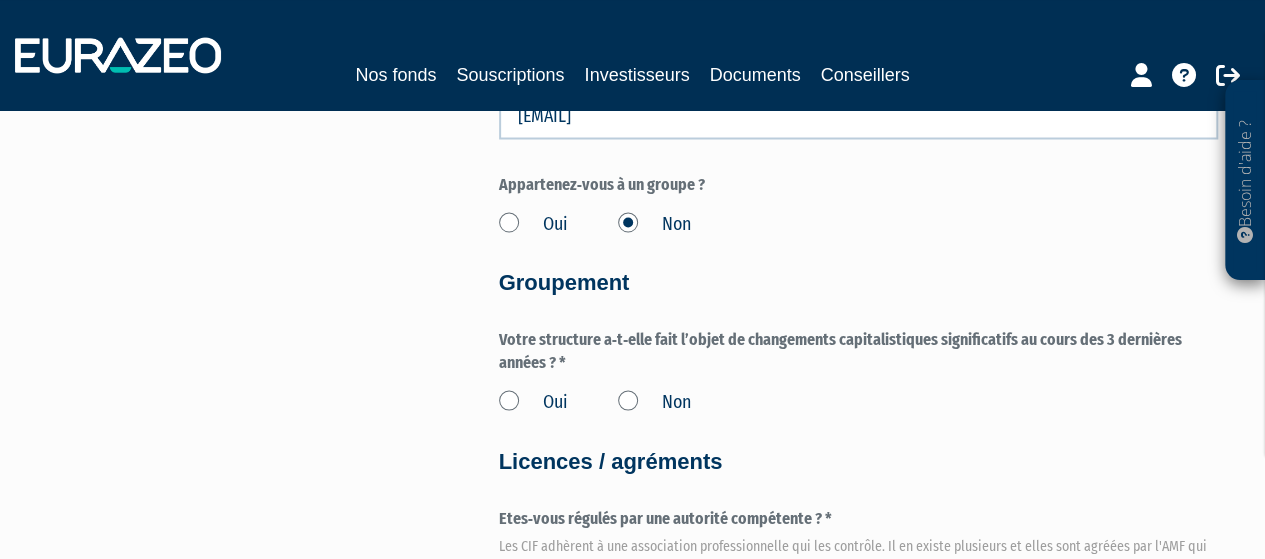 click on "Non" at bounding box center [654, 402] 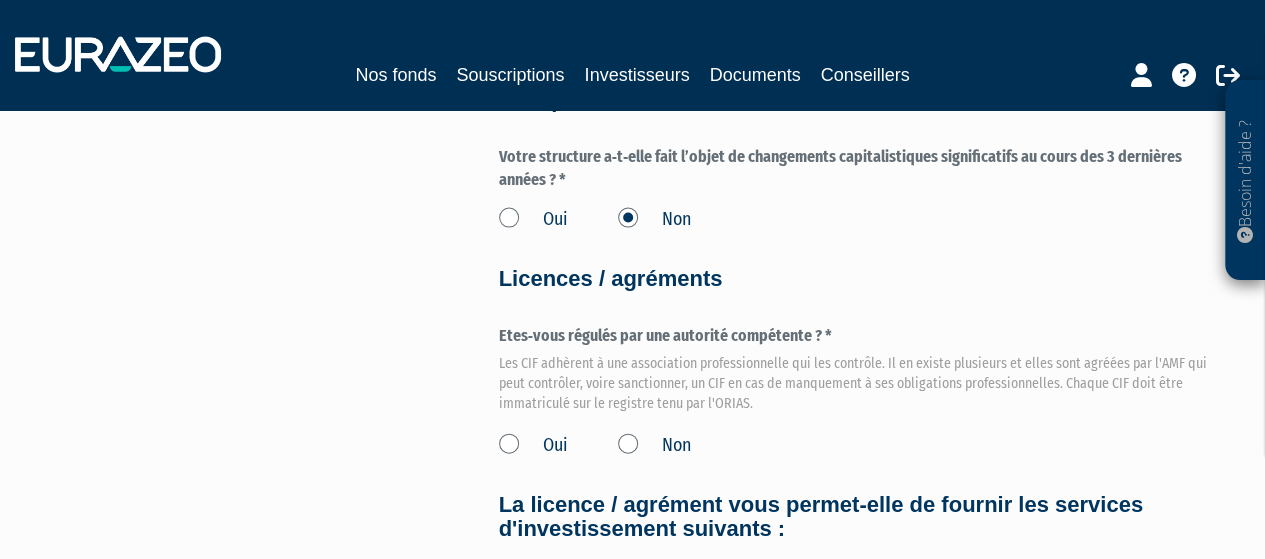 scroll, scrollTop: 2000, scrollLeft: 0, axis: vertical 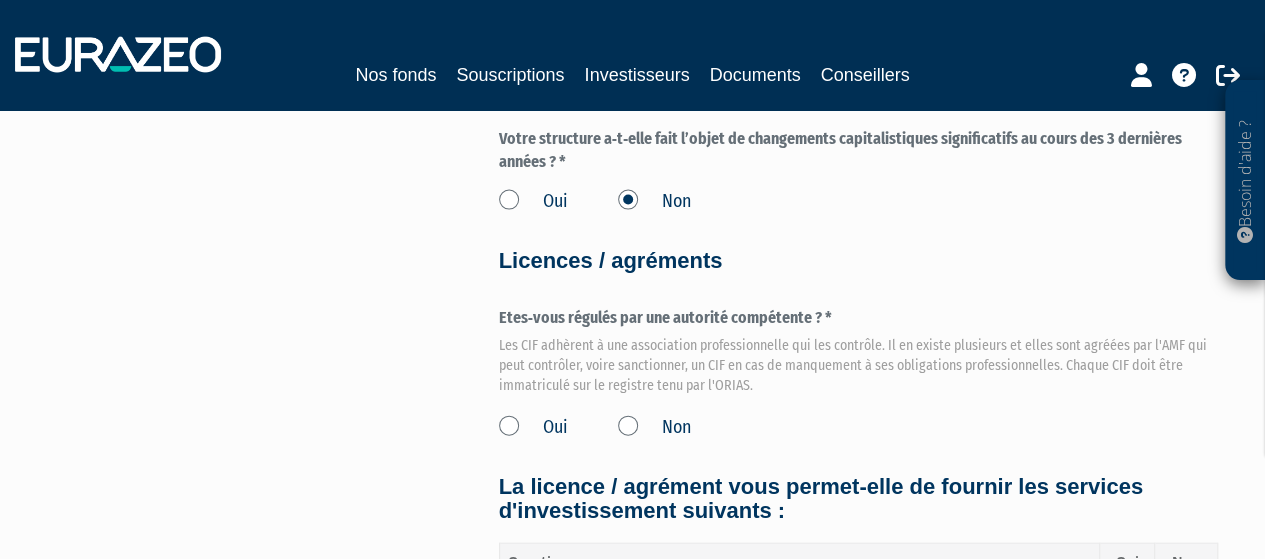 click on "Oui" at bounding box center [533, 428] 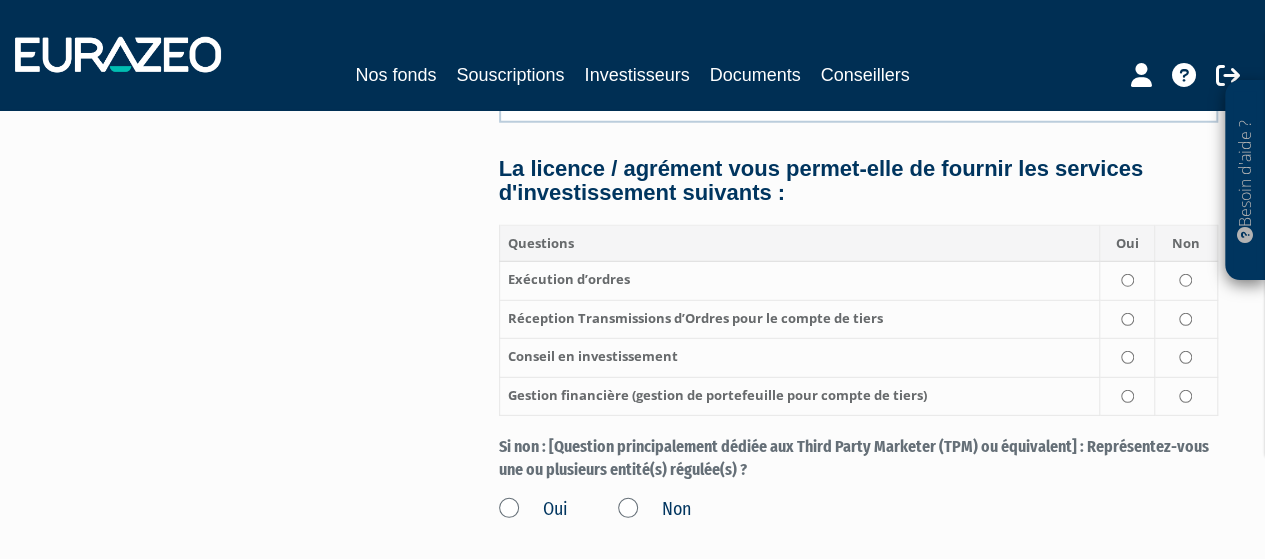 scroll, scrollTop: 2700, scrollLeft: 0, axis: vertical 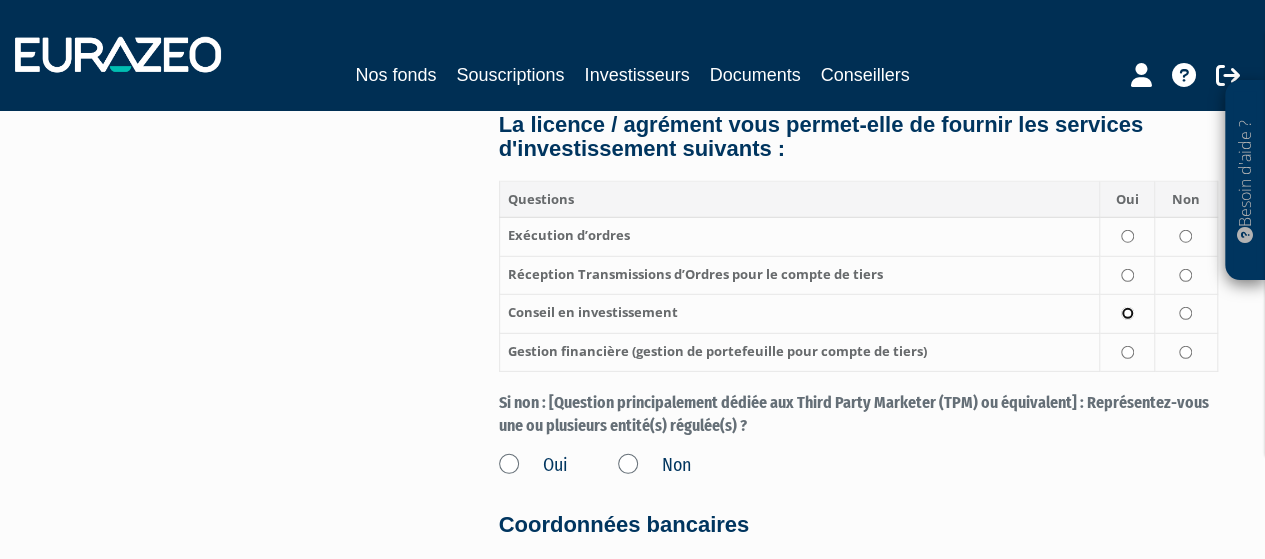 click at bounding box center [1127, 313] 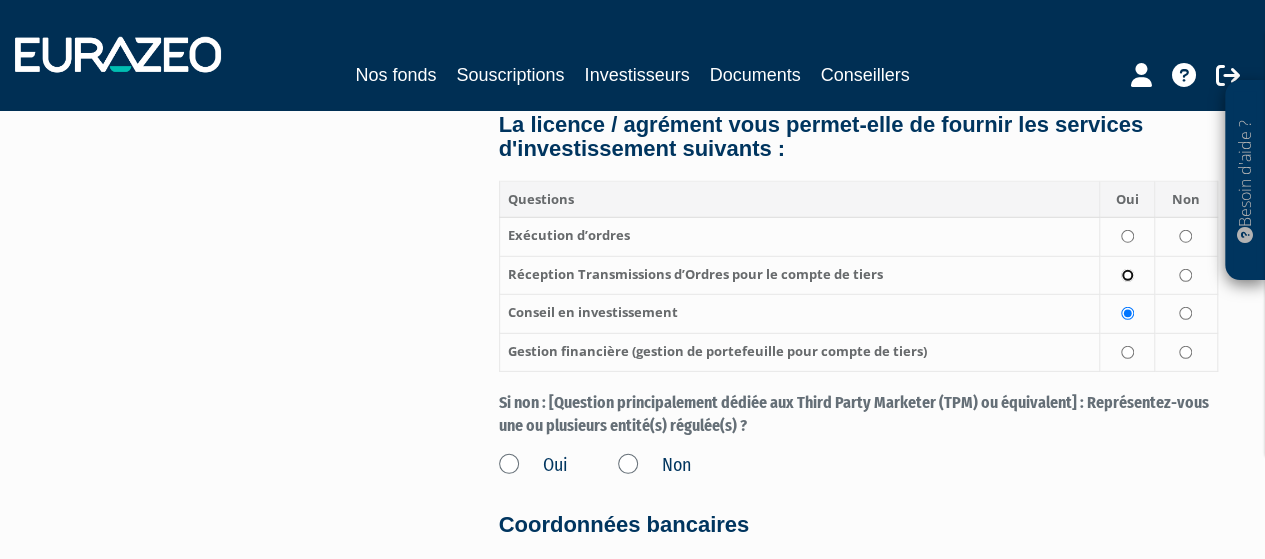 click at bounding box center [1127, 275] 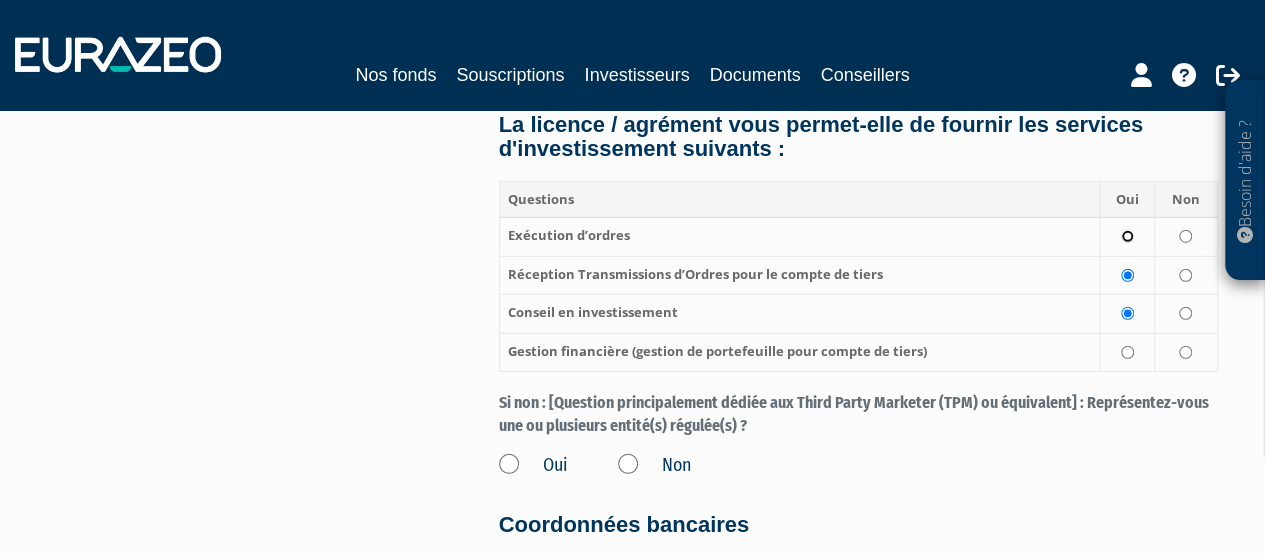 click at bounding box center [1127, 236] 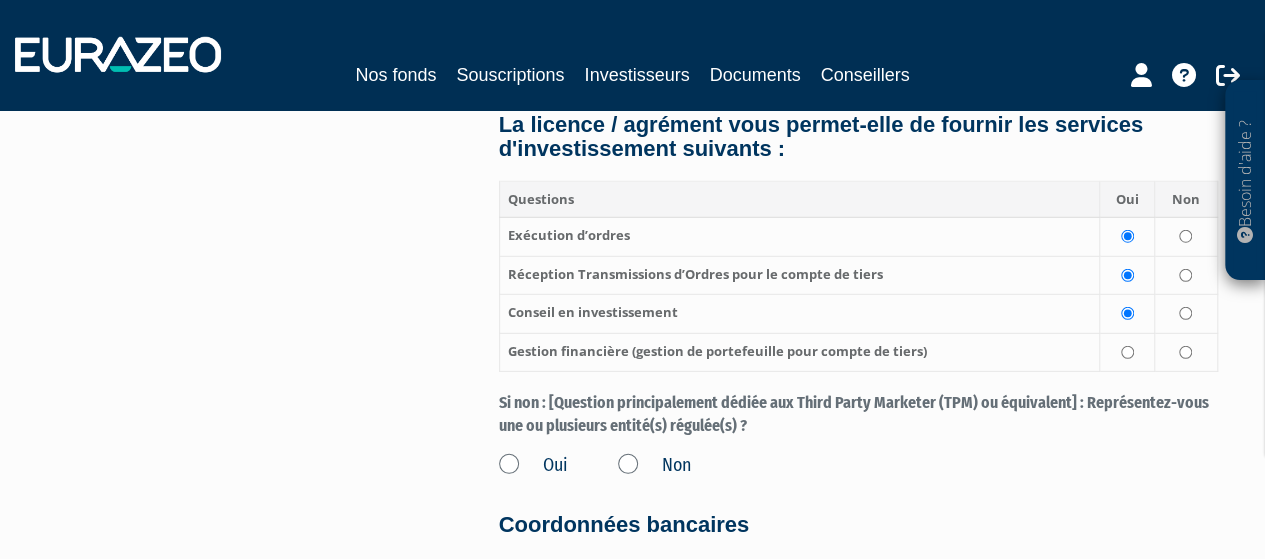 click at bounding box center [1127, 352] 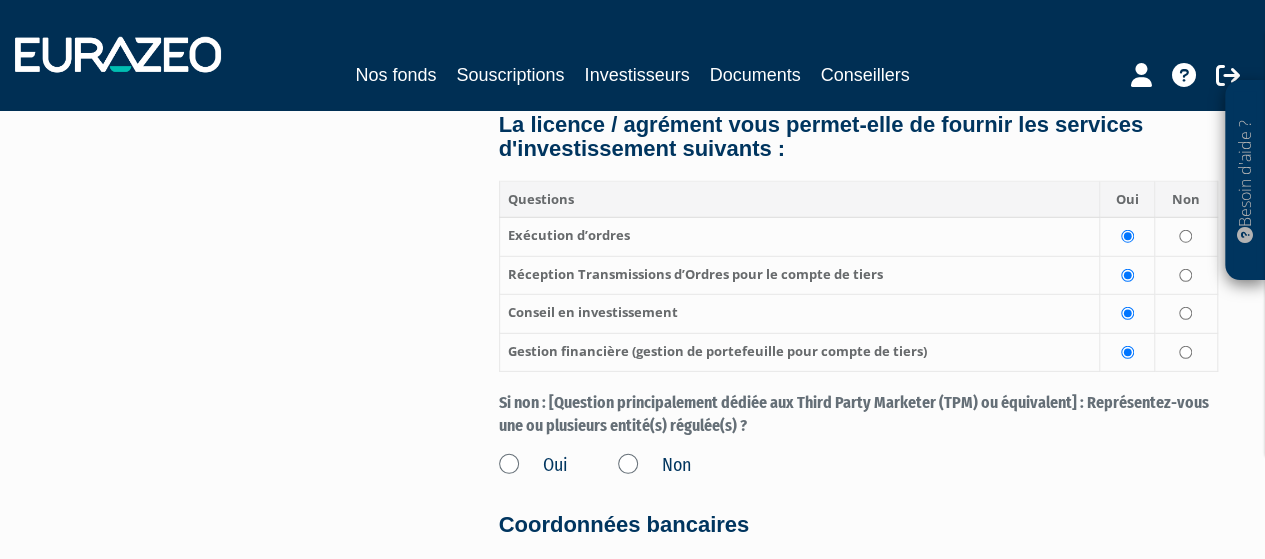 click on "Non" at bounding box center [654, 466] 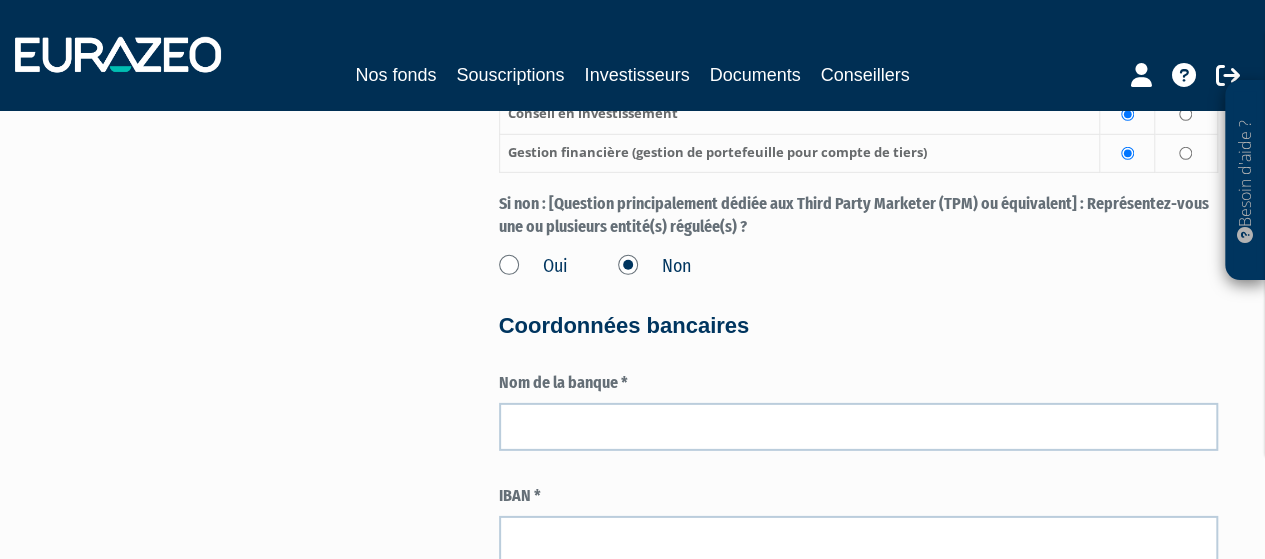 scroll, scrollTop: 2900, scrollLeft: 0, axis: vertical 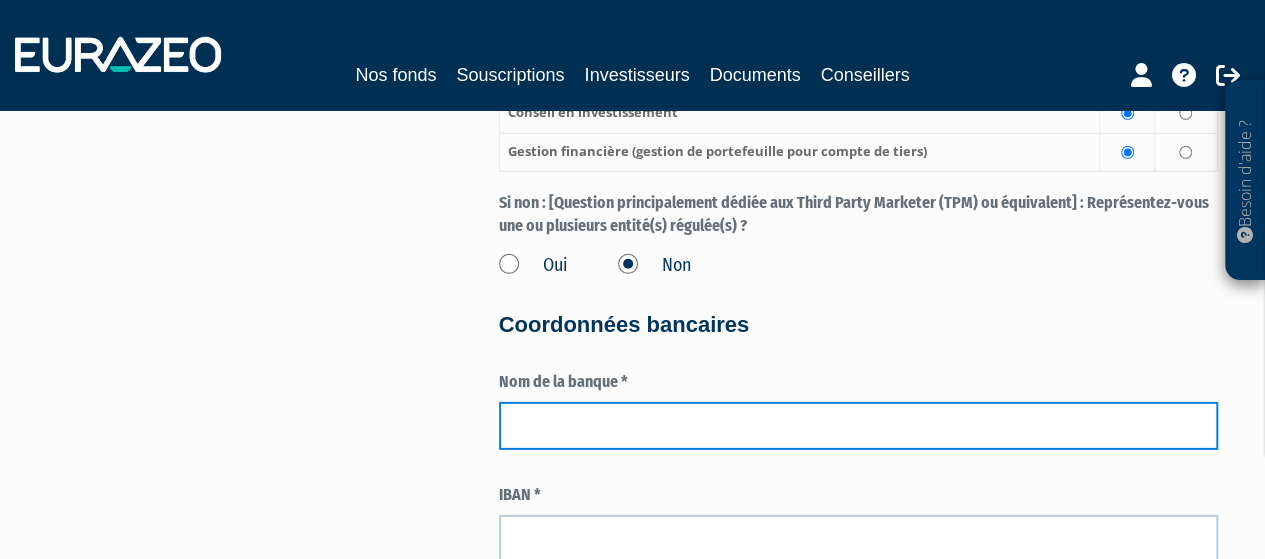 click at bounding box center [858, 426] 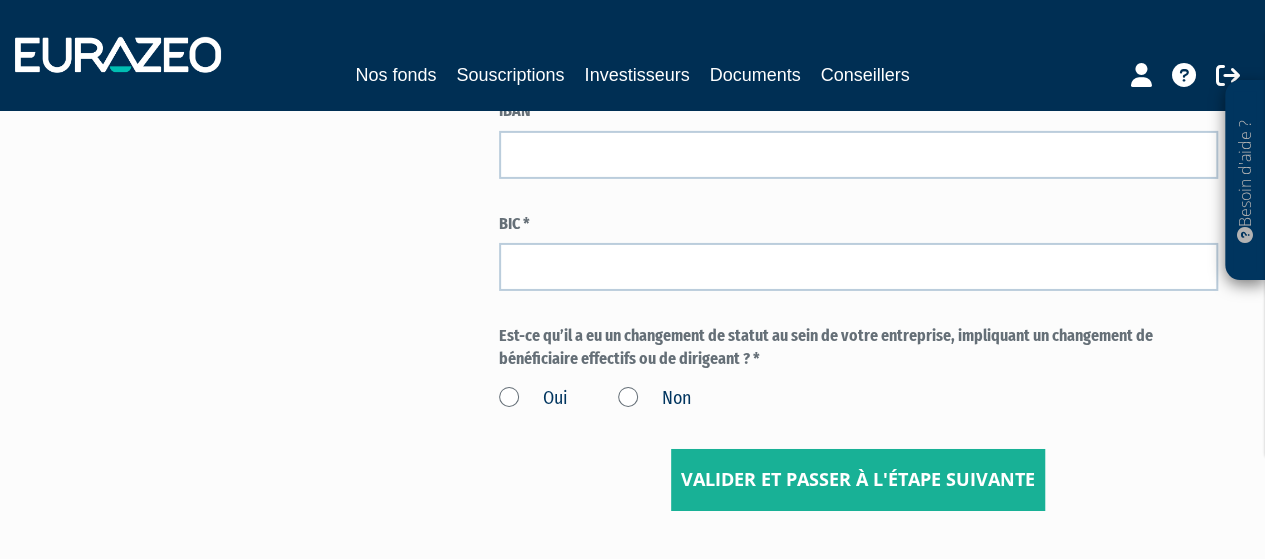 scroll, scrollTop: 3400, scrollLeft: 0, axis: vertical 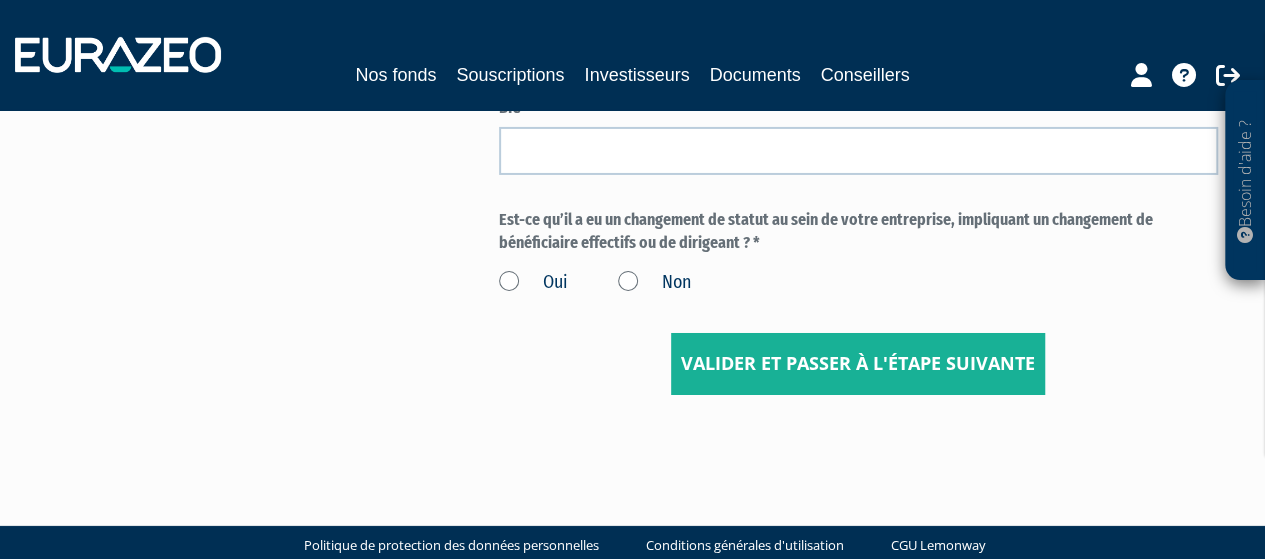 click on "Non" at bounding box center [654, 283] 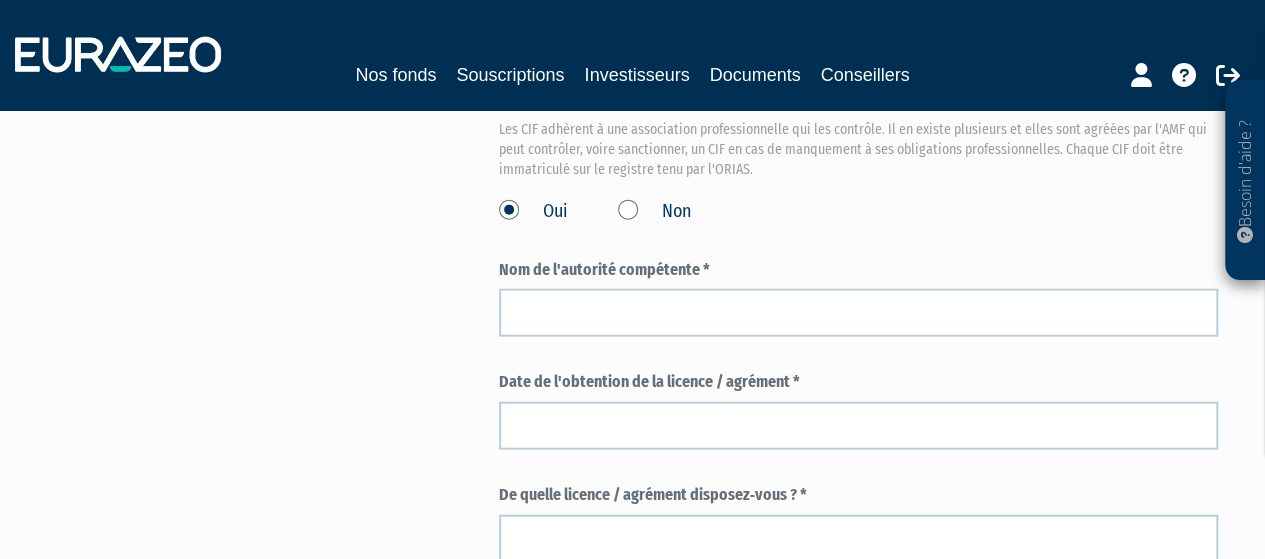 scroll, scrollTop: 2200, scrollLeft: 0, axis: vertical 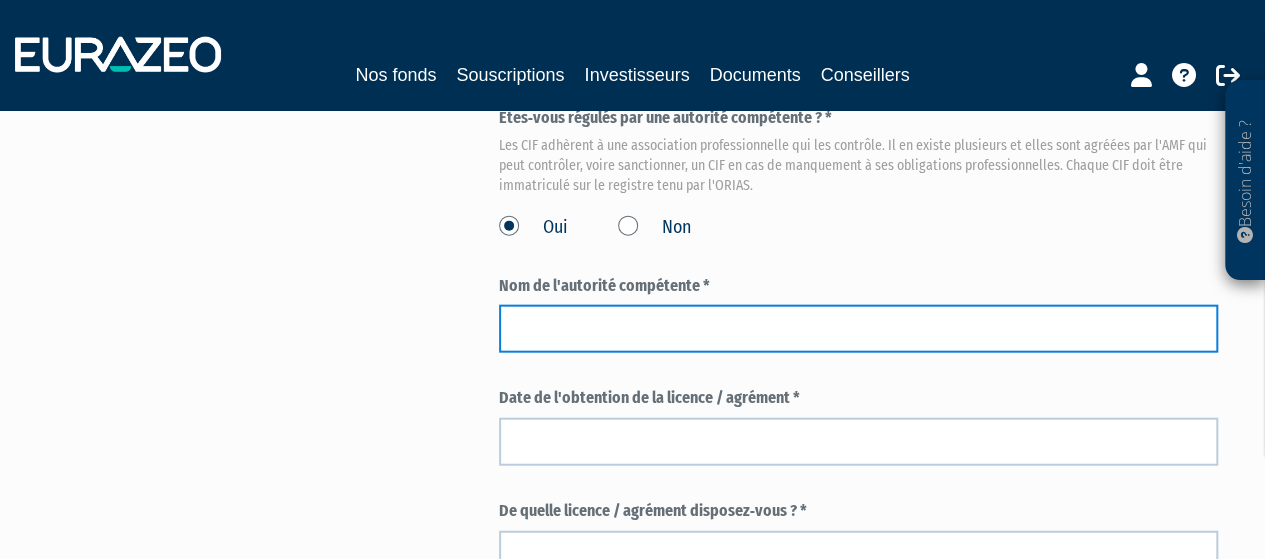 click at bounding box center (858, 329) 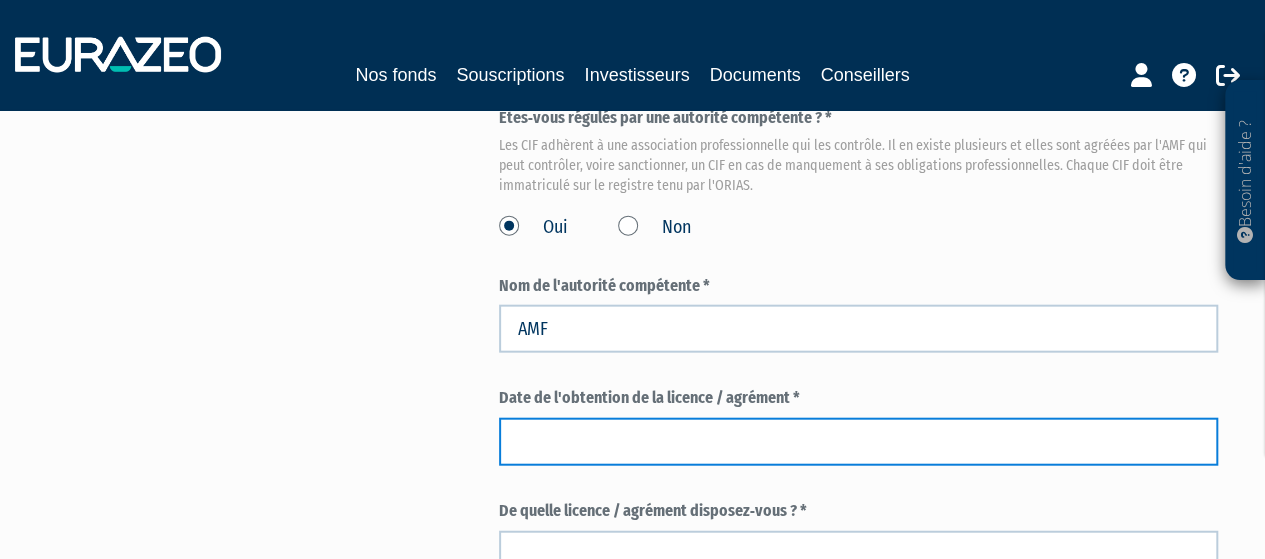click at bounding box center (858, 442) 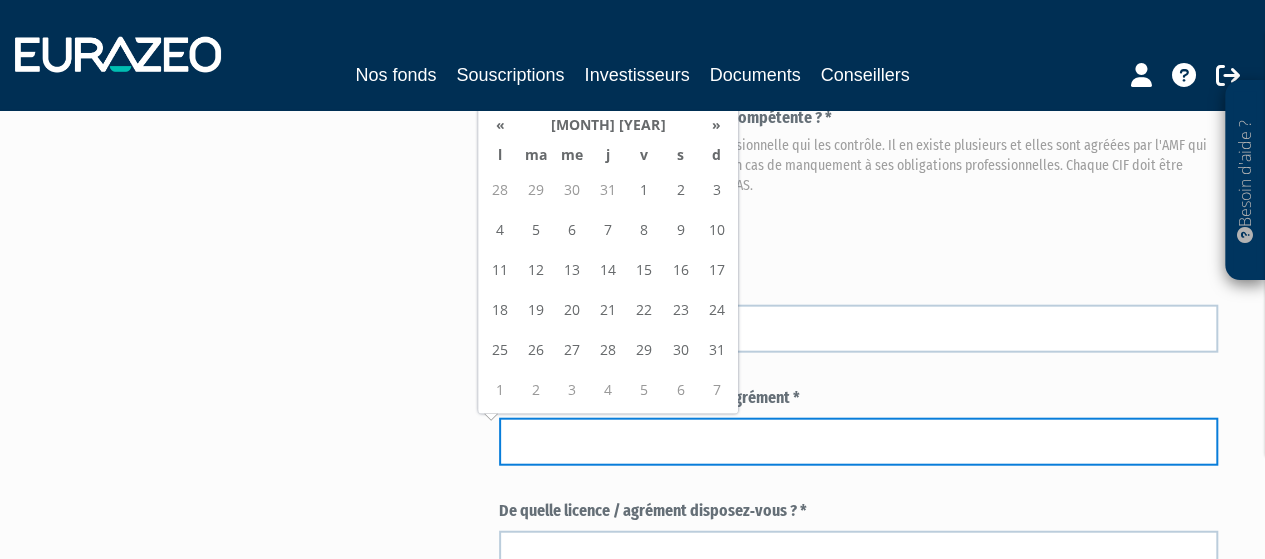 click at bounding box center [858, 442] 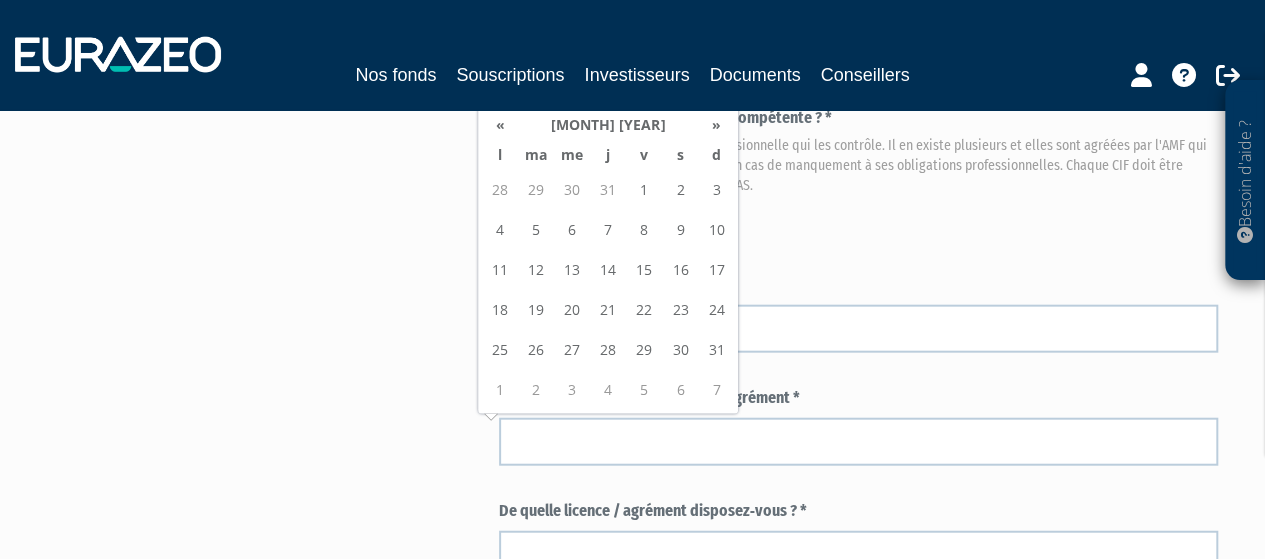 click on "Numéro d'enregistrement (SIRET en France) *
98442256800027
DUPUY FRANCK Pays" at bounding box center (858, -150) 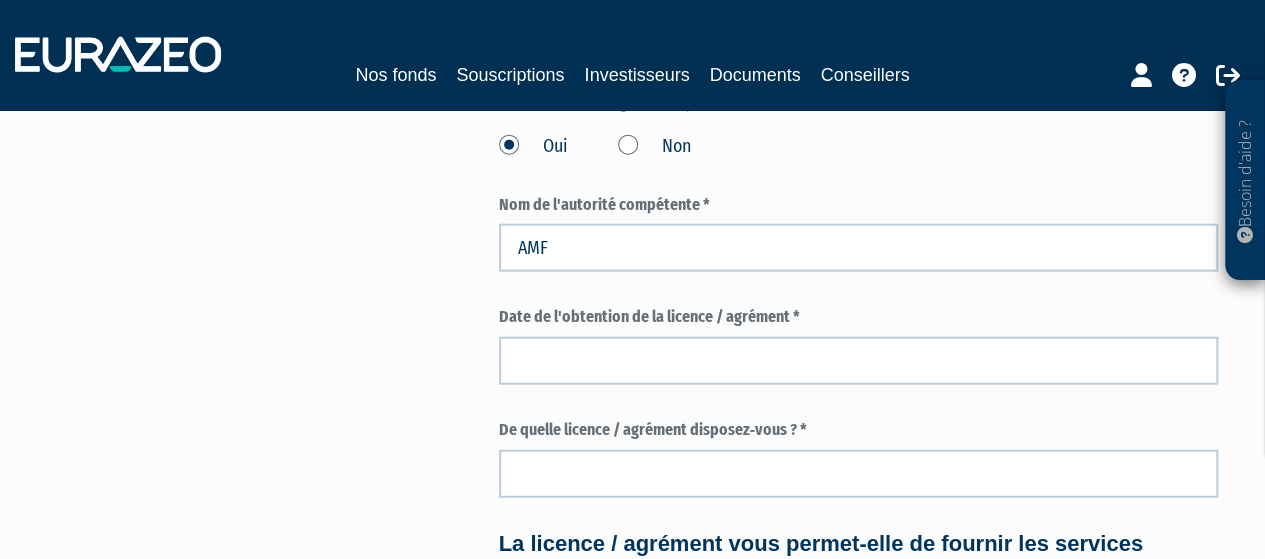 scroll, scrollTop: 2300, scrollLeft: 0, axis: vertical 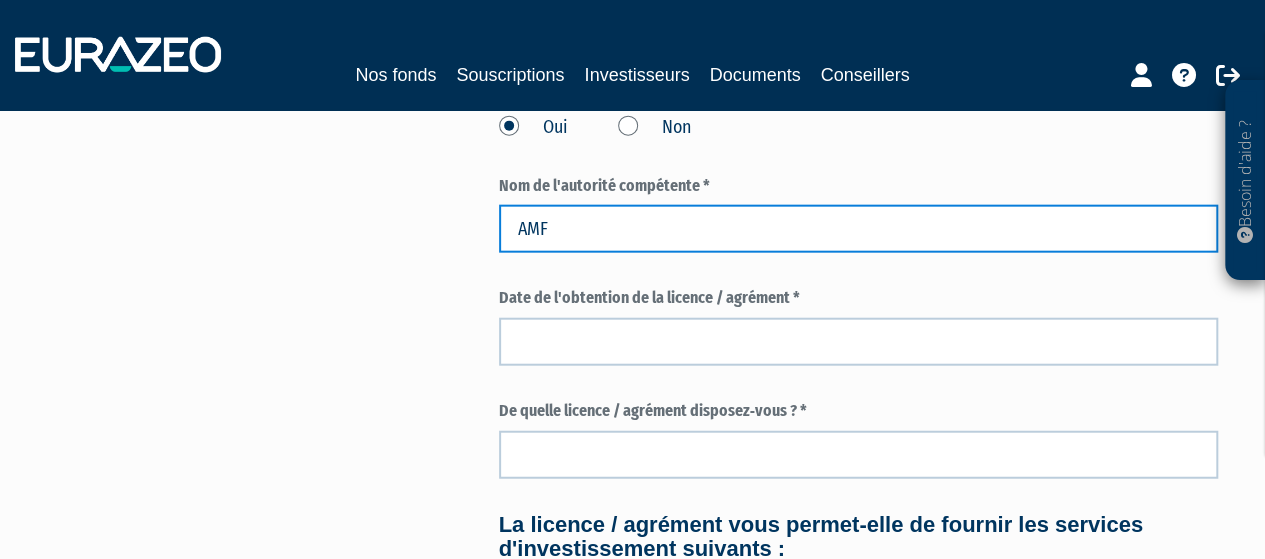 drag, startPoint x: 564, startPoint y: 229, endPoint x: 510, endPoint y: 233, distance: 54.147945 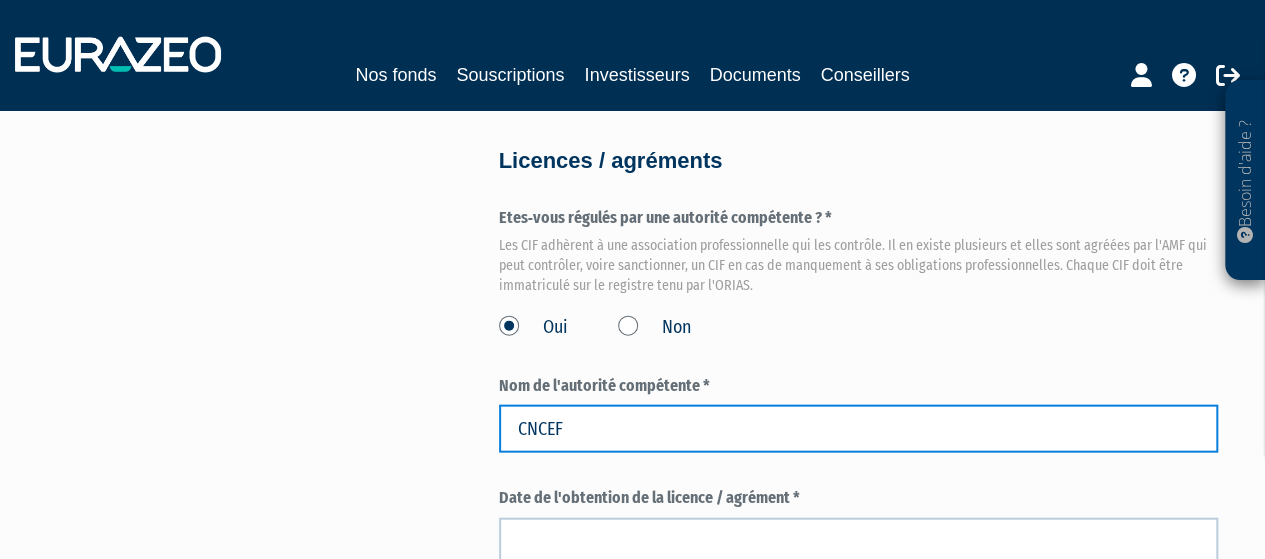 scroll, scrollTop: 2200, scrollLeft: 0, axis: vertical 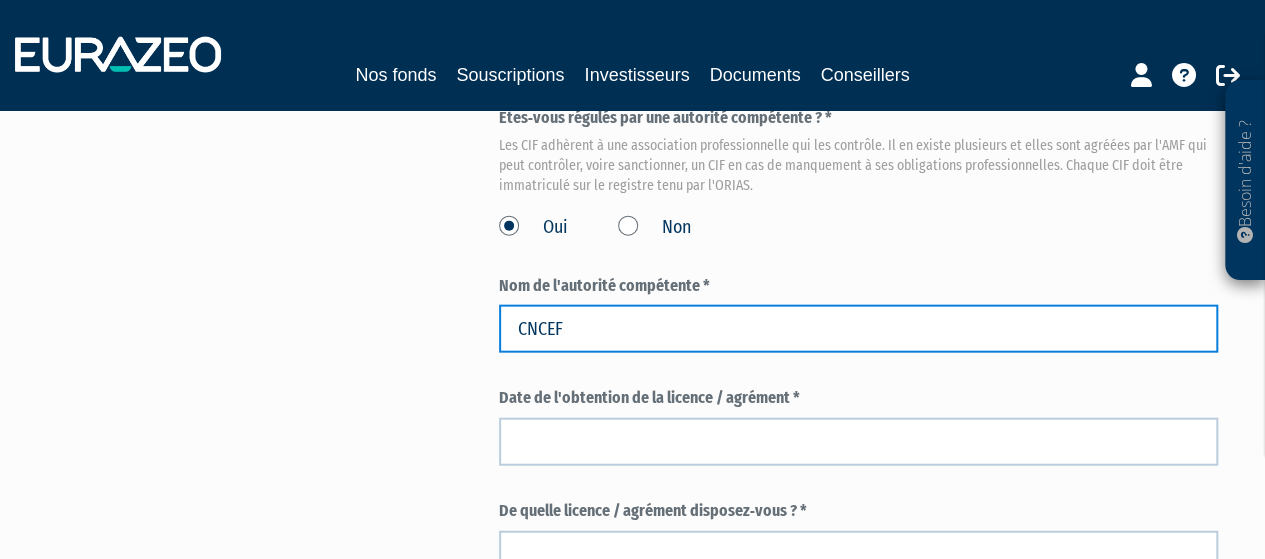 type on "CNCEF" 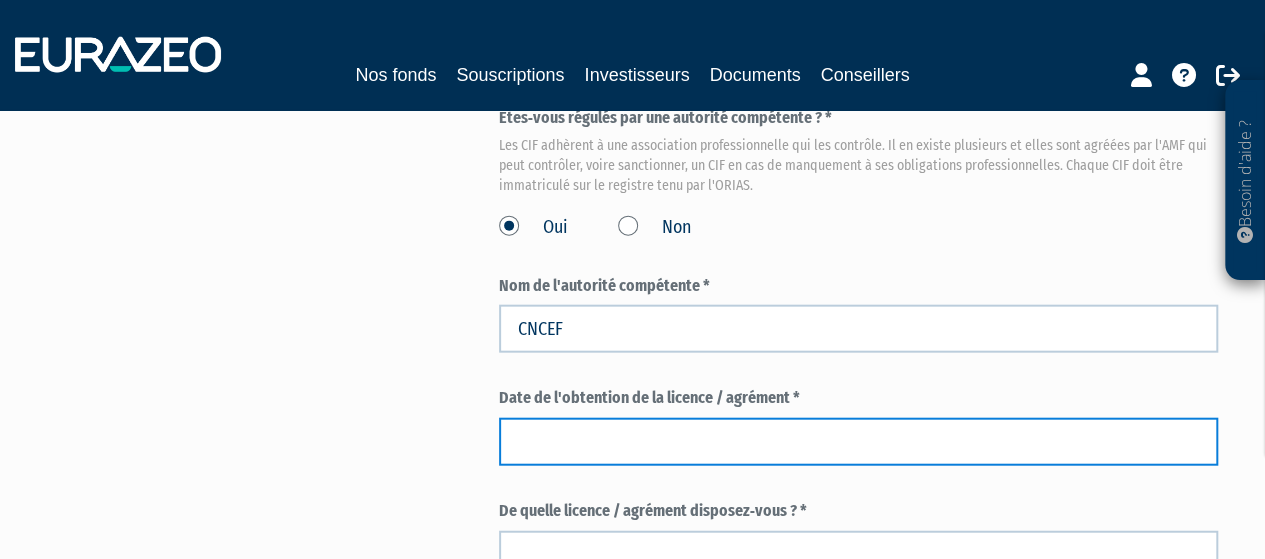 click at bounding box center (858, 442) 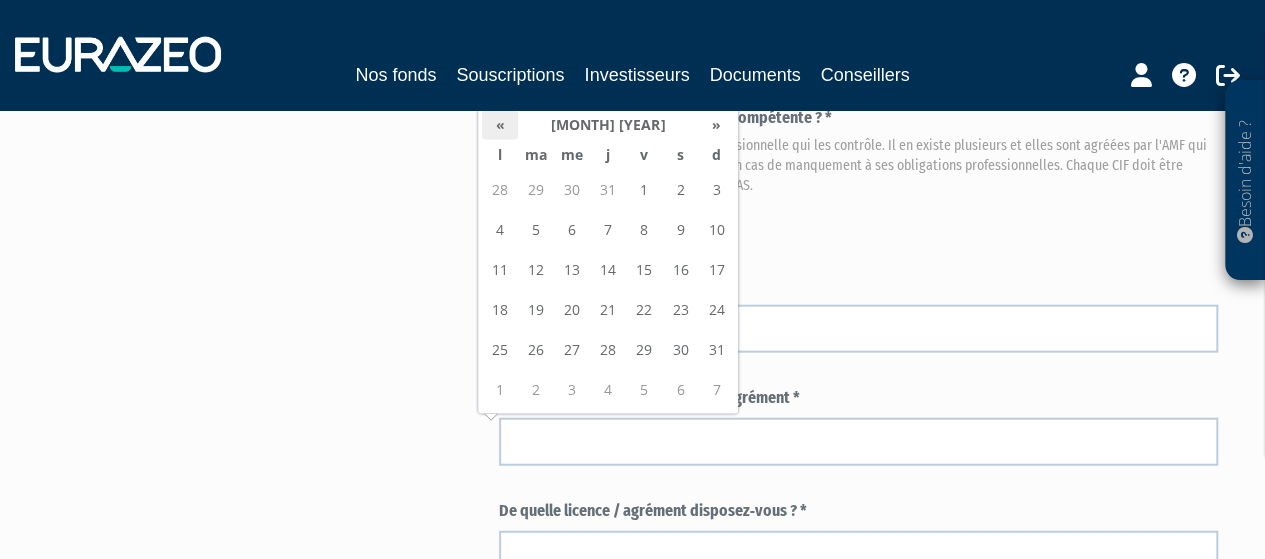 click on "«" at bounding box center (500, 125) 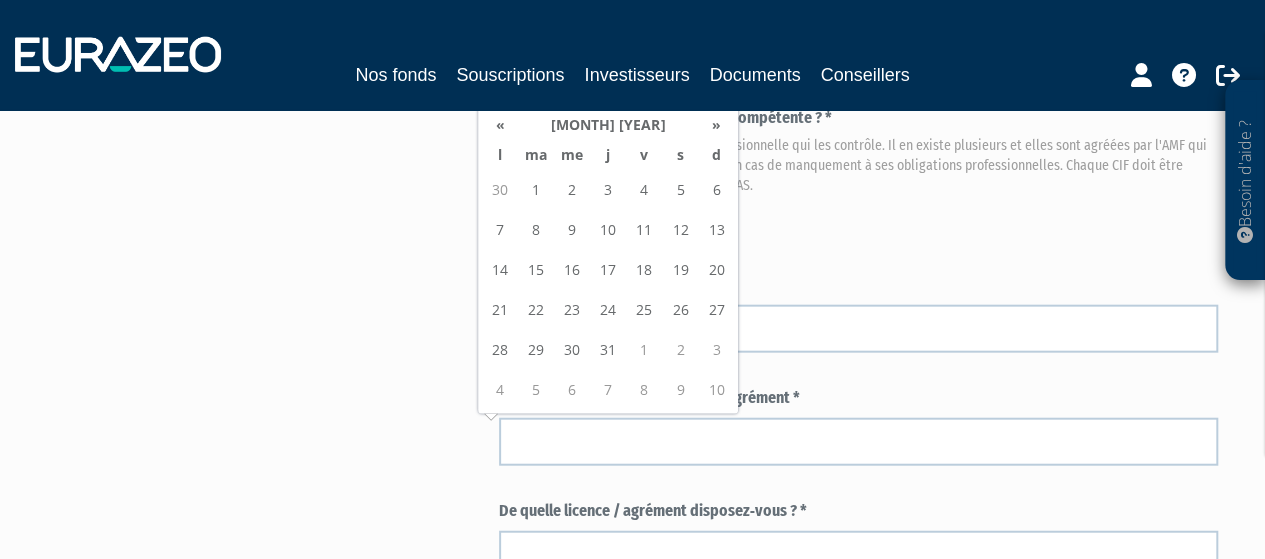 click on "«" at bounding box center (500, 125) 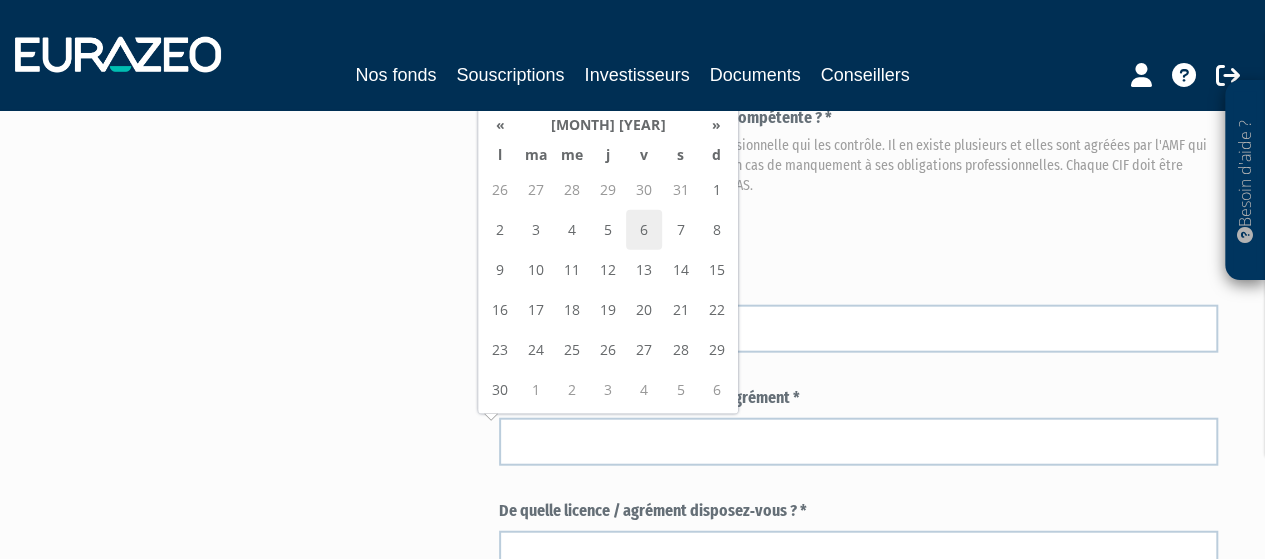 click on "6" at bounding box center [644, 230] 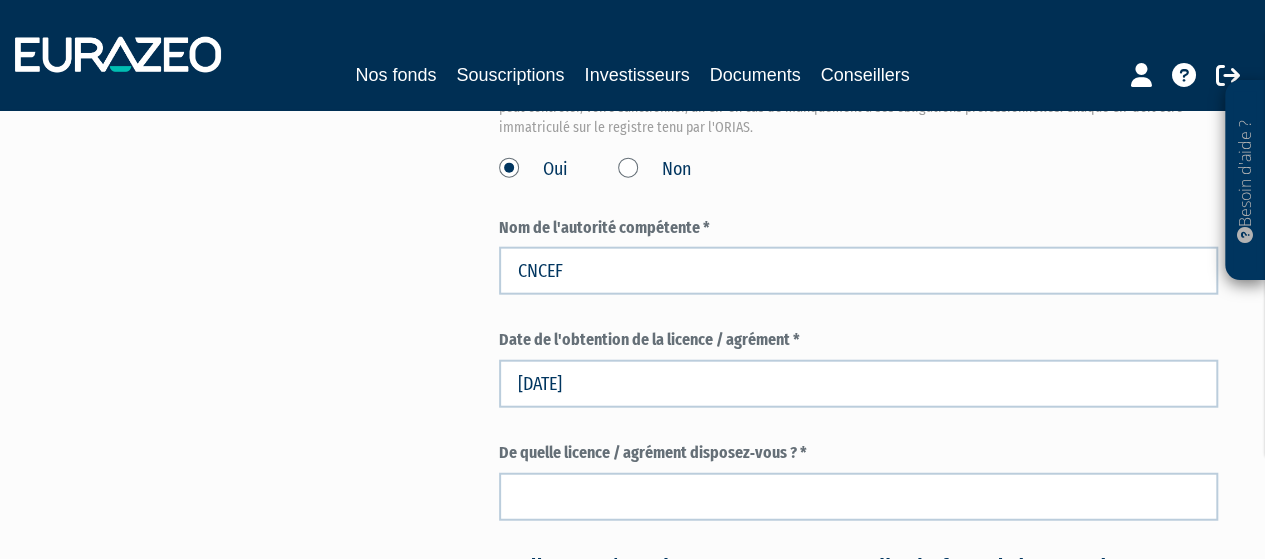scroll, scrollTop: 2300, scrollLeft: 0, axis: vertical 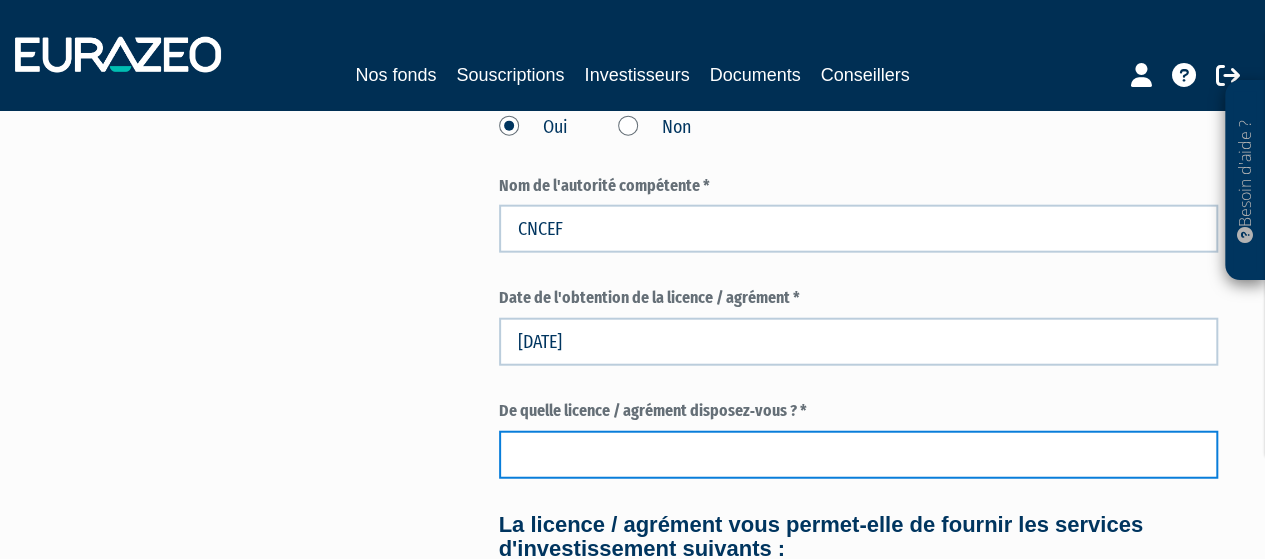 click at bounding box center (858, 455) 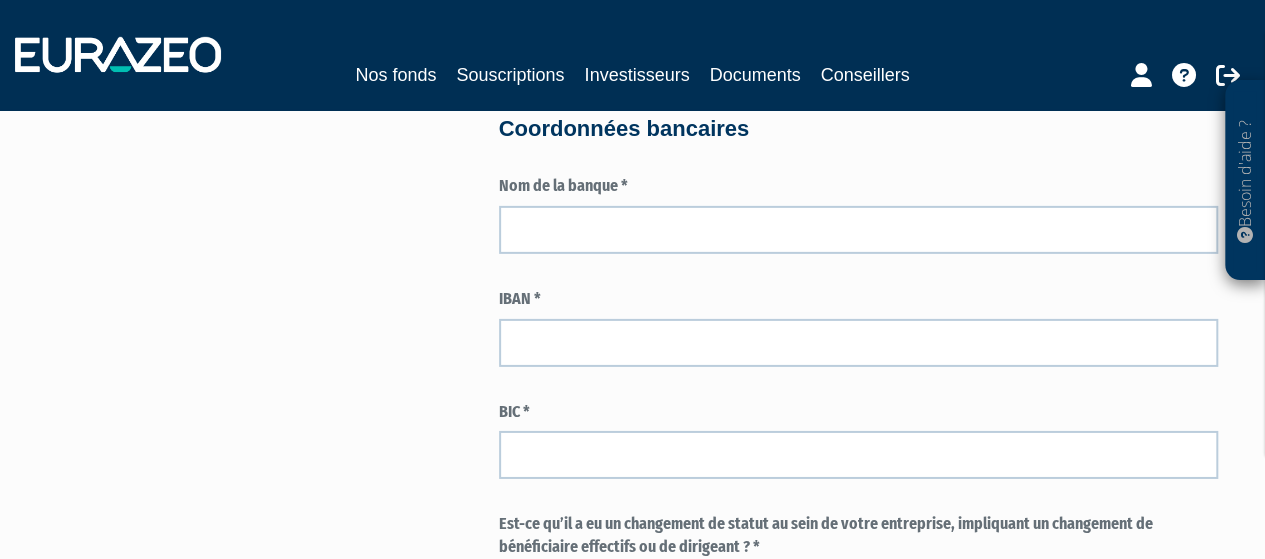 scroll, scrollTop: 3100, scrollLeft: 0, axis: vertical 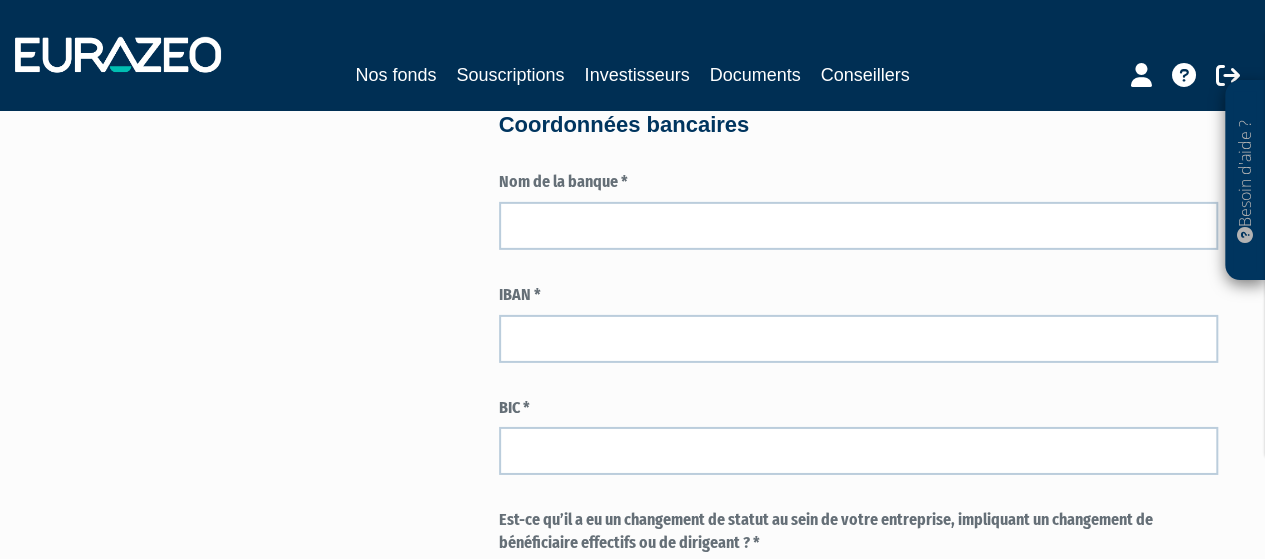 type on "Conseiller en Investissement Financier" 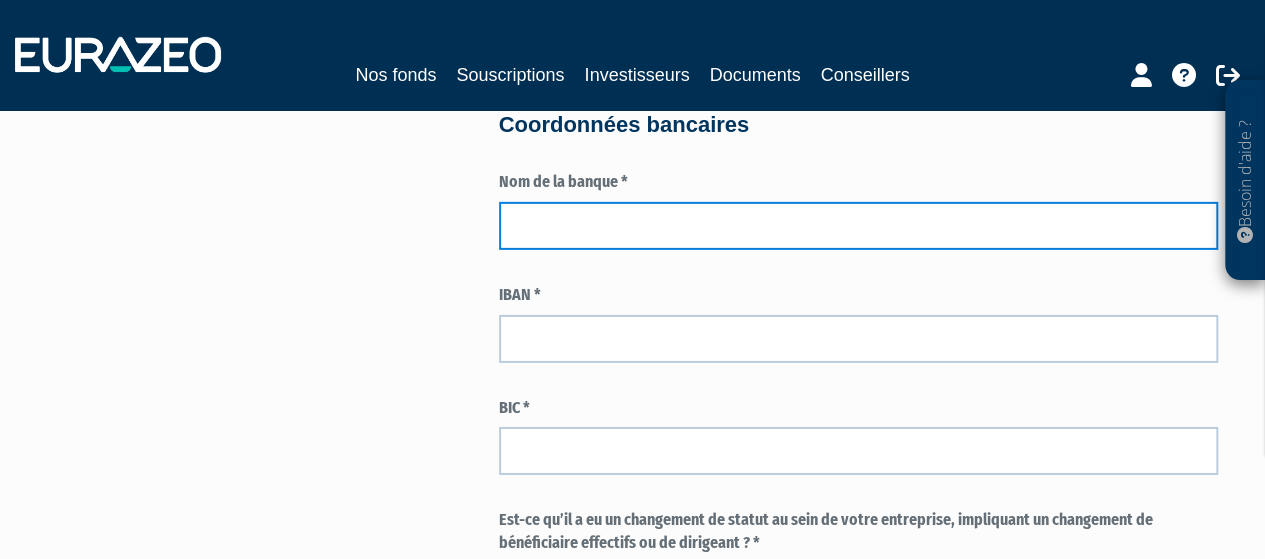 click at bounding box center [858, 226] 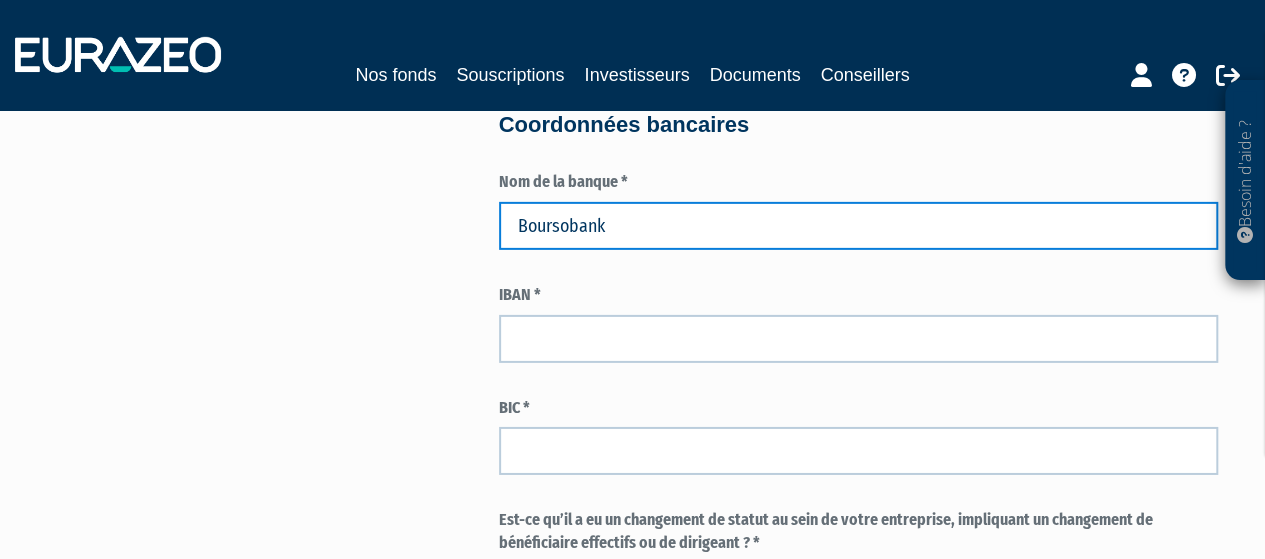 type on "Boursobank" 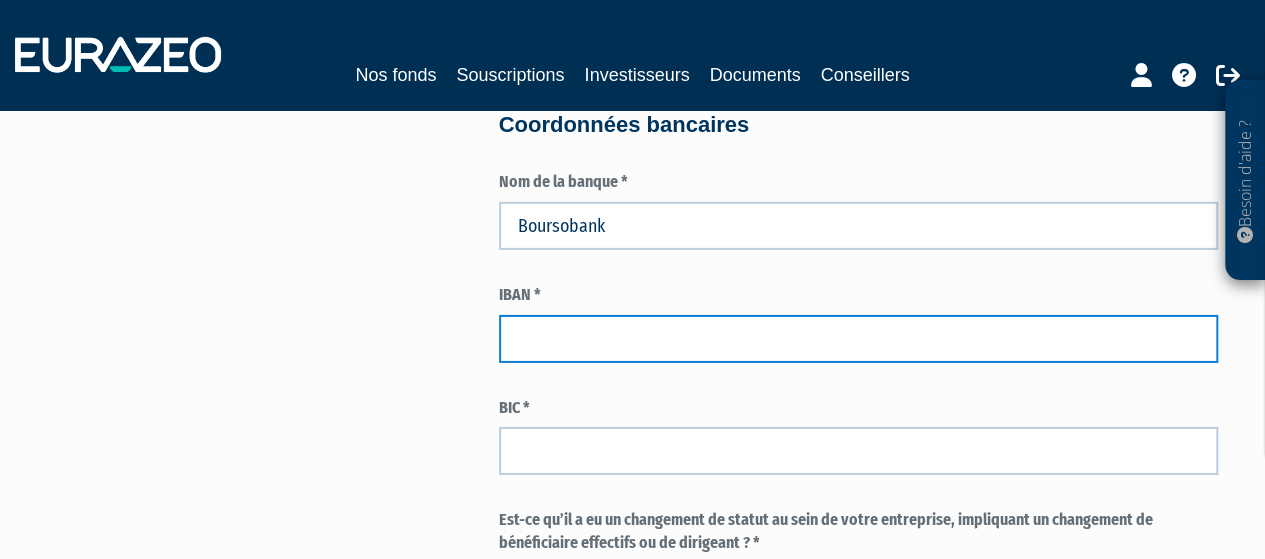 click at bounding box center (858, 339) 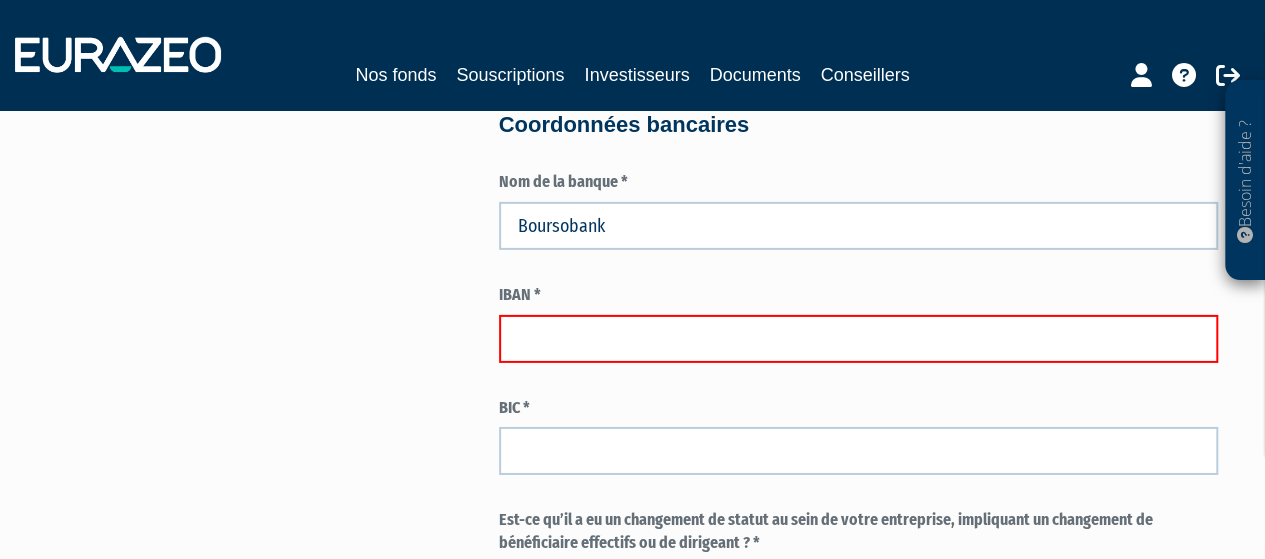paste on "FR76 4061 8804 6900 0400 8852 208" 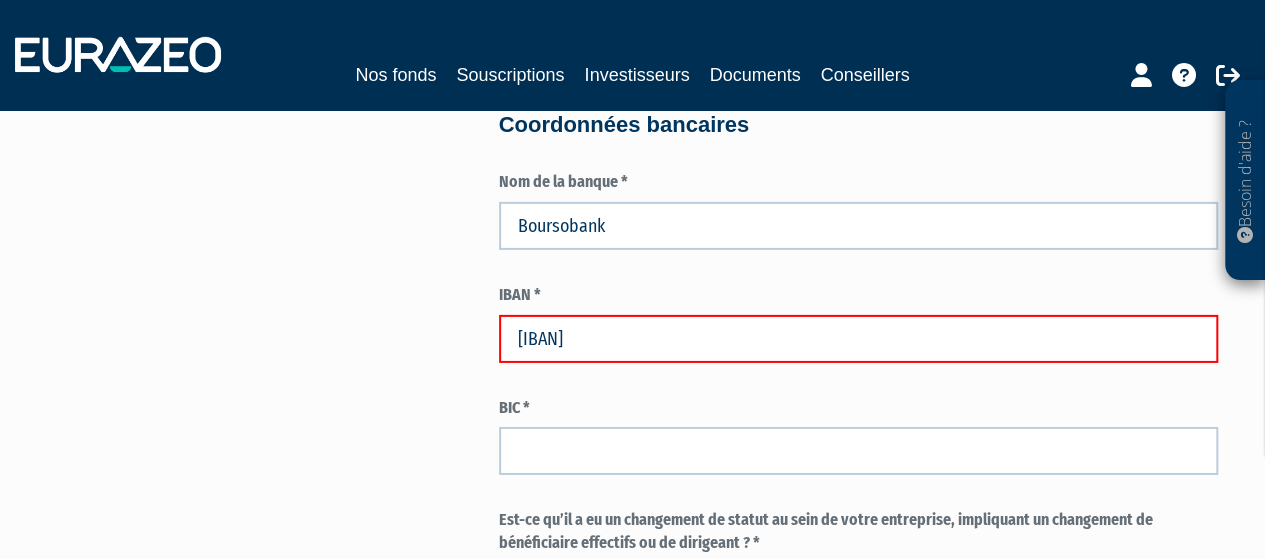 type on "FR76 4061 8804 6900 0400 8852 208" 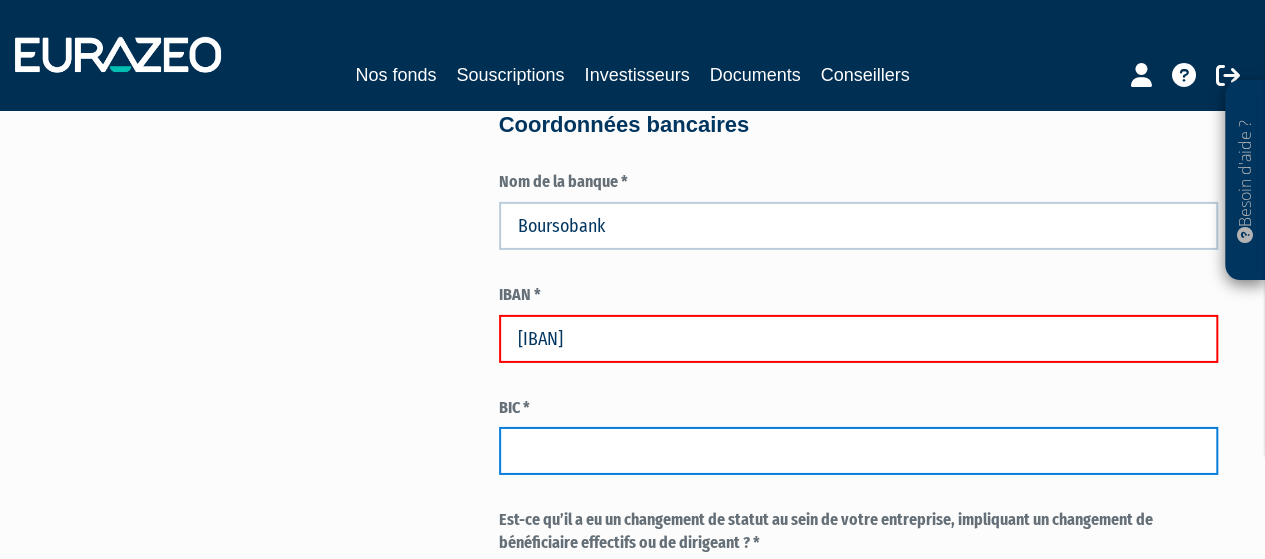 click at bounding box center (858, 451) 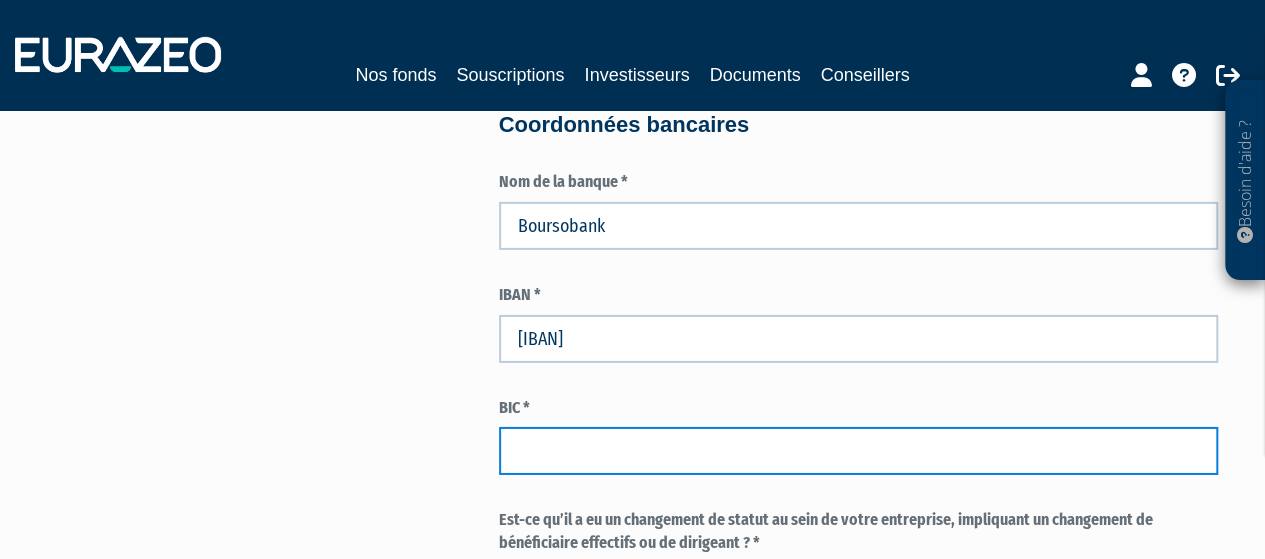 paste on "BOUS FRPP XXX" 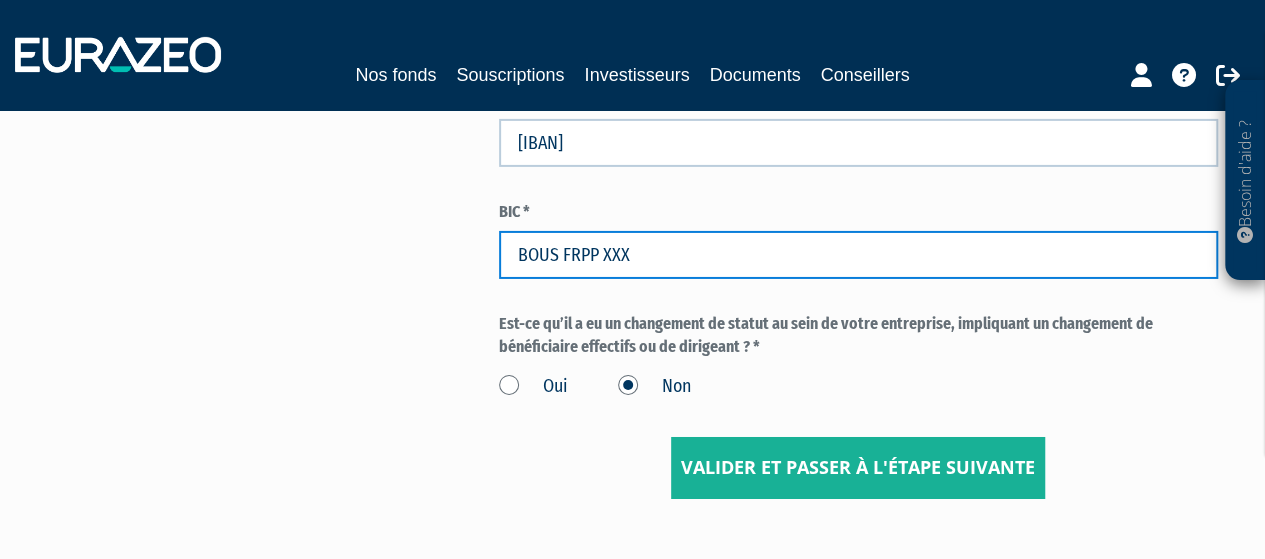 scroll, scrollTop: 3300, scrollLeft: 0, axis: vertical 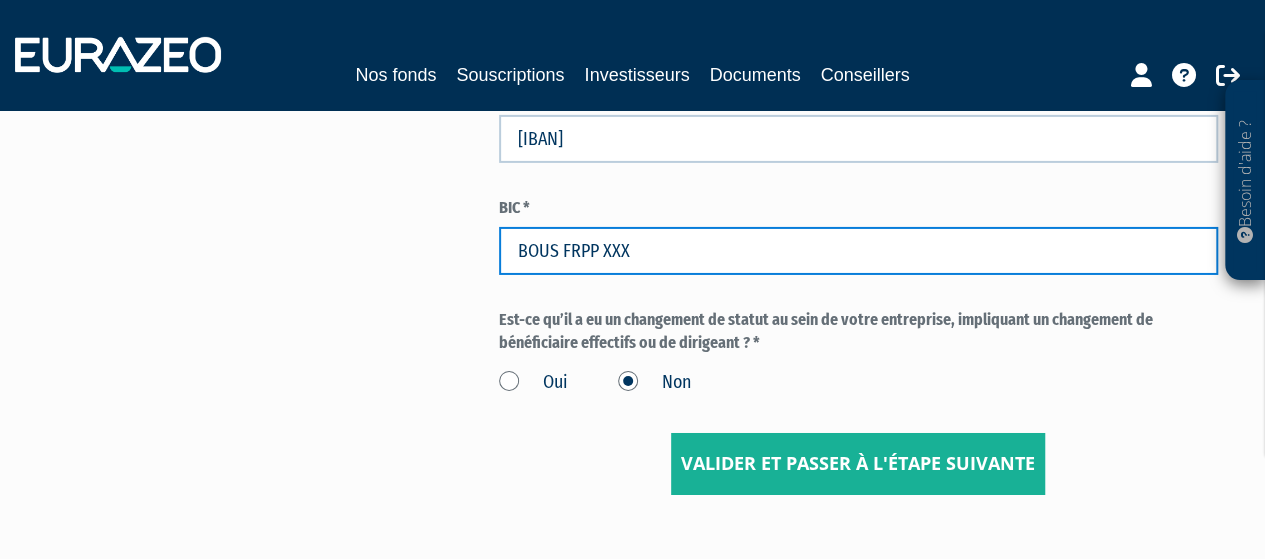 type on "BOUS FRPP XXX" 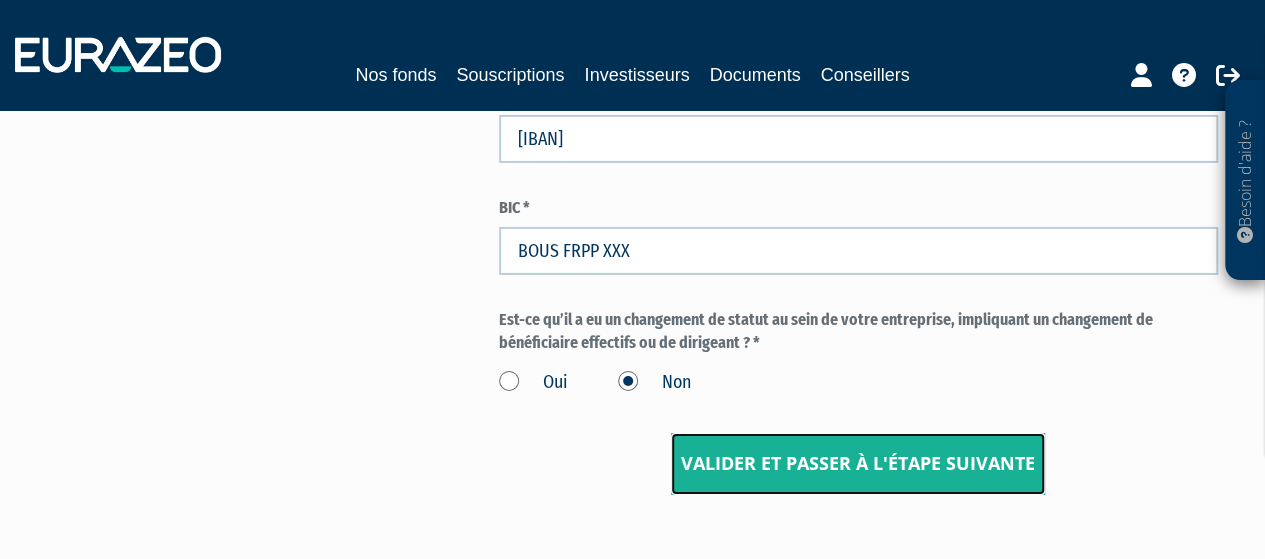 click on "Valider et passer à l'étape suivante" at bounding box center (858, 464) 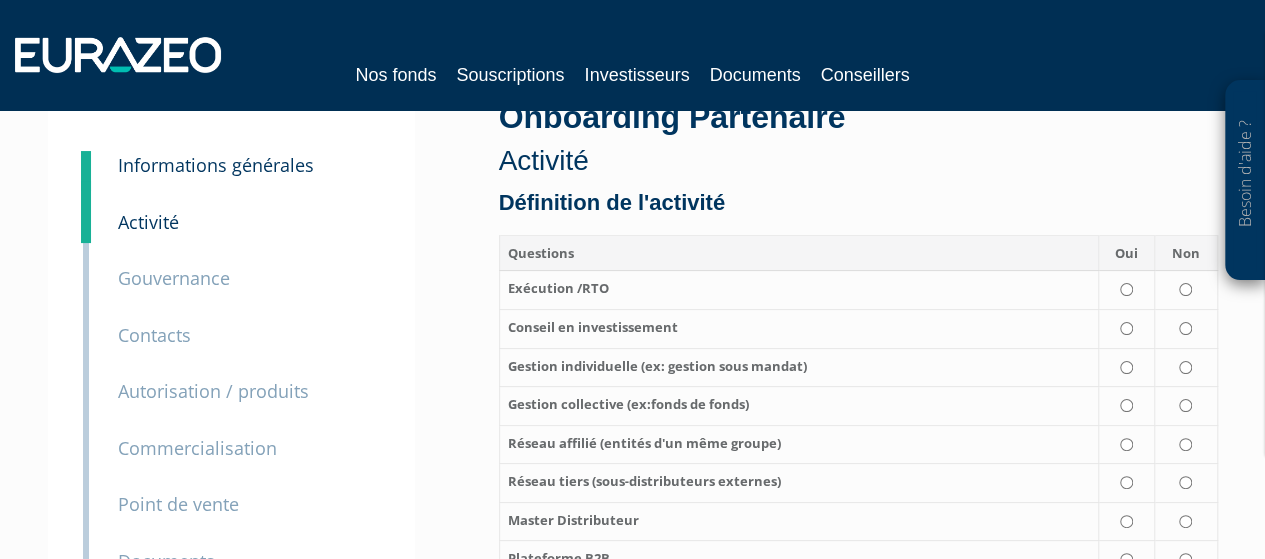 scroll, scrollTop: 100, scrollLeft: 0, axis: vertical 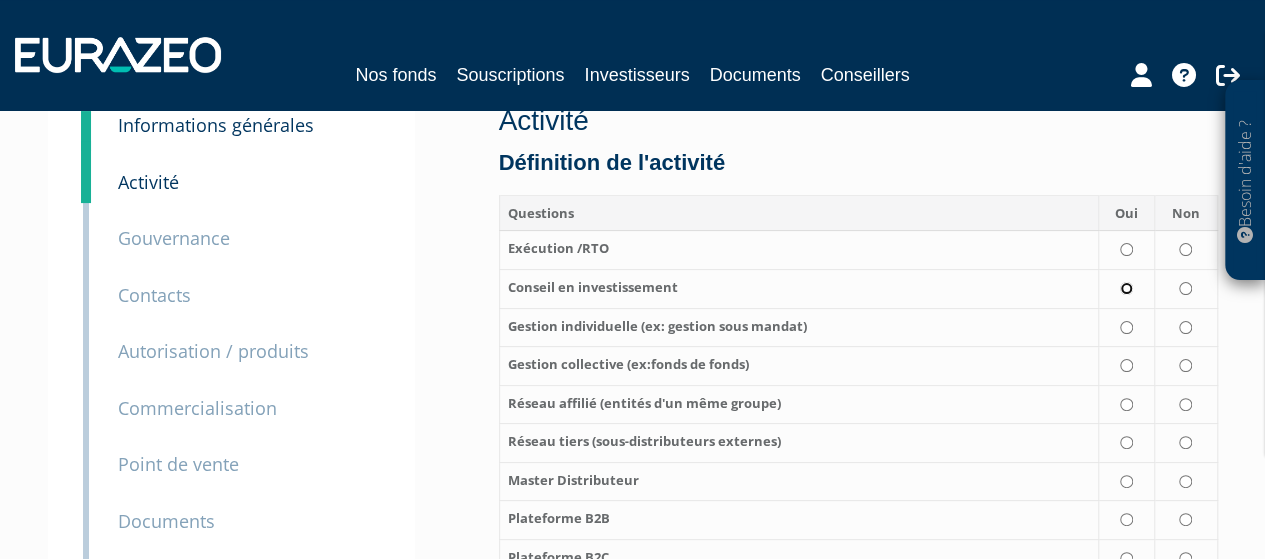click at bounding box center [1126, 288] 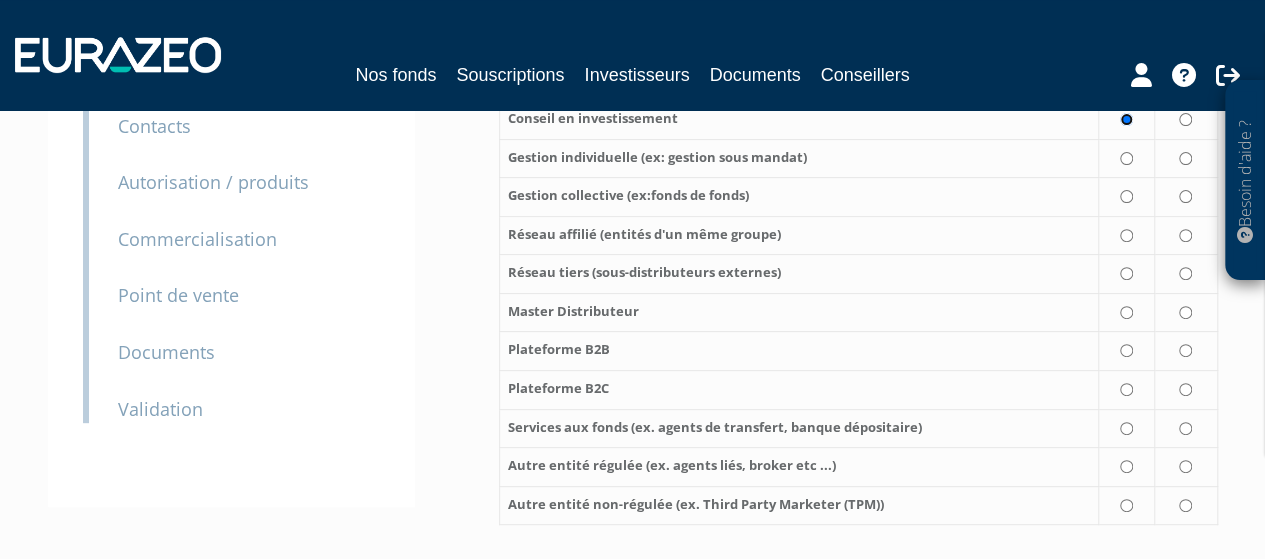 scroll, scrollTop: 300, scrollLeft: 0, axis: vertical 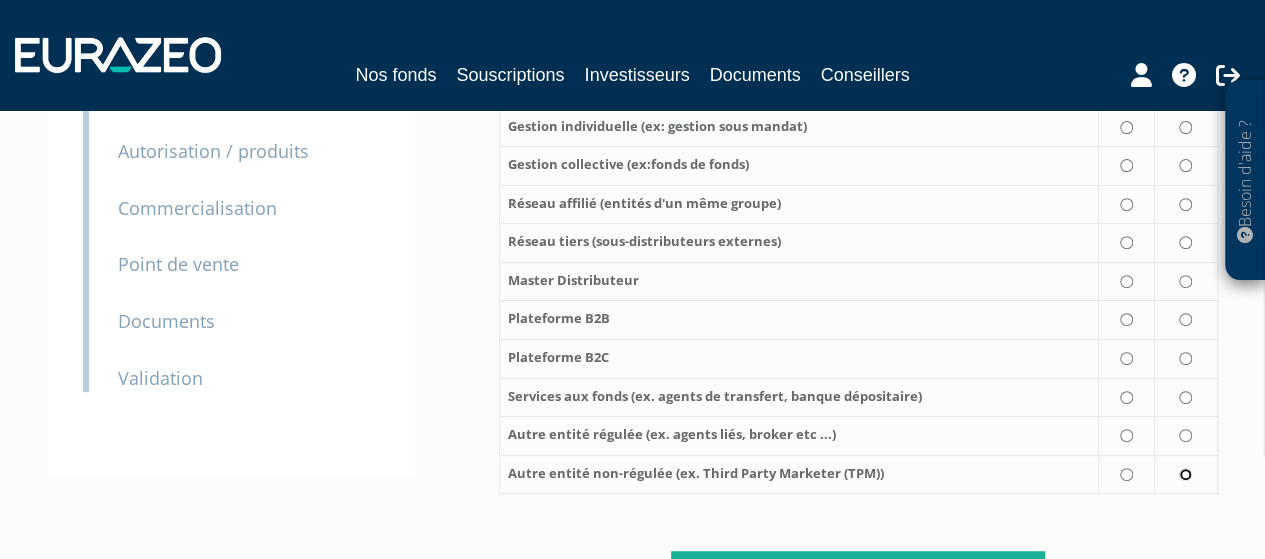 click at bounding box center (1185, 474) 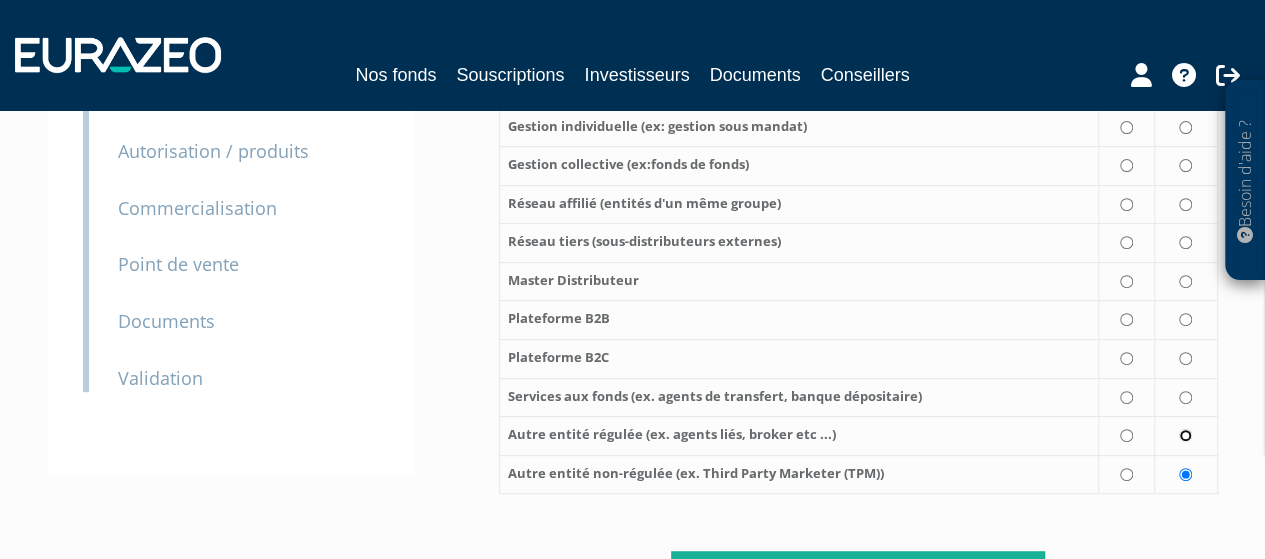 click at bounding box center (1185, 435) 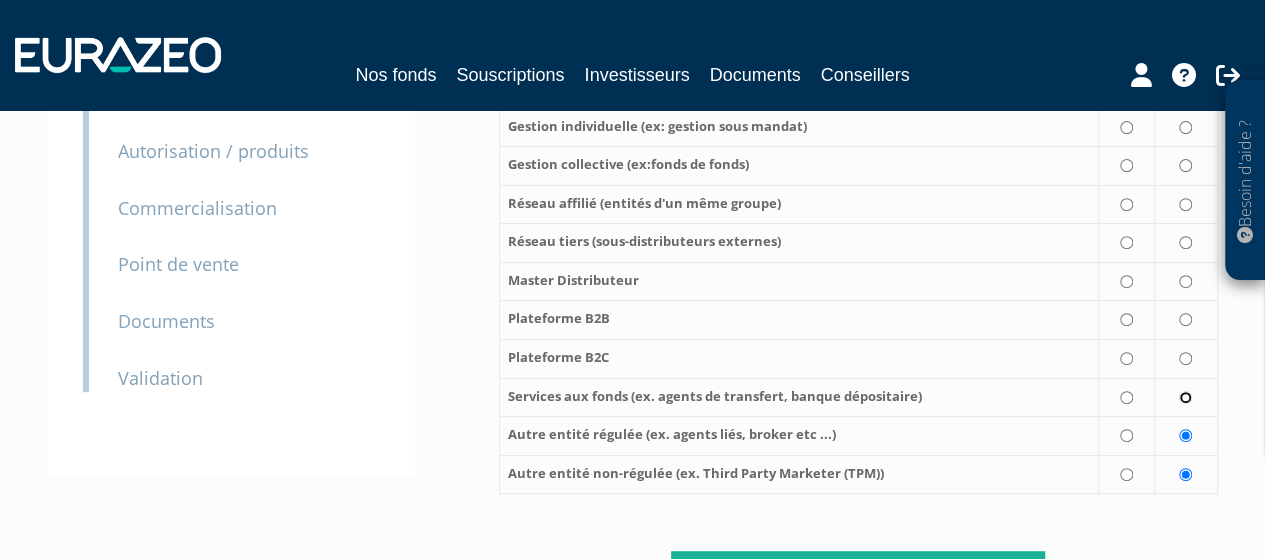 click at bounding box center [1185, 397] 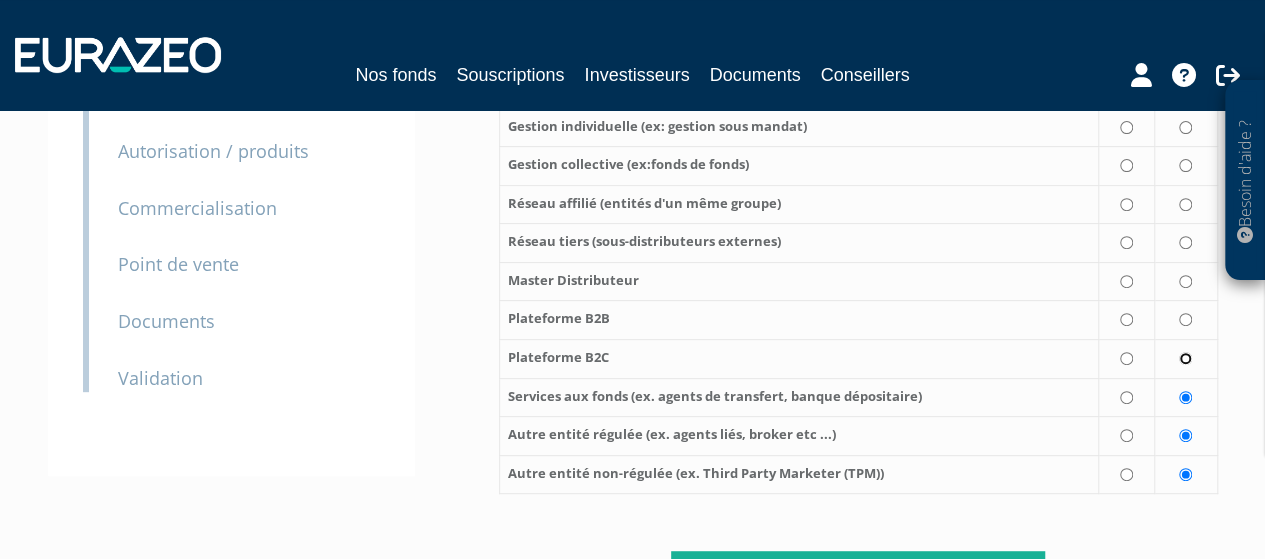 click at bounding box center (1185, 358) 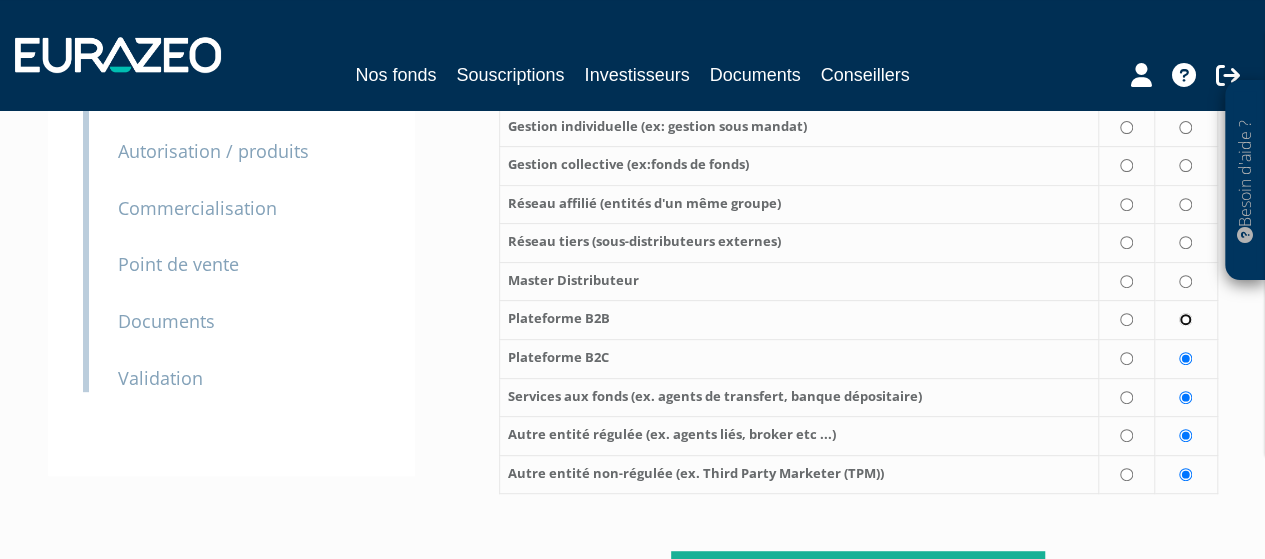 click at bounding box center [1185, 319] 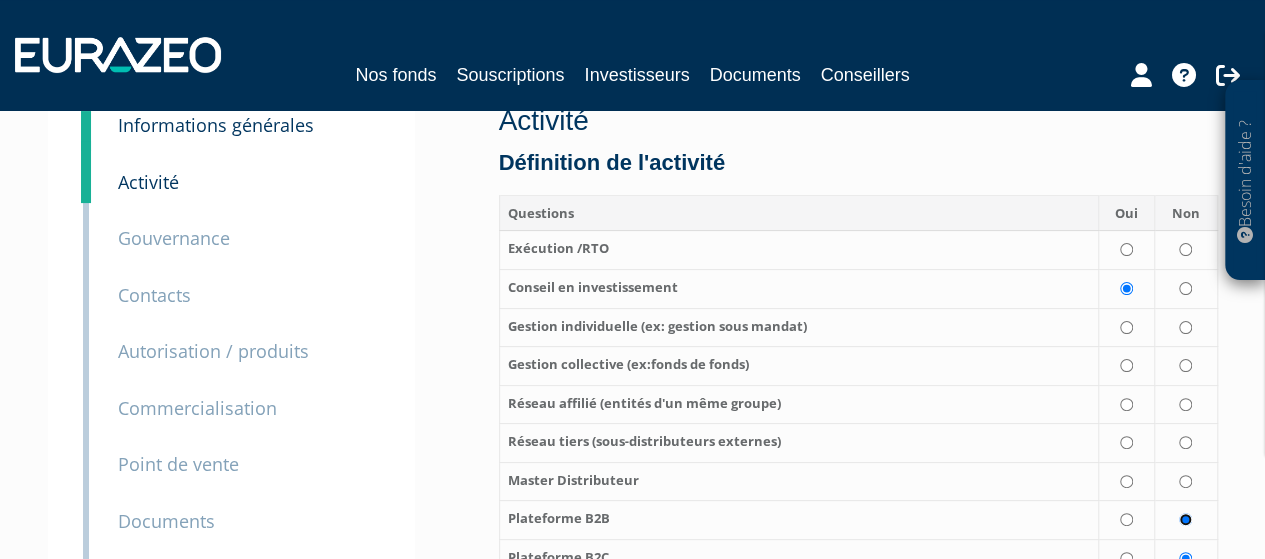 scroll, scrollTop: 0, scrollLeft: 0, axis: both 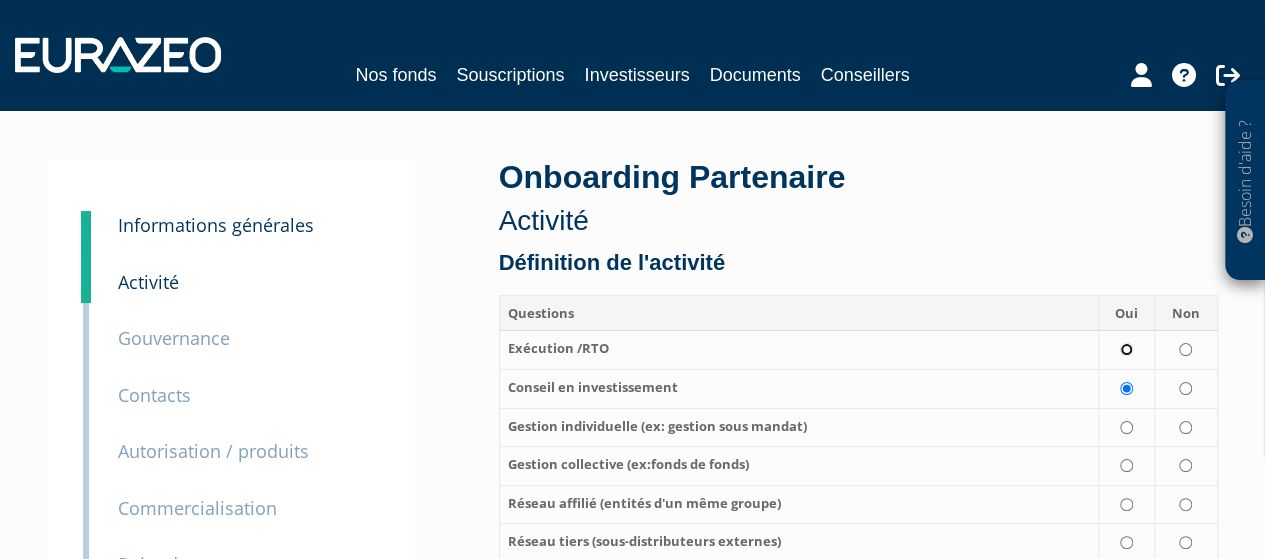 click at bounding box center [1126, 349] 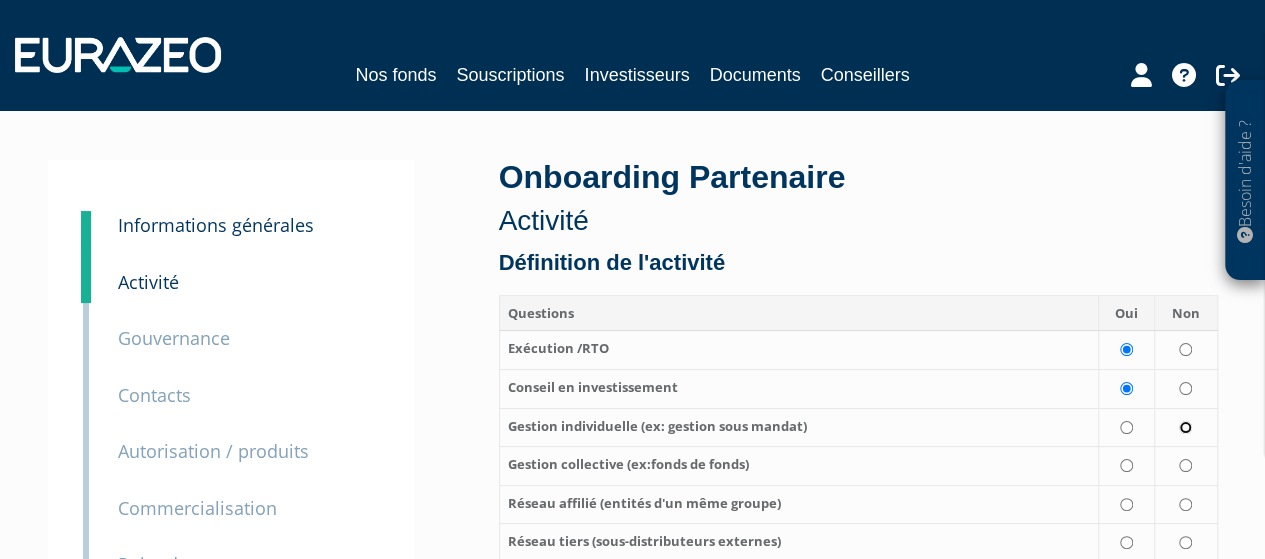 click at bounding box center [1185, 427] 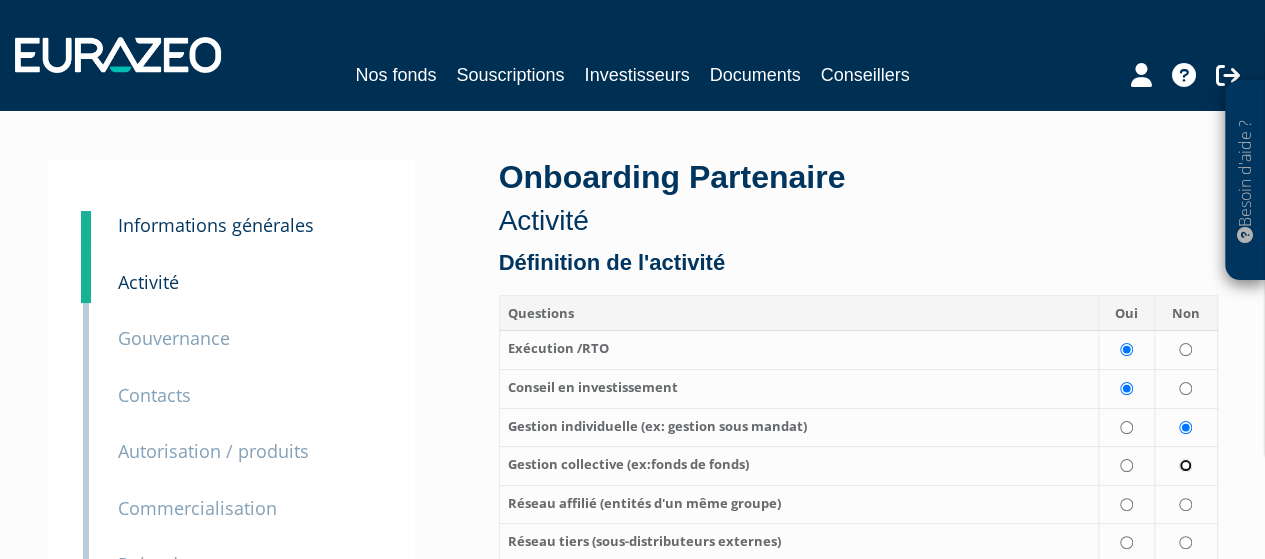 click at bounding box center (1185, 465) 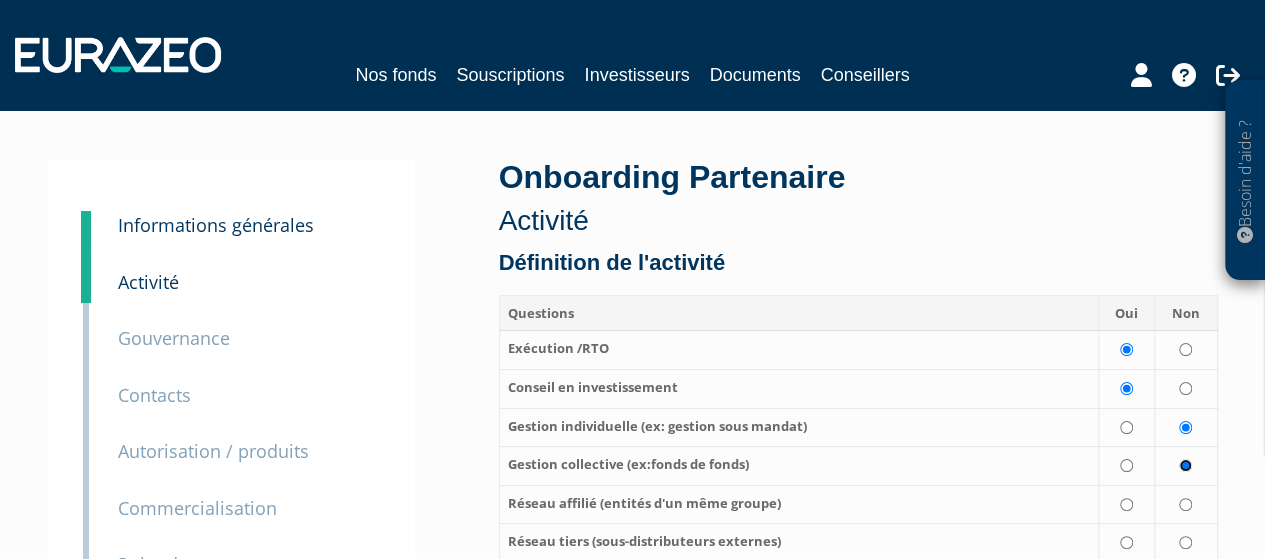 scroll, scrollTop: 100, scrollLeft: 0, axis: vertical 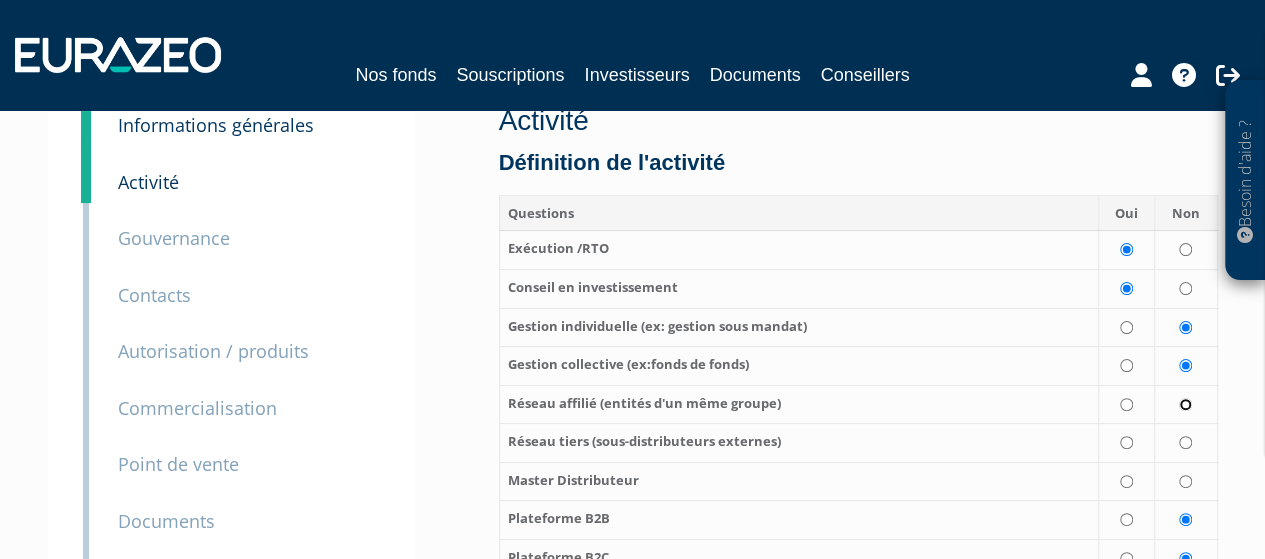 click at bounding box center [1185, 404] 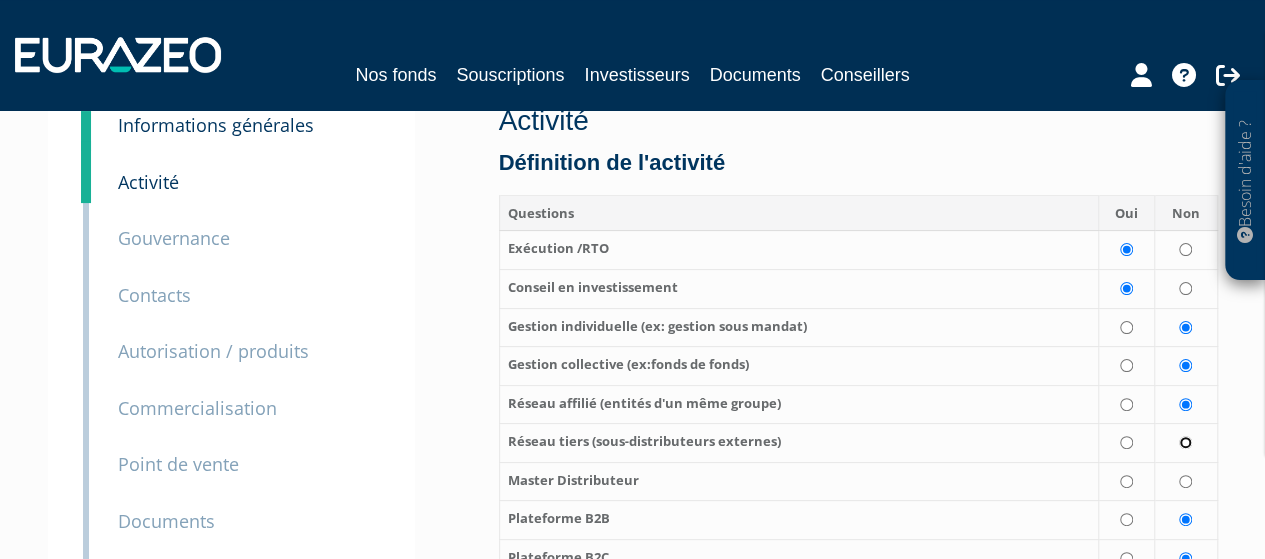 click at bounding box center [1185, 442] 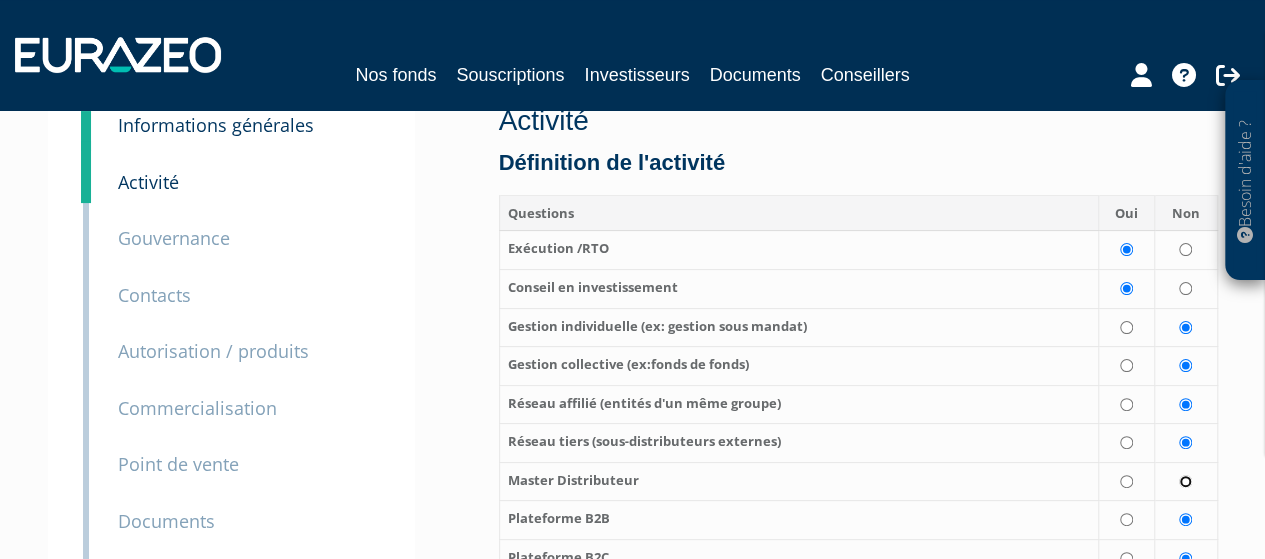 click at bounding box center (1185, 481) 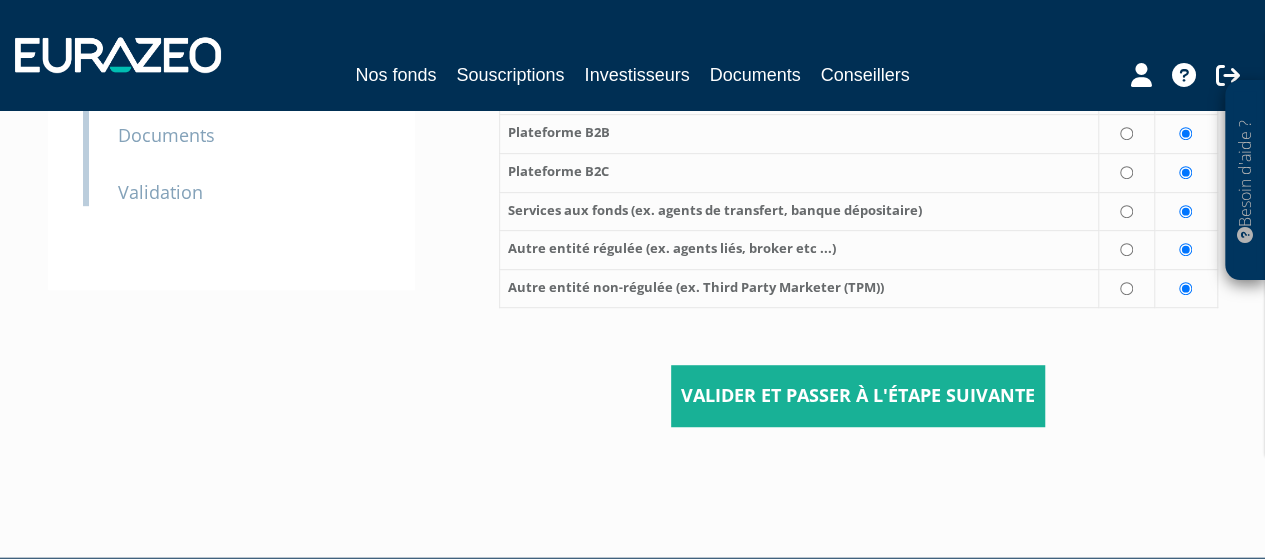 scroll, scrollTop: 500, scrollLeft: 0, axis: vertical 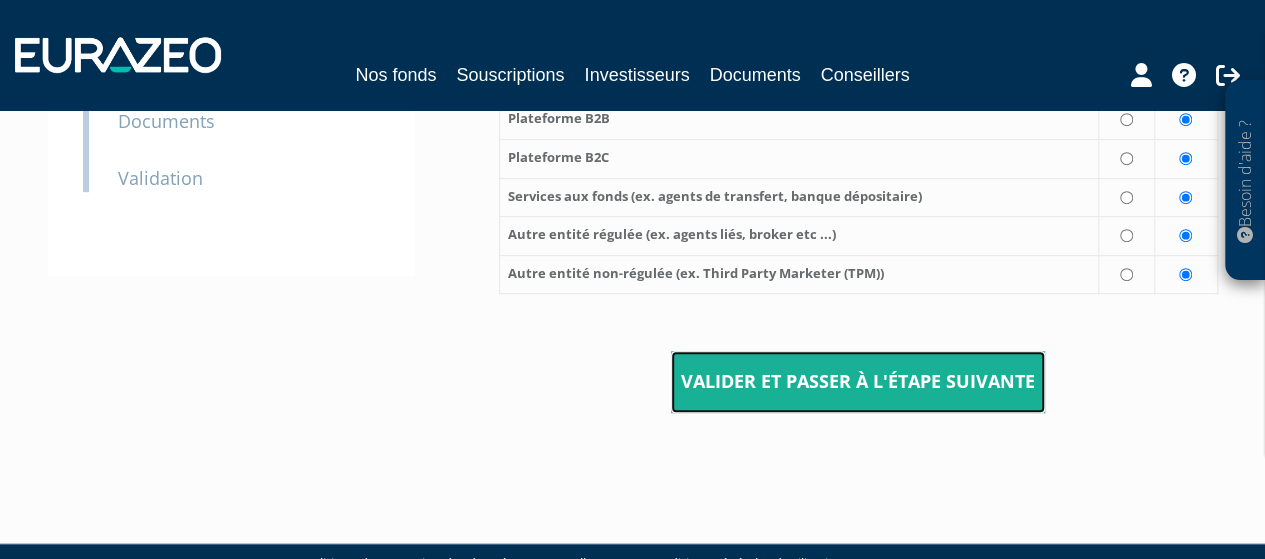 click on "Valider et passer à l'étape suivante" at bounding box center [858, 382] 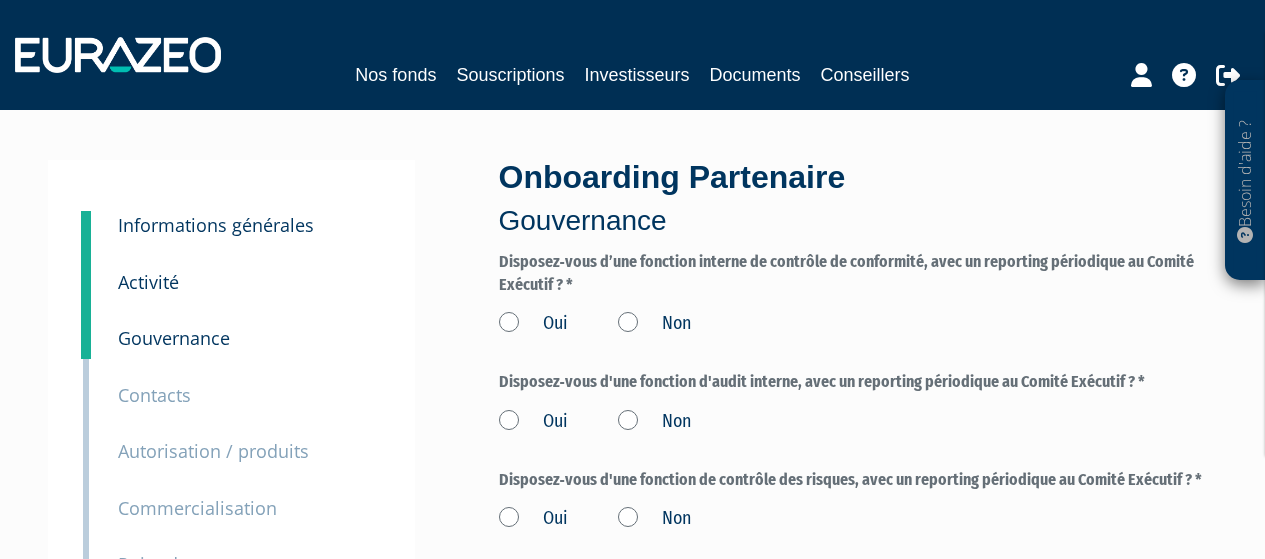 scroll, scrollTop: 0, scrollLeft: 0, axis: both 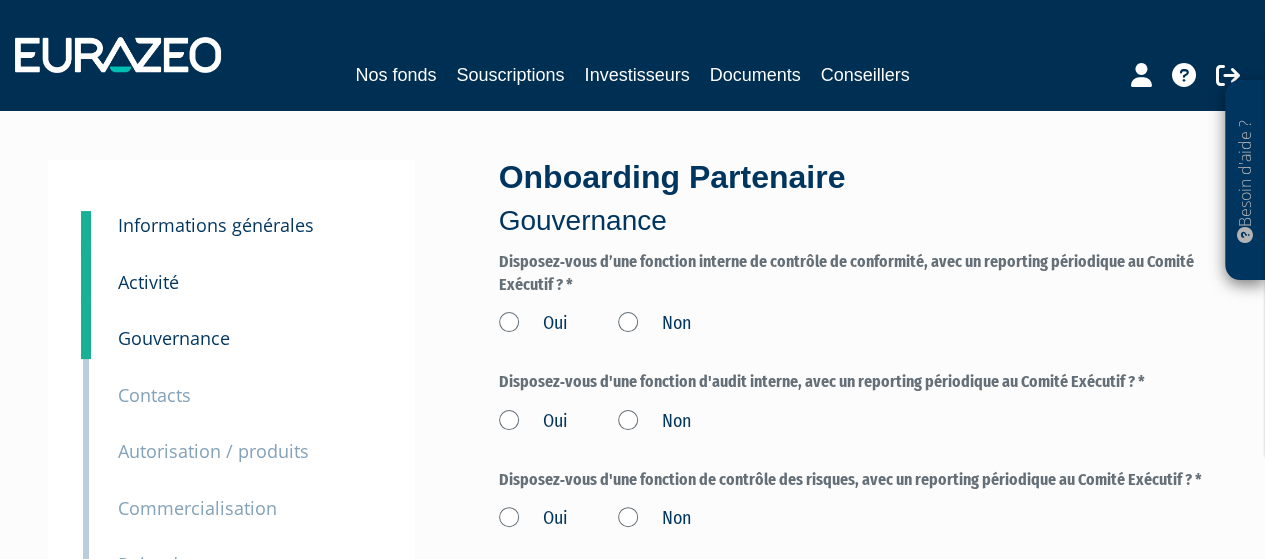 click on "Non" at bounding box center [654, 324] 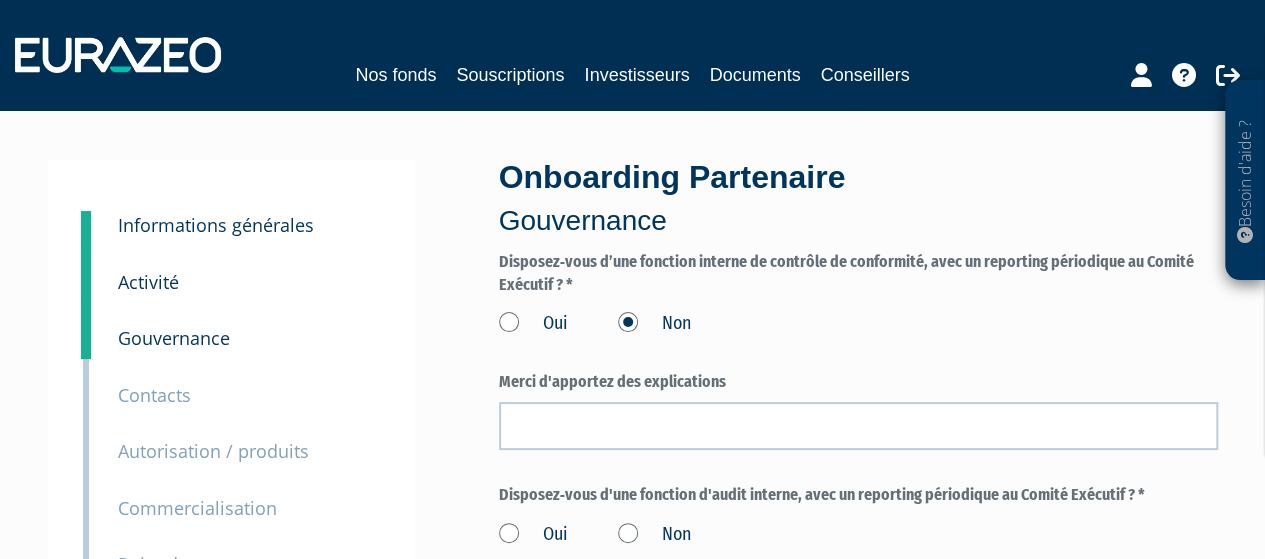 click on "Oui" at bounding box center [533, 324] 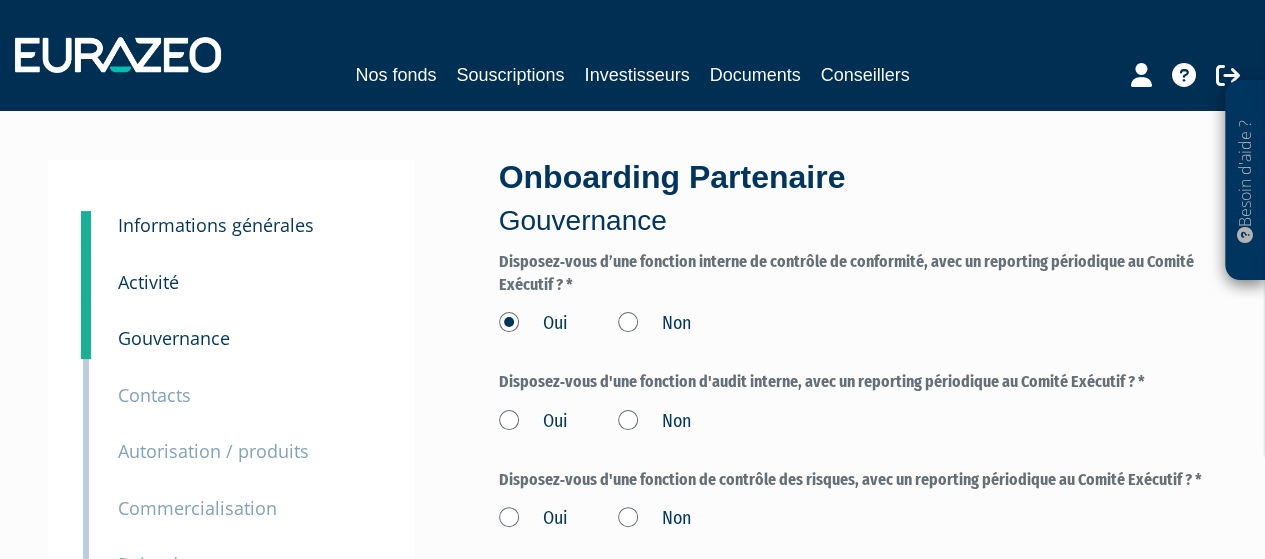 scroll, scrollTop: 100, scrollLeft: 0, axis: vertical 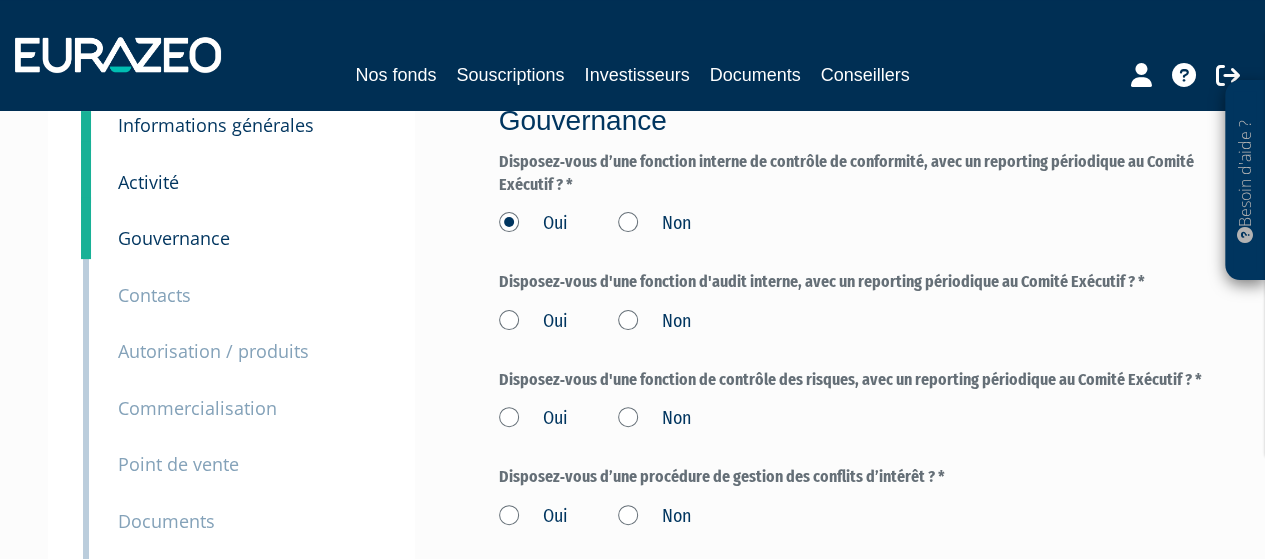 click on "Oui" at bounding box center [533, 322] 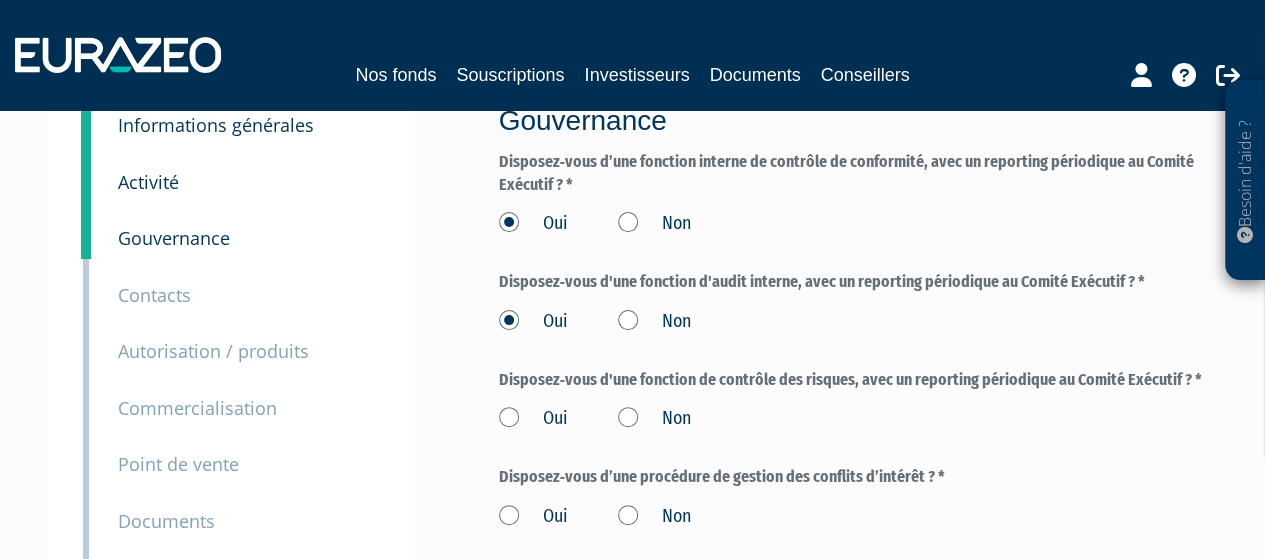 click on "Oui" at bounding box center (533, 419) 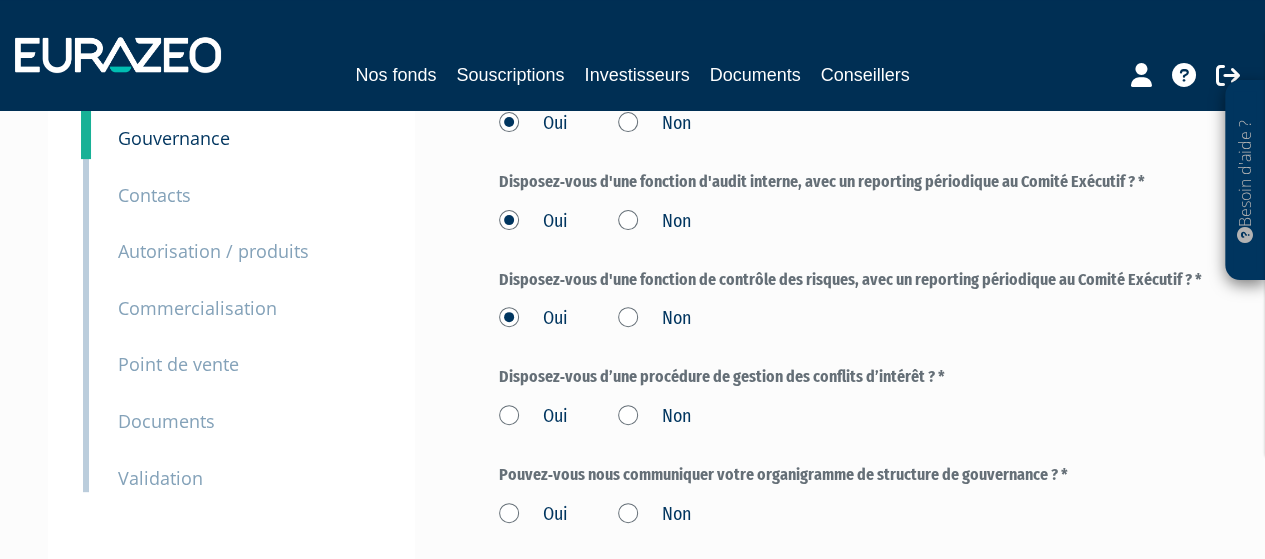 scroll, scrollTop: 300, scrollLeft: 0, axis: vertical 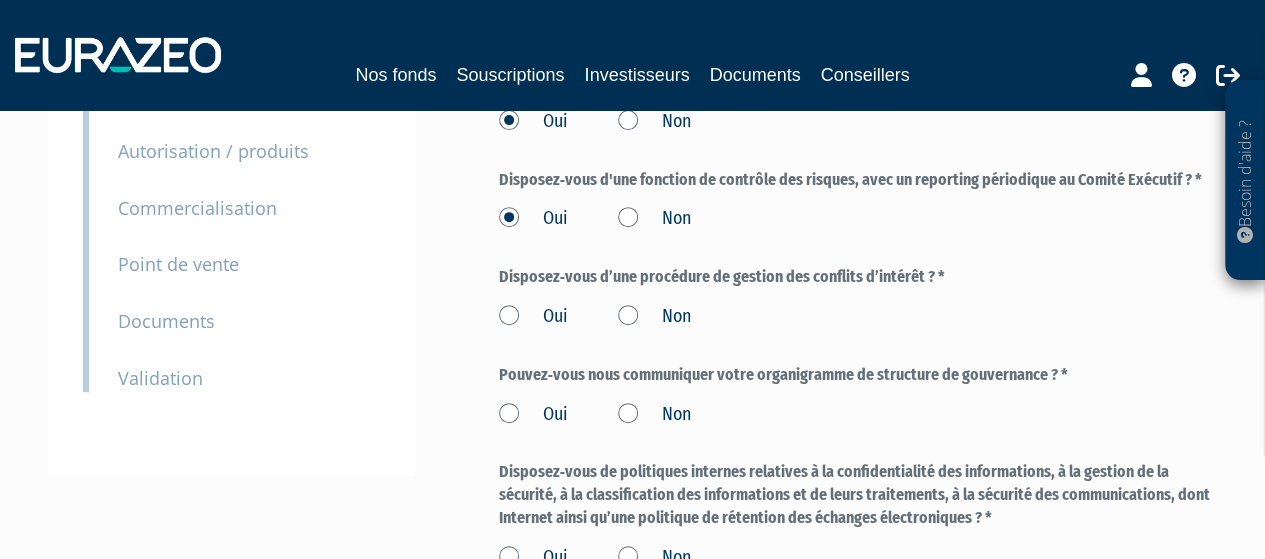 click on "Oui" at bounding box center (533, 317) 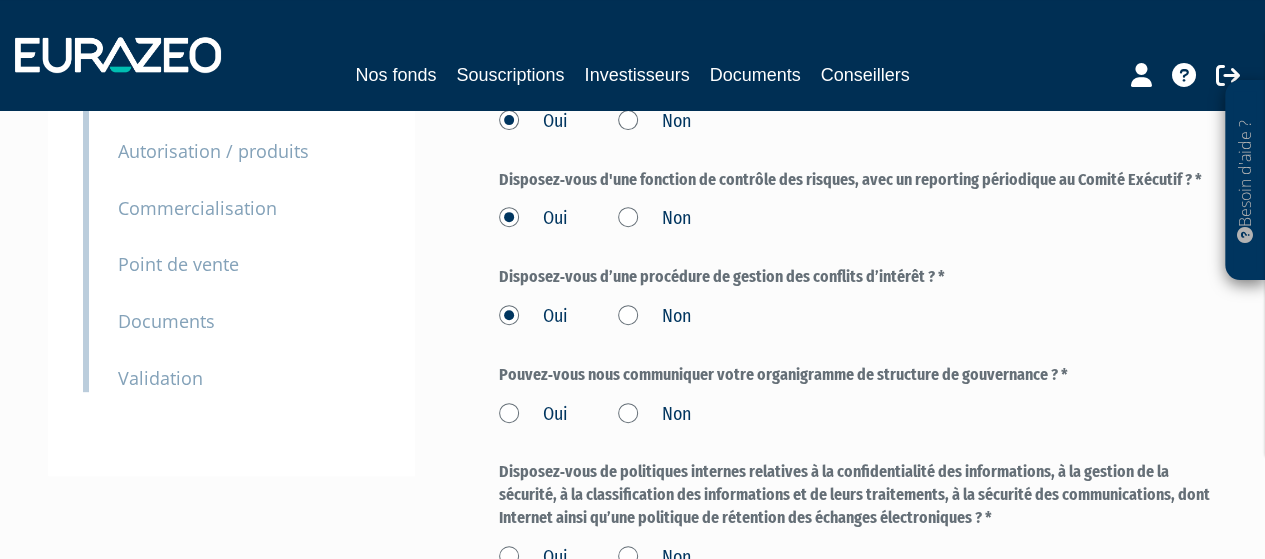click on "Oui" at bounding box center (533, 415) 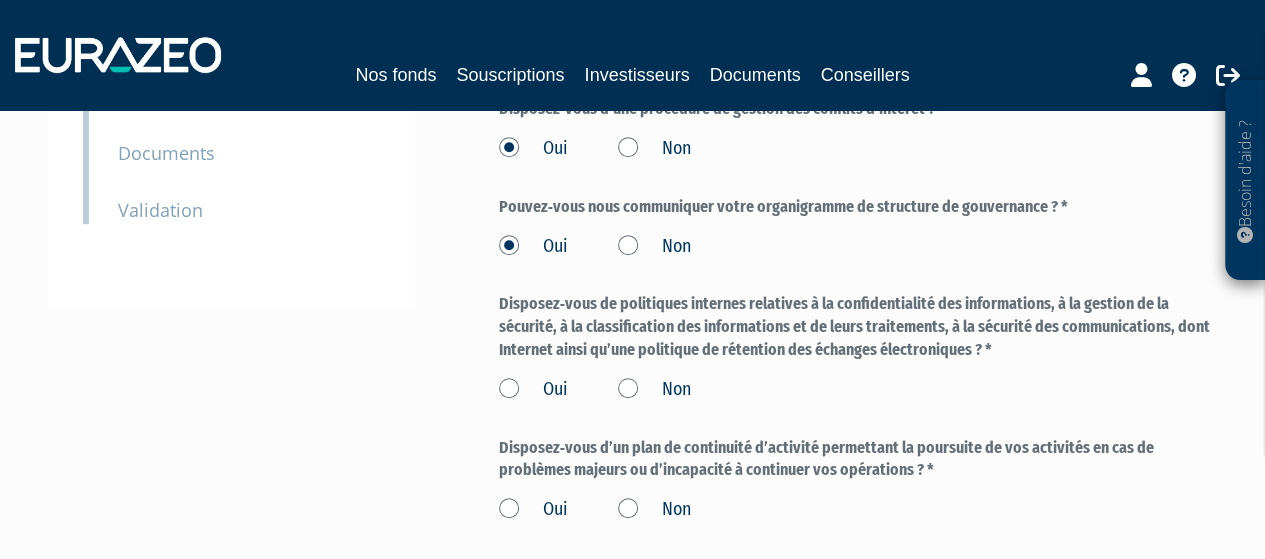 scroll, scrollTop: 500, scrollLeft: 0, axis: vertical 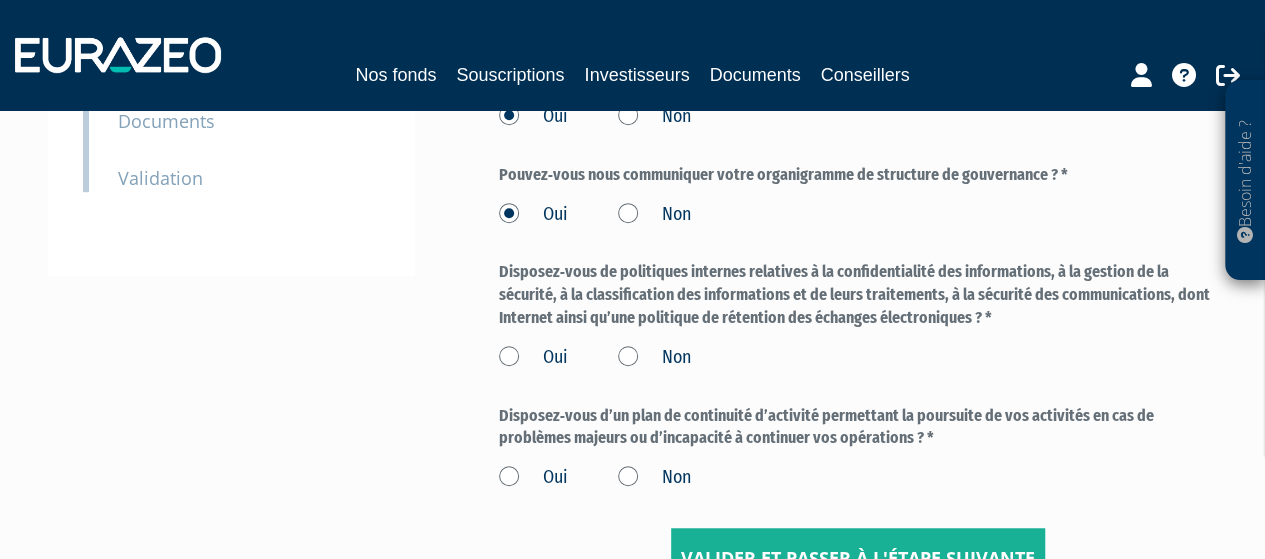 click on "Oui" at bounding box center [533, 358] 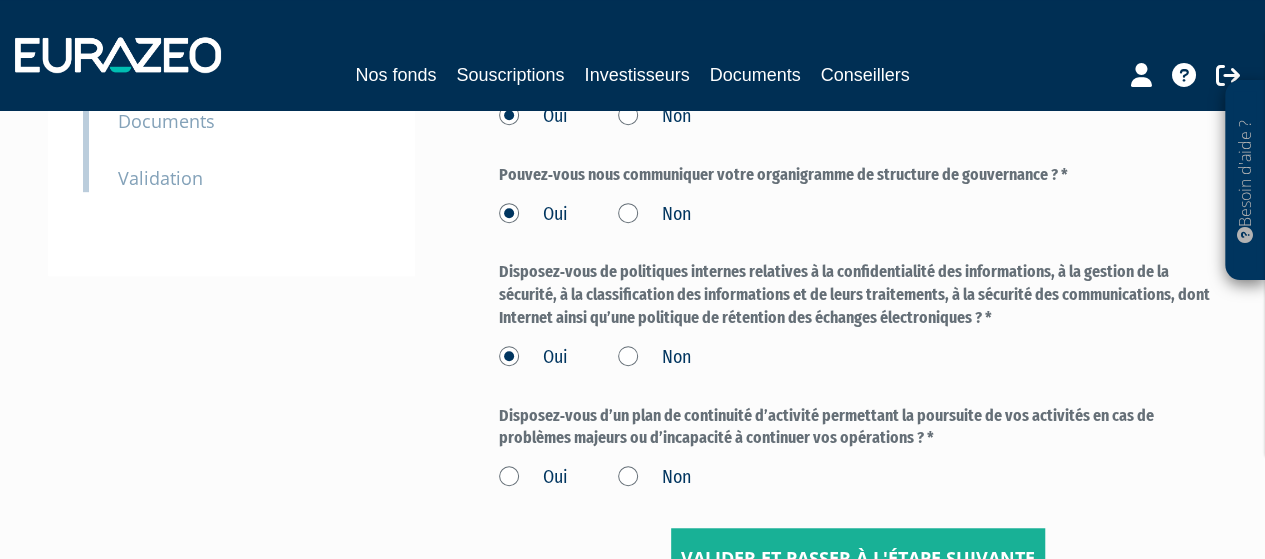 click on "Oui" at bounding box center [533, 478] 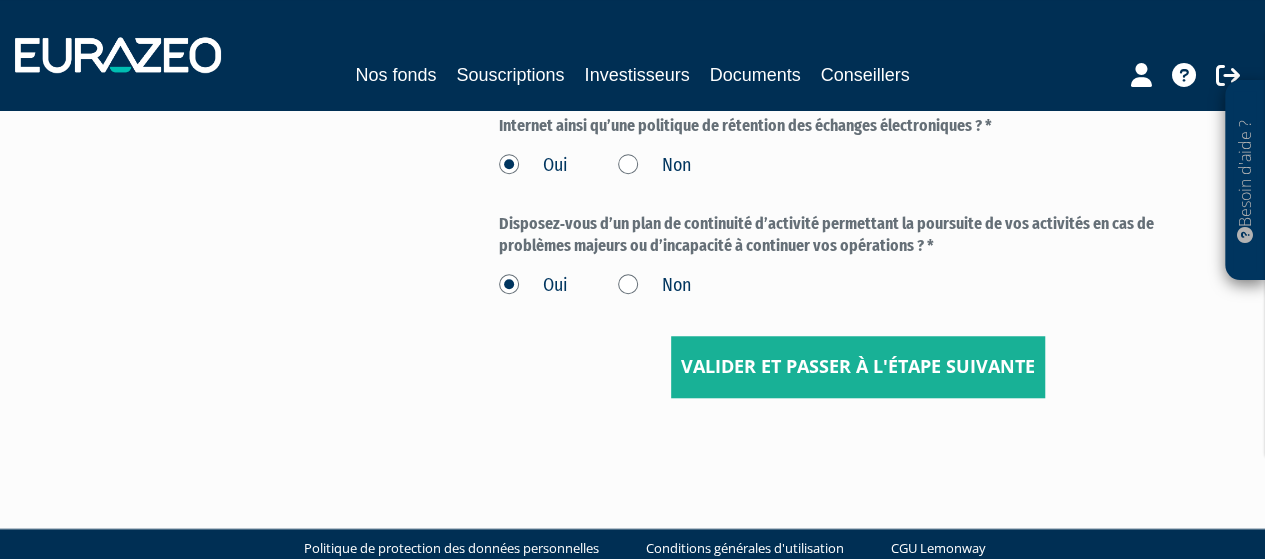 scroll, scrollTop: 700, scrollLeft: 0, axis: vertical 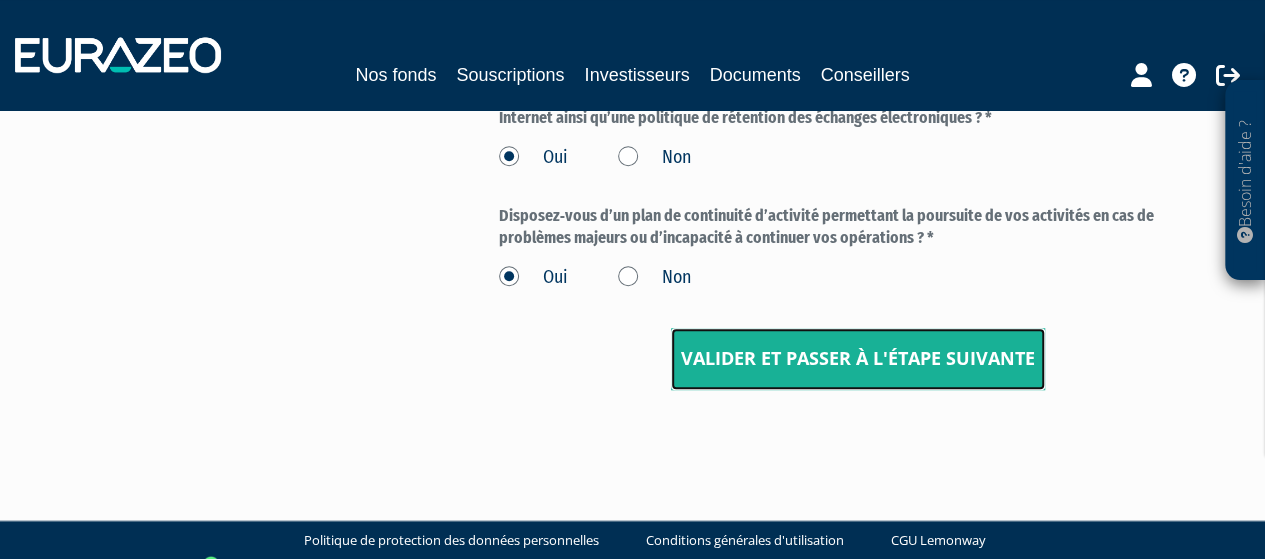click on "Valider et passer à l'étape suivante" at bounding box center [858, 359] 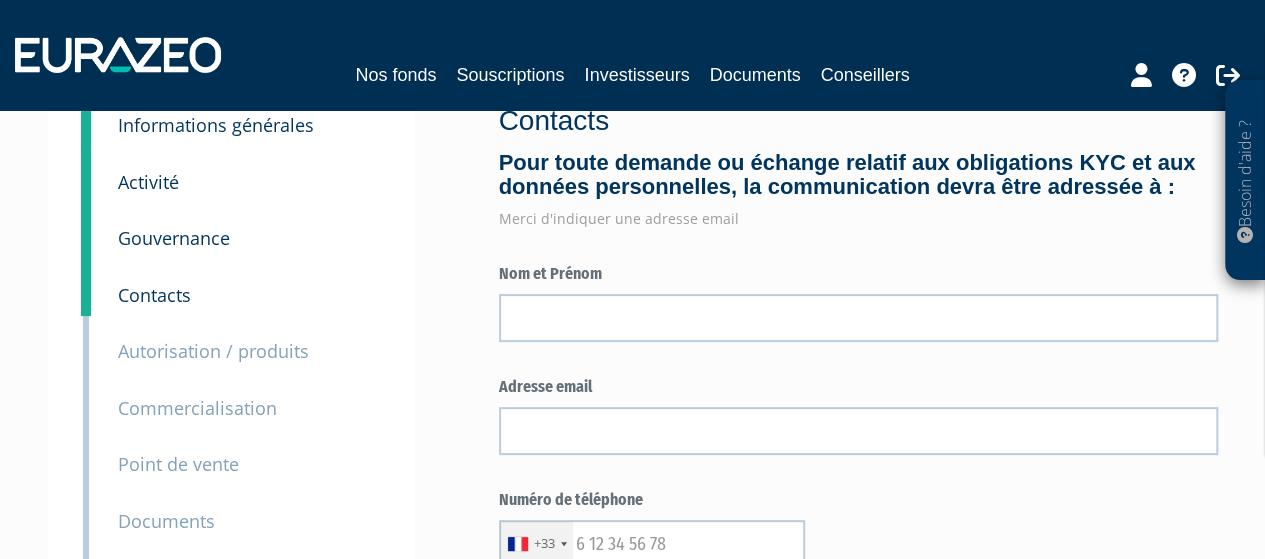 scroll, scrollTop: 200, scrollLeft: 0, axis: vertical 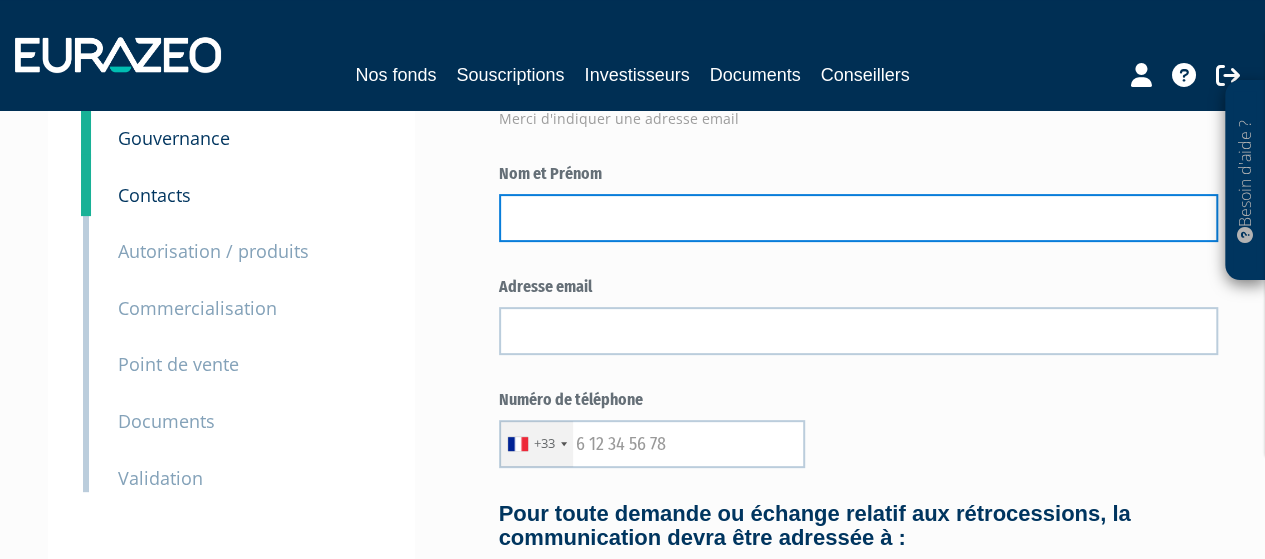 click at bounding box center (858, 218) 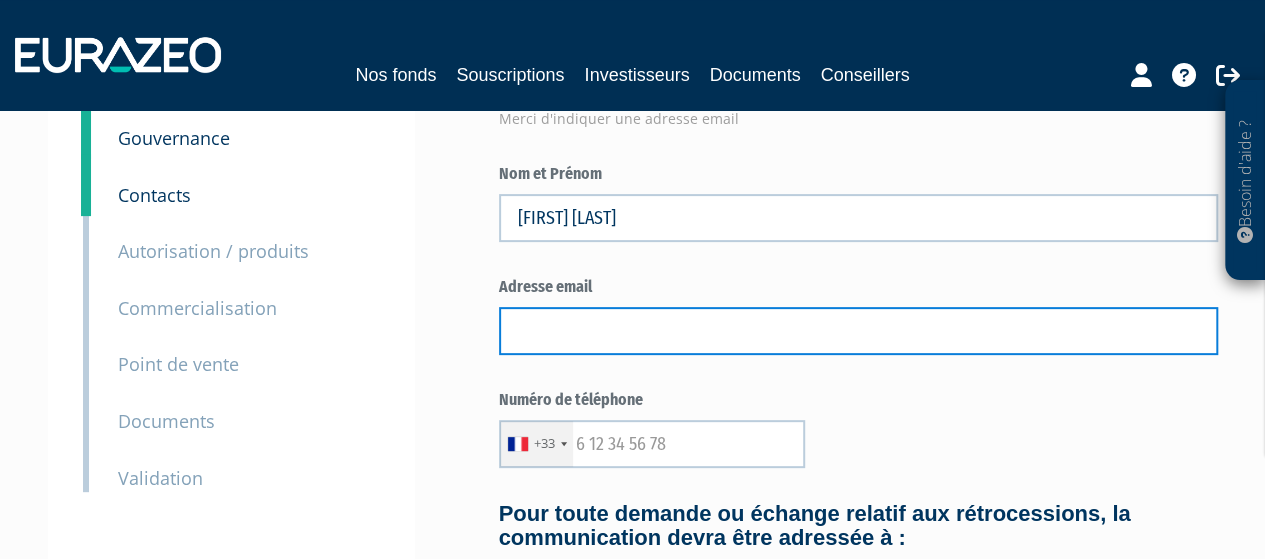 type on "franck.dupuy@ho-patrimoine.com" 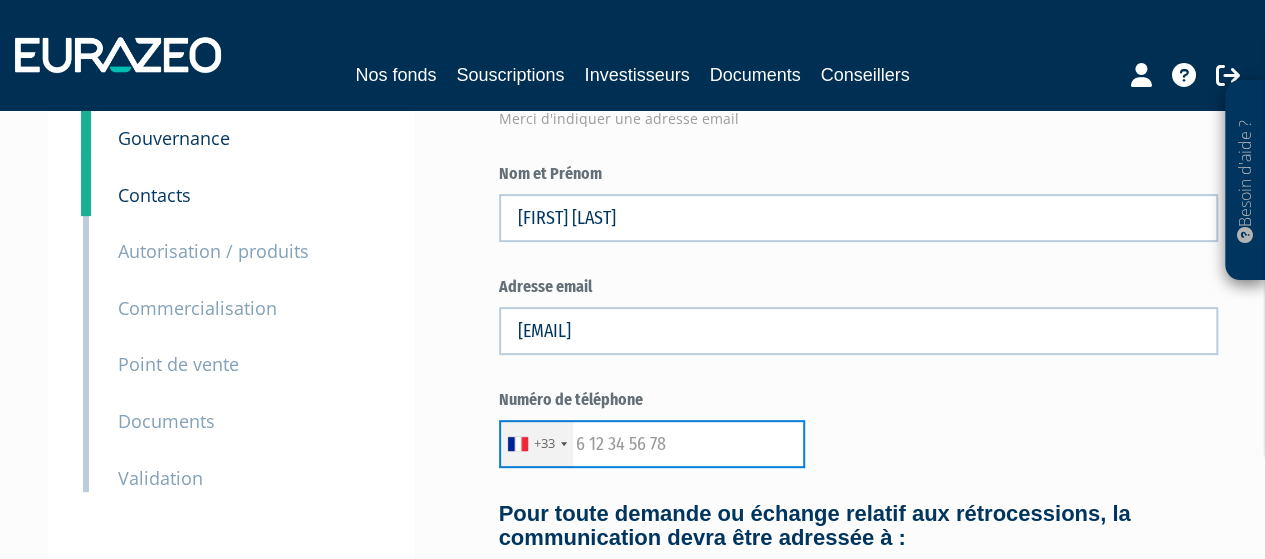 type on "0608527425" 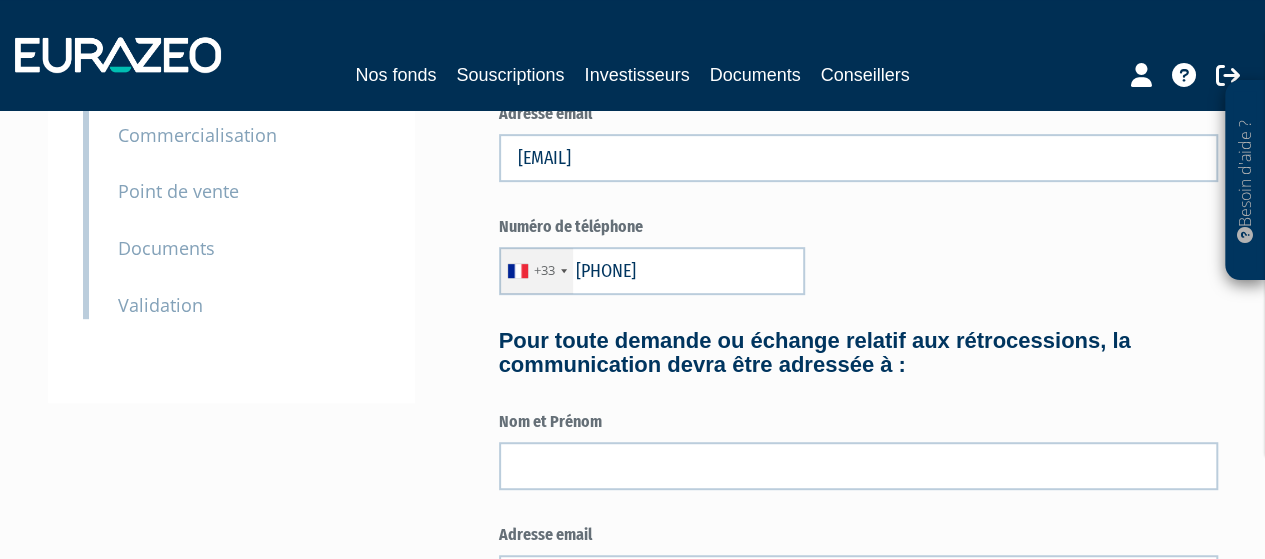 scroll, scrollTop: 500, scrollLeft: 0, axis: vertical 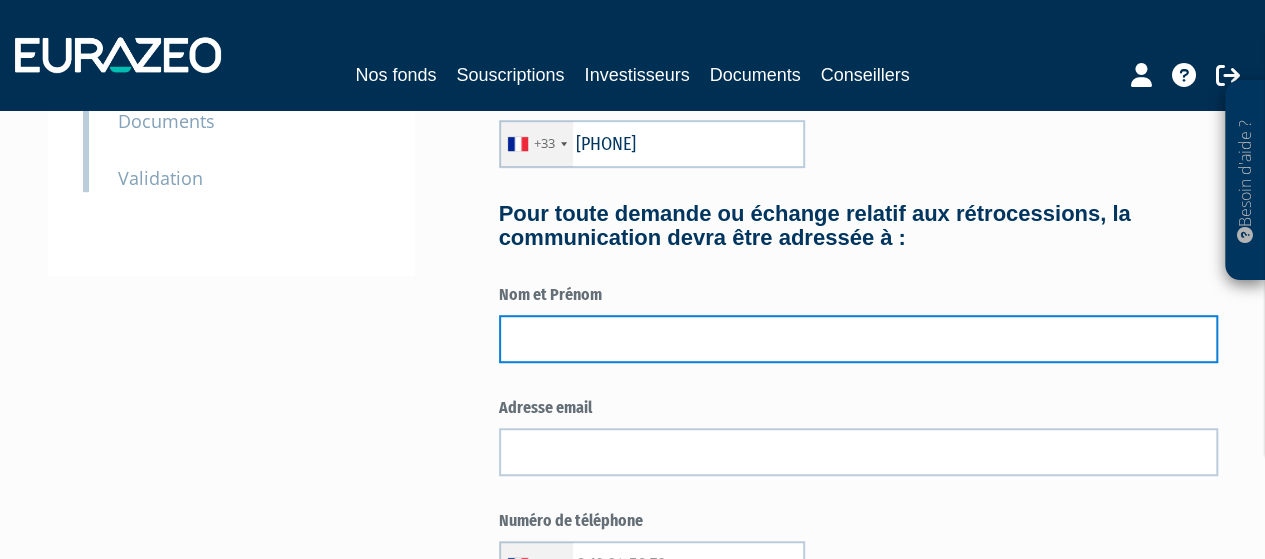 click at bounding box center [858, 339] 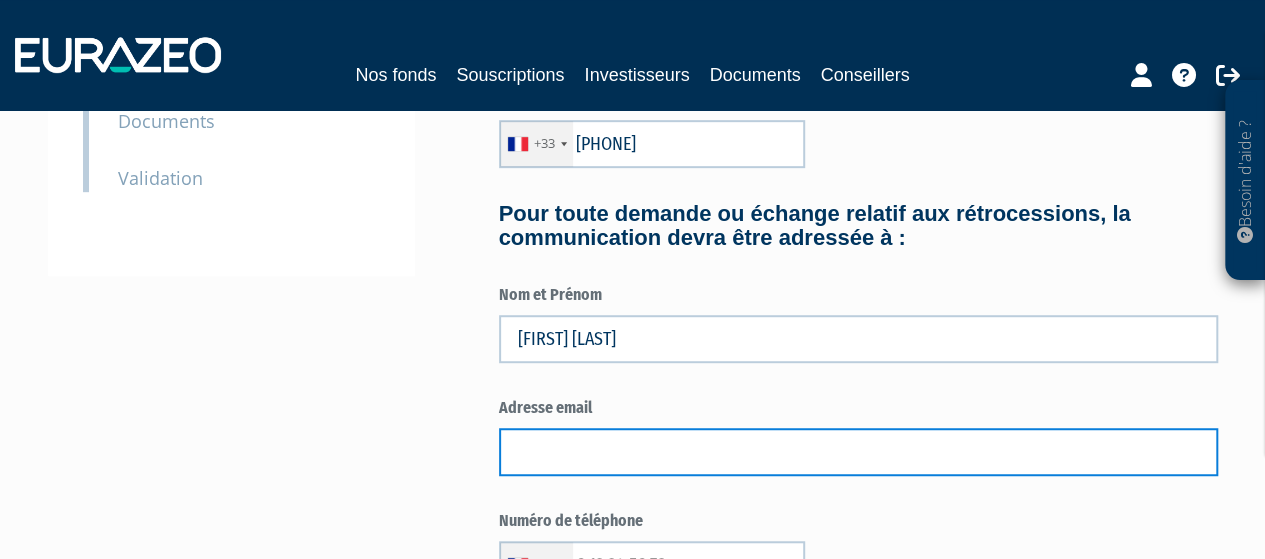 type on "franck.dupuy@ho-patrimoine.com" 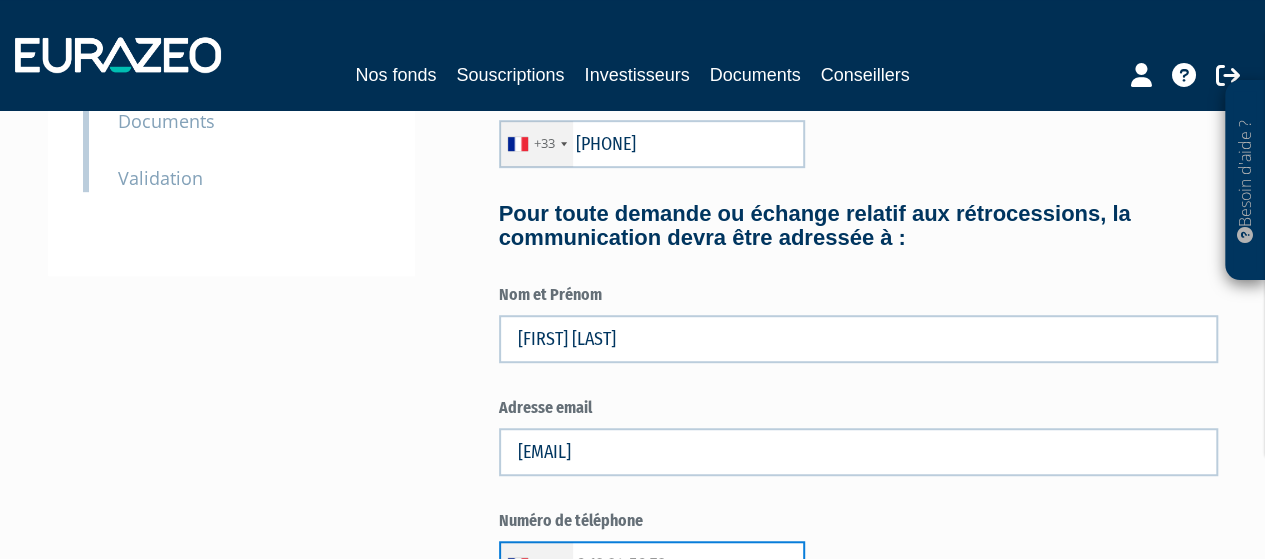 type on "0608527425" 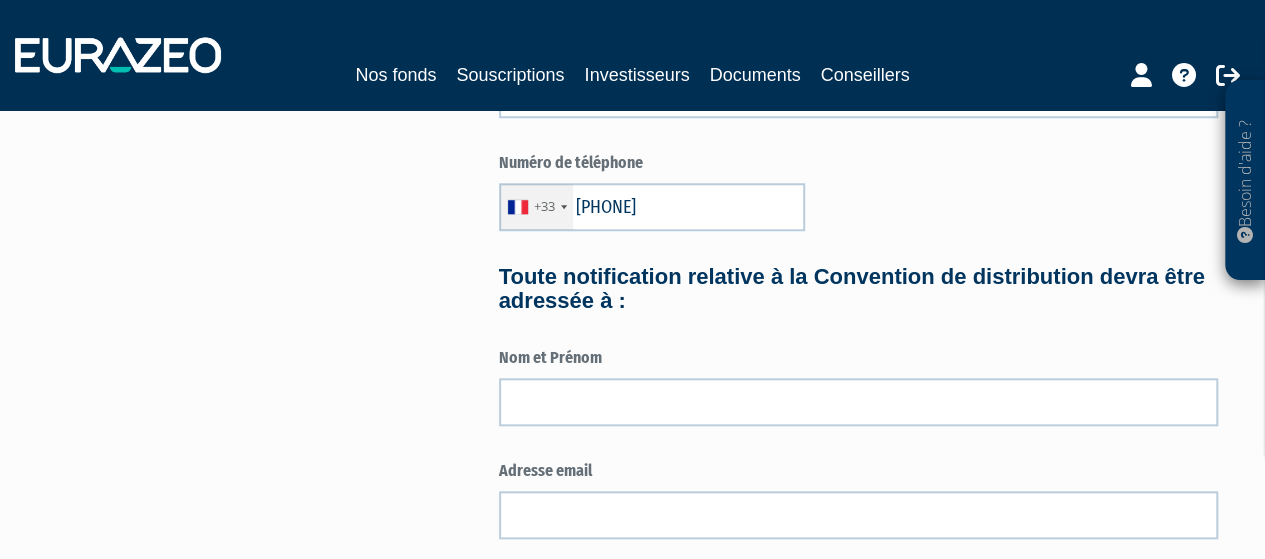 scroll, scrollTop: 900, scrollLeft: 0, axis: vertical 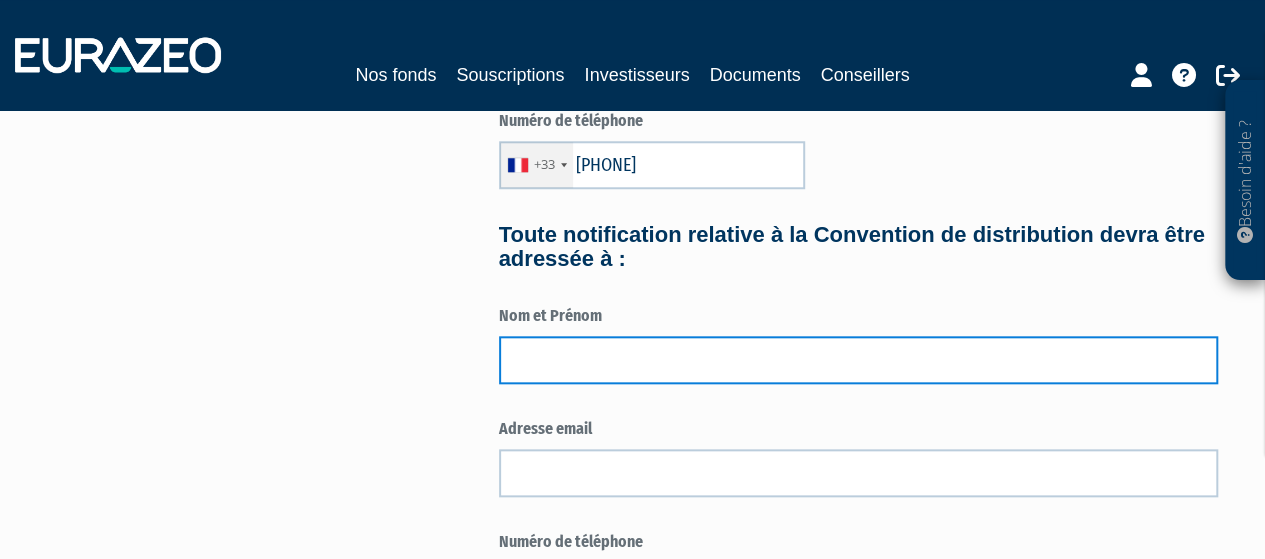 click at bounding box center (858, 360) 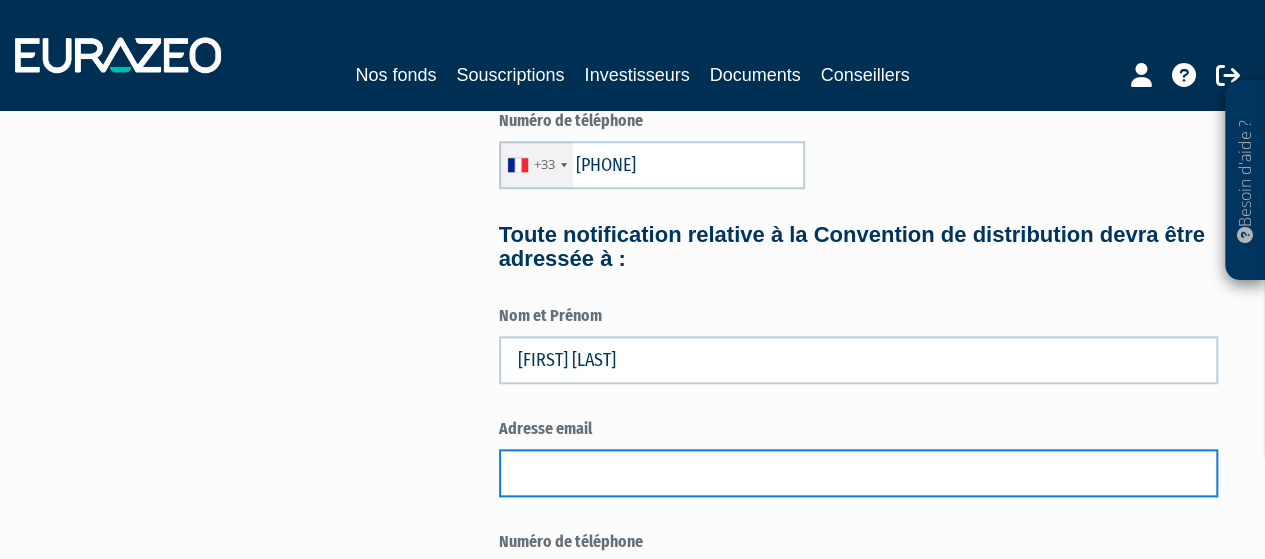 type on "franck.dupuy@ho-patrimoine.com" 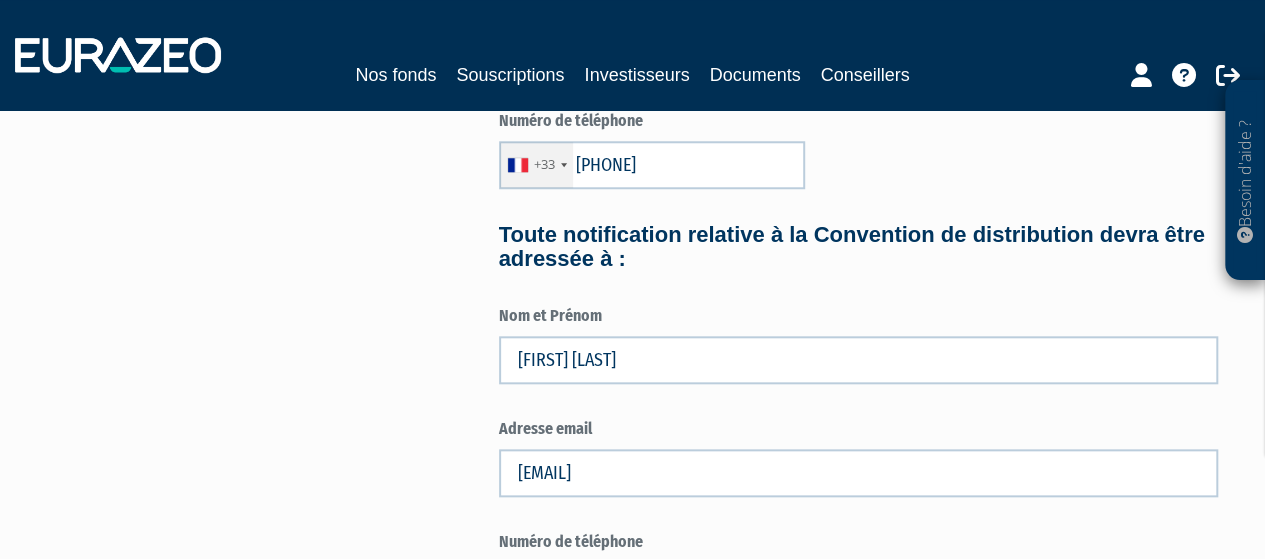 type on "0608527425" 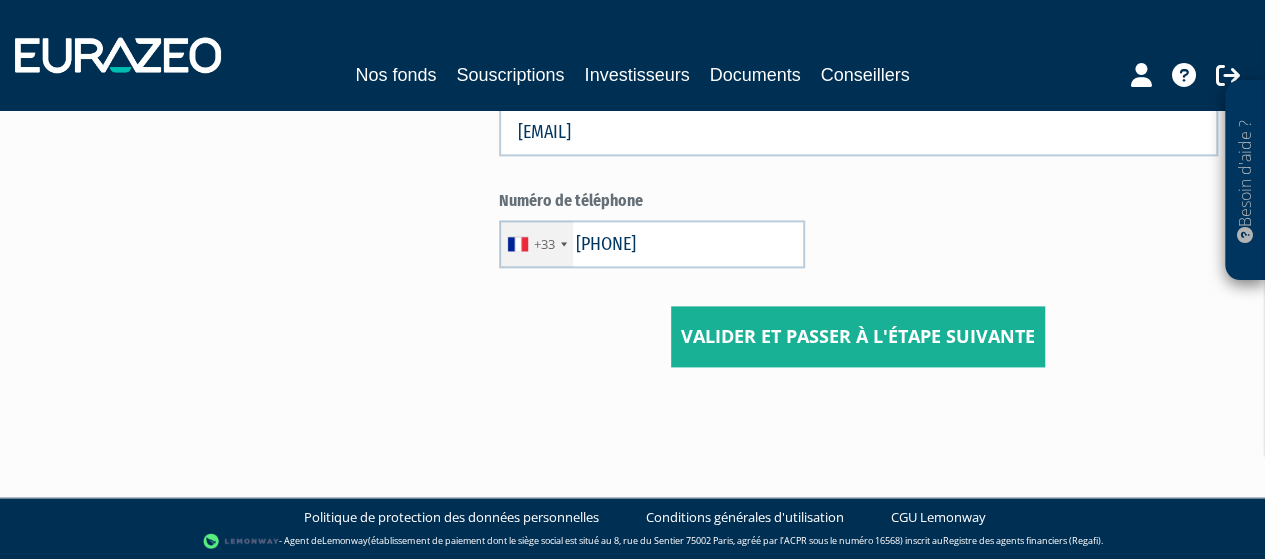 scroll, scrollTop: 1266, scrollLeft: 0, axis: vertical 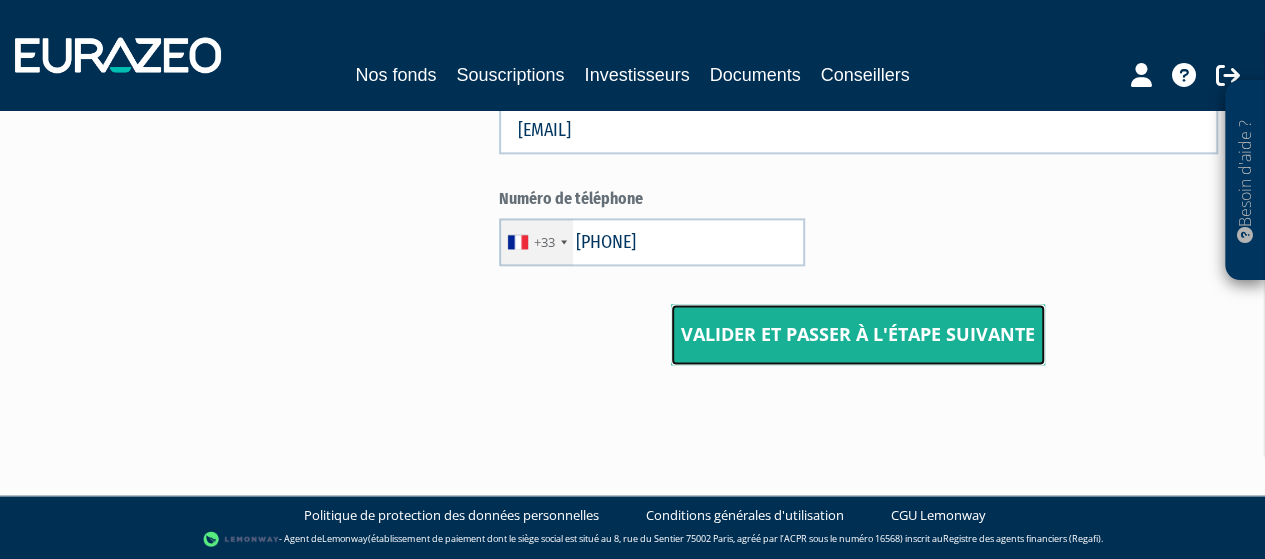 click on "Valider et passer à l'étape suivante" at bounding box center (858, 335) 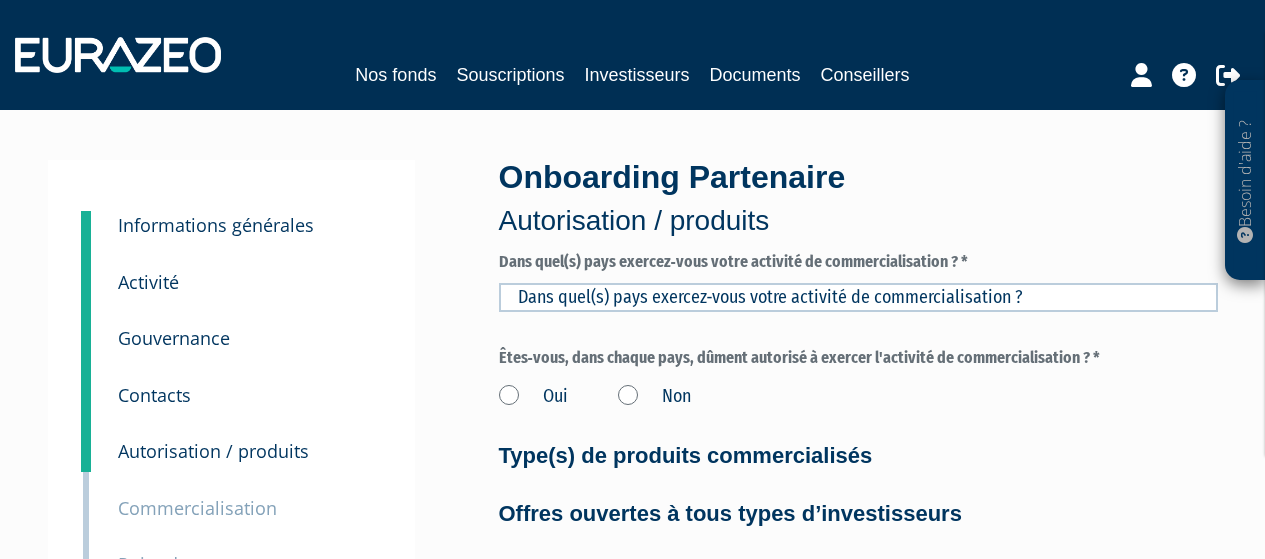 scroll, scrollTop: 0, scrollLeft: 0, axis: both 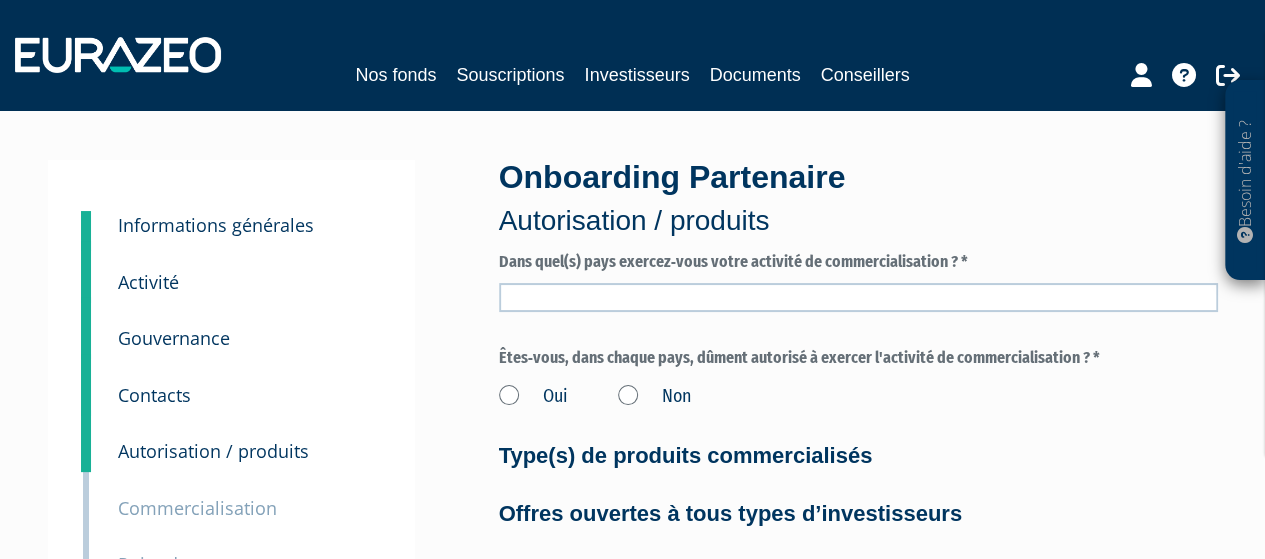 click at bounding box center [858, 297] 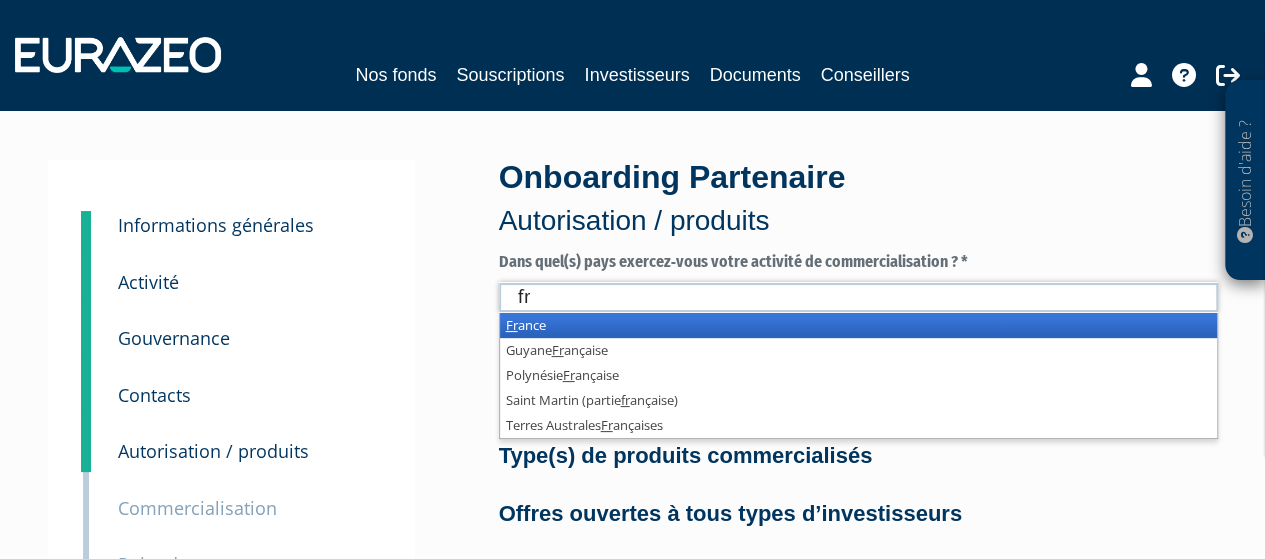 type on "fr" 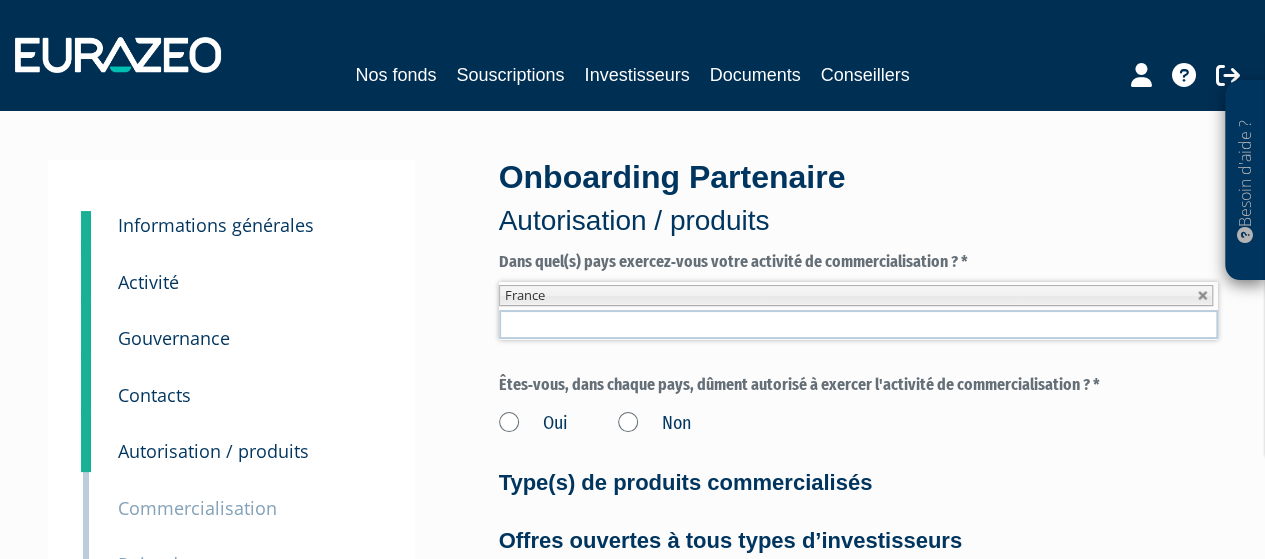 click on "Oui" at bounding box center [533, 424] 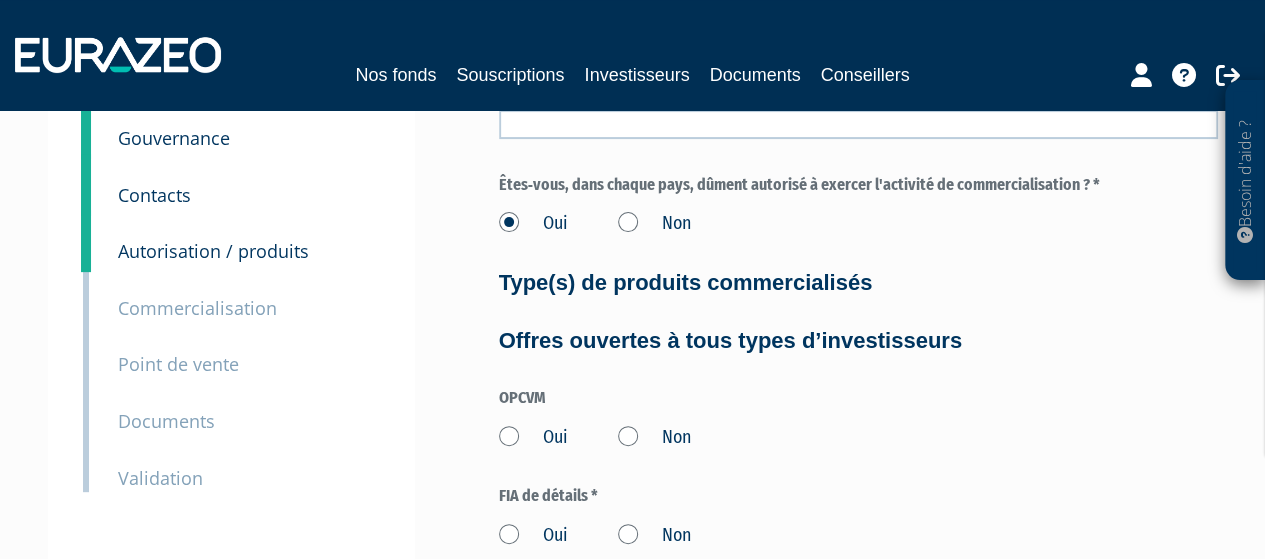 scroll, scrollTop: 300, scrollLeft: 0, axis: vertical 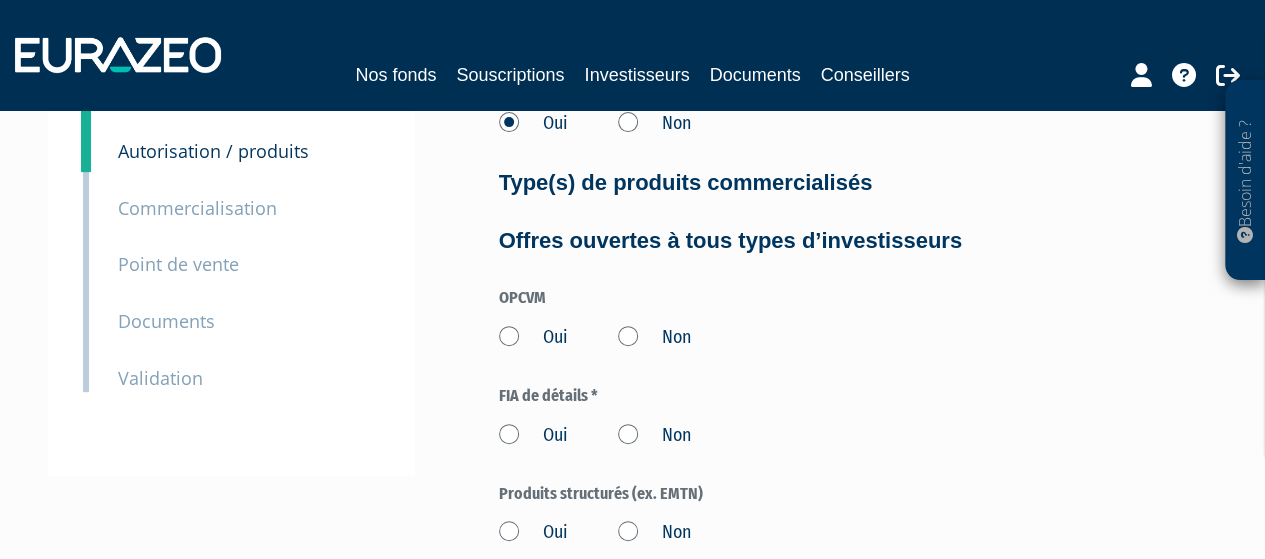 click on "Oui" at bounding box center (533, 338) 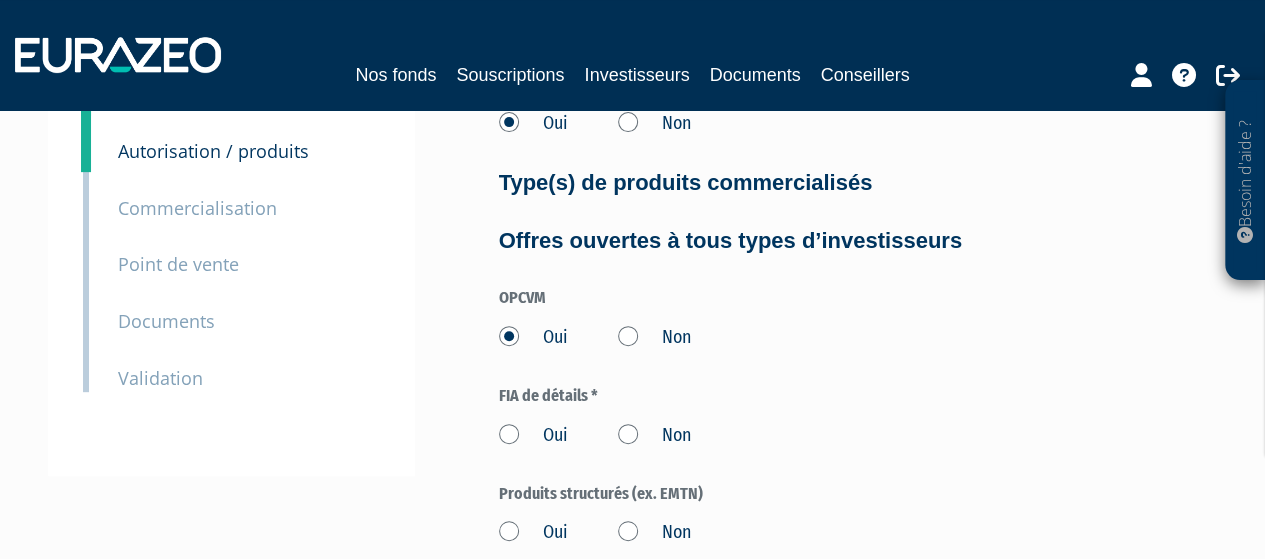 click on "Oui" at bounding box center (533, 436) 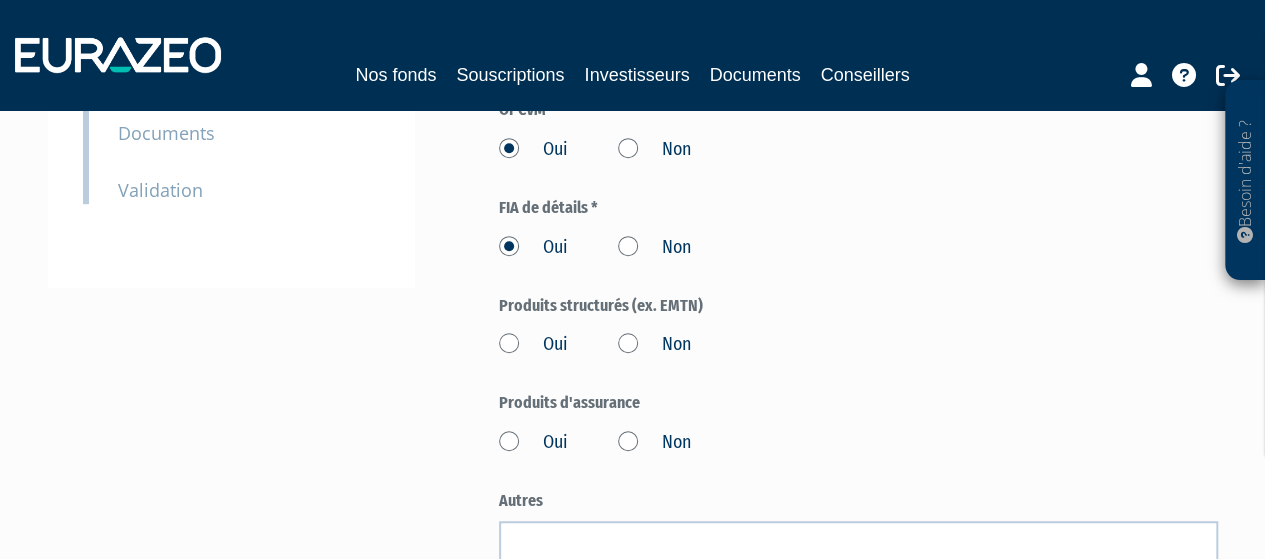 scroll, scrollTop: 500, scrollLeft: 0, axis: vertical 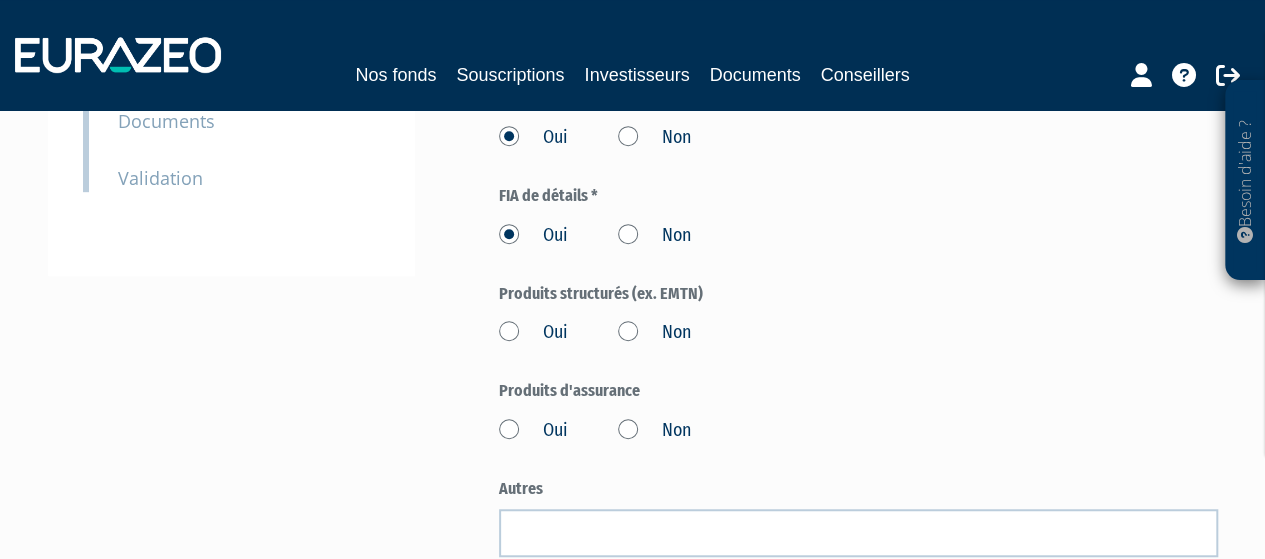 click on "Oui" at bounding box center (533, 333) 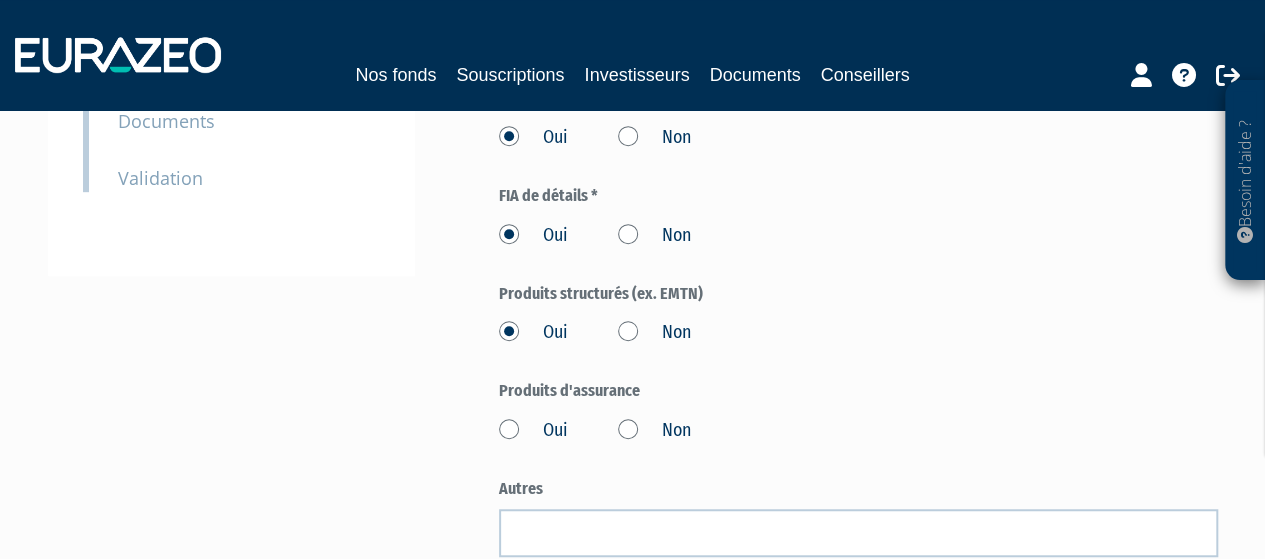click on "Oui" at bounding box center (533, 431) 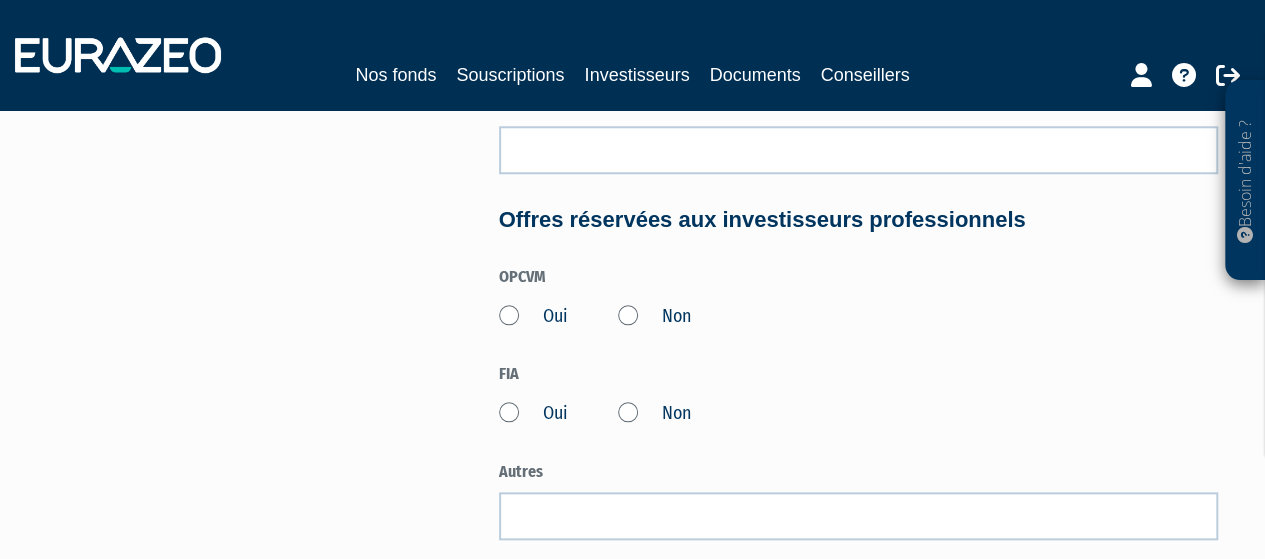 scroll, scrollTop: 900, scrollLeft: 0, axis: vertical 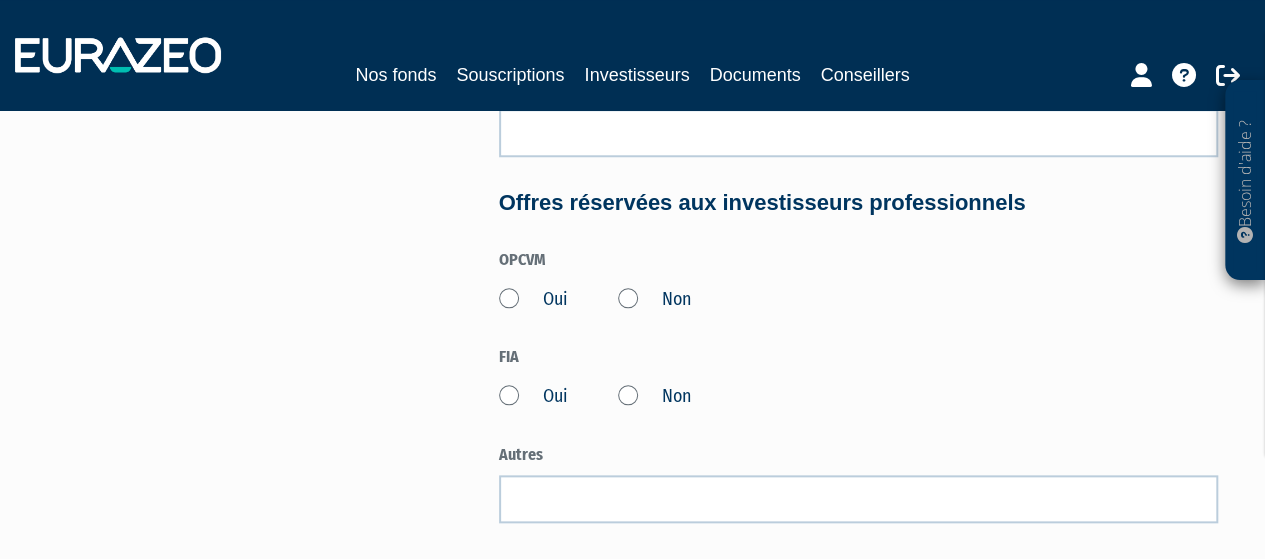 click on "Oui" at bounding box center [533, 300] 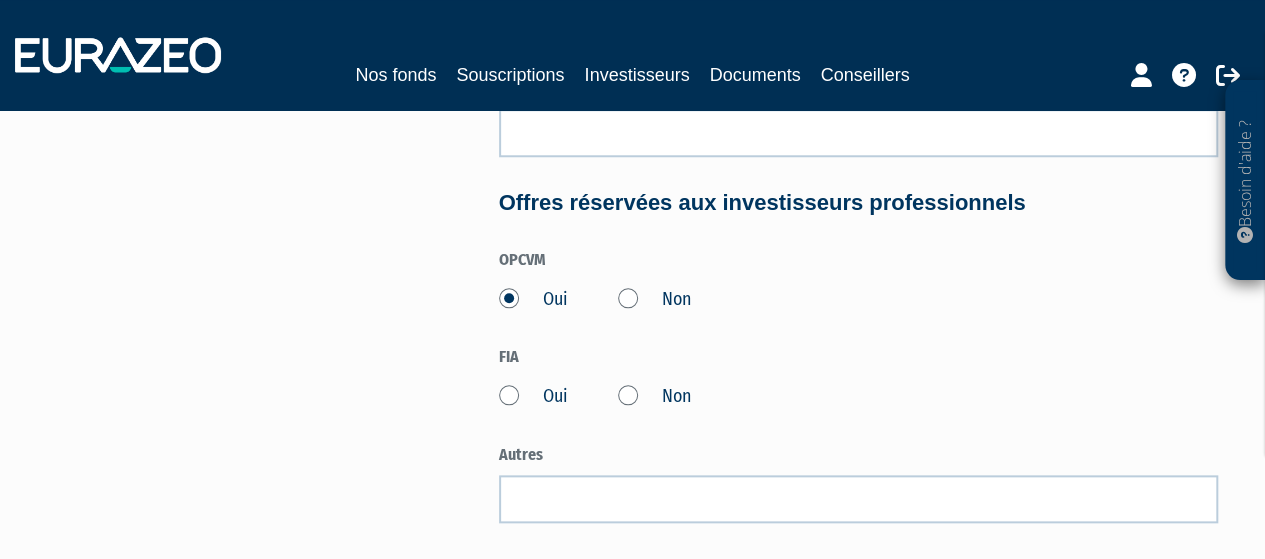 click on "Oui" at bounding box center [533, 397] 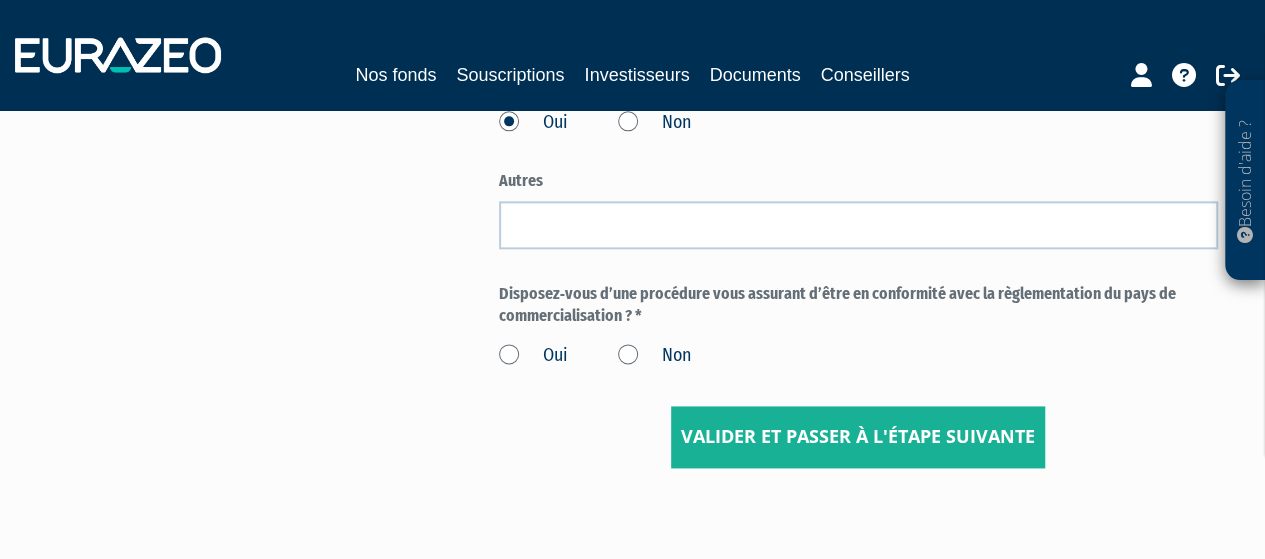 scroll, scrollTop: 1200, scrollLeft: 0, axis: vertical 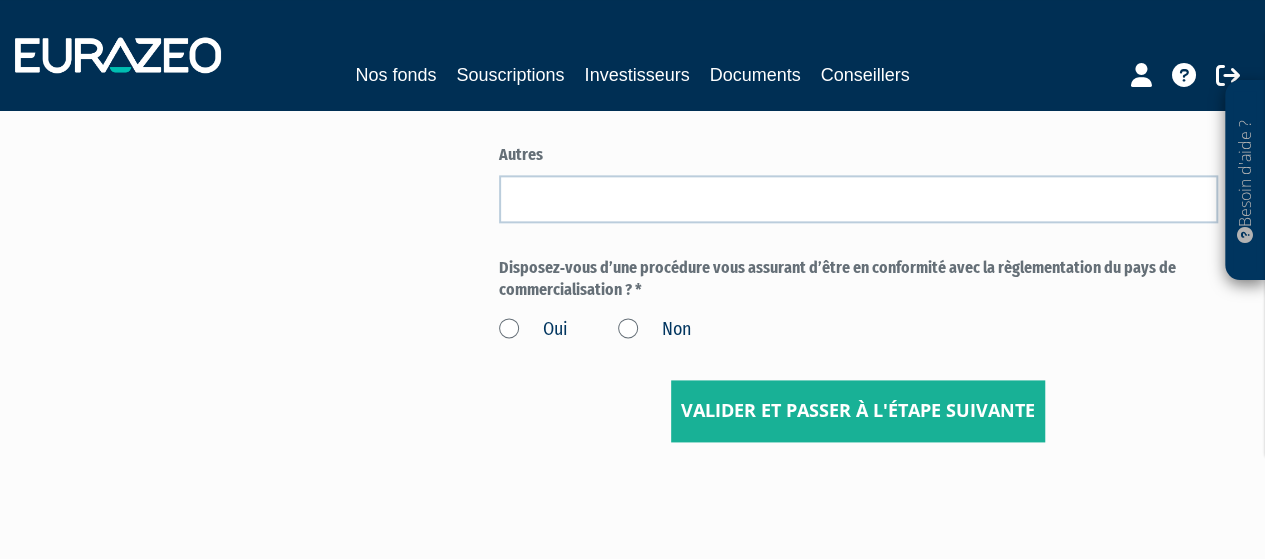 click on "Oui" at bounding box center (533, 330) 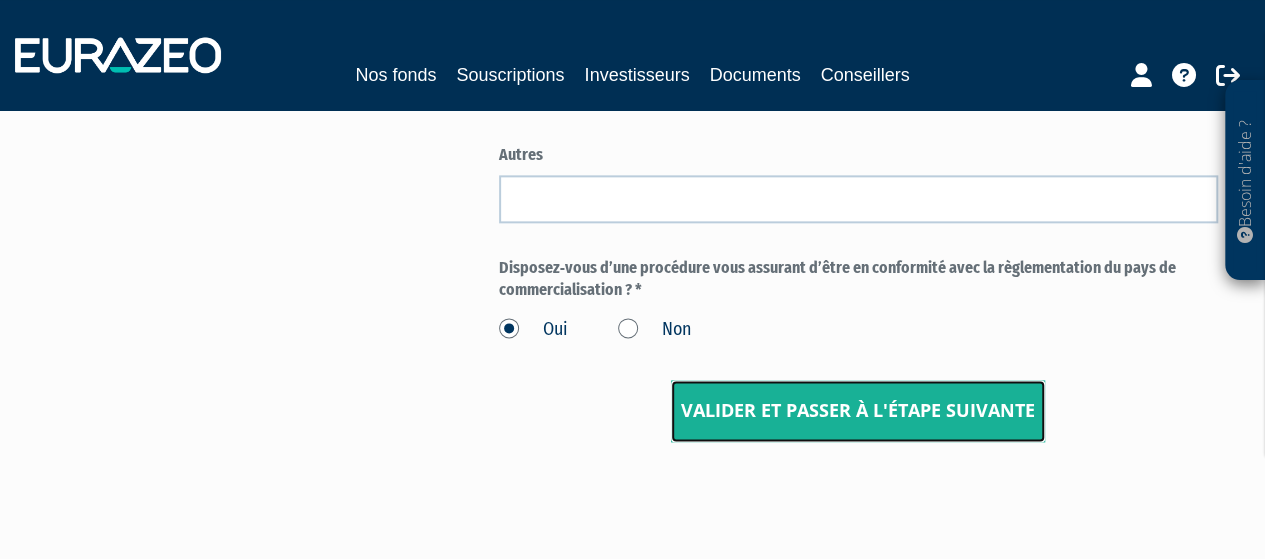 click on "Valider et passer à l'étape suivante" at bounding box center [858, 411] 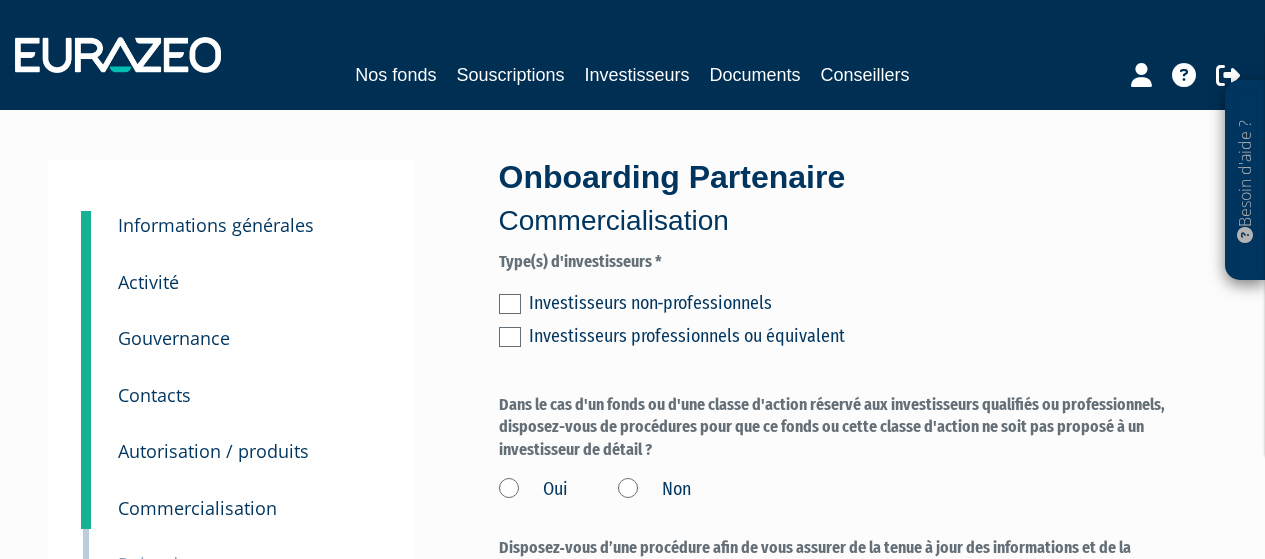 scroll, scrollTop: 0, scrollLeft: 0, axis: both 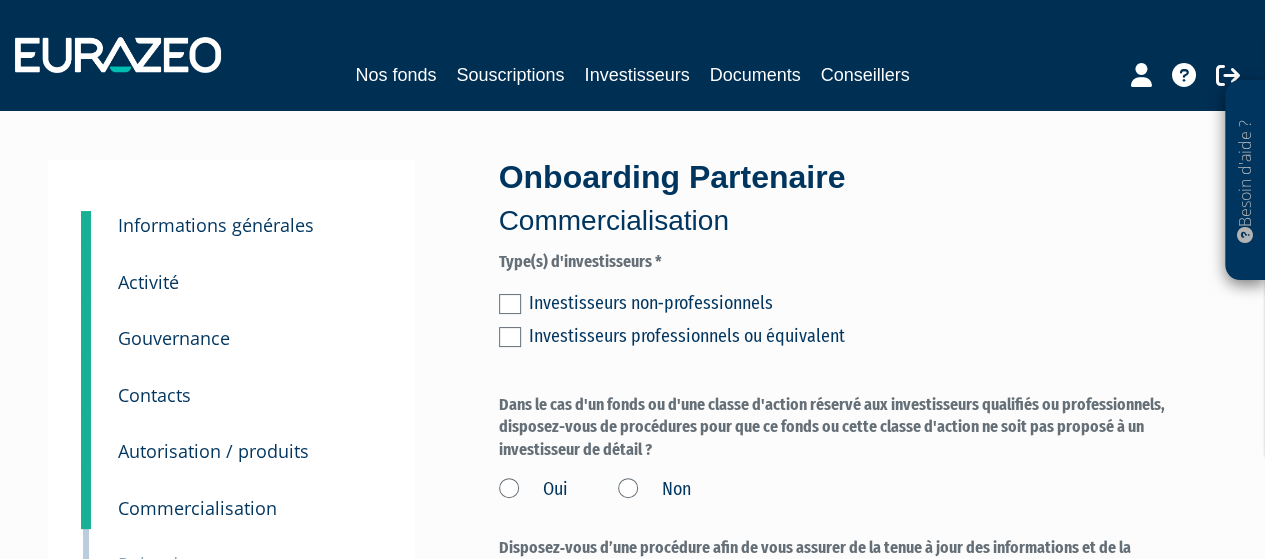 click at bounding box center (510, 304) 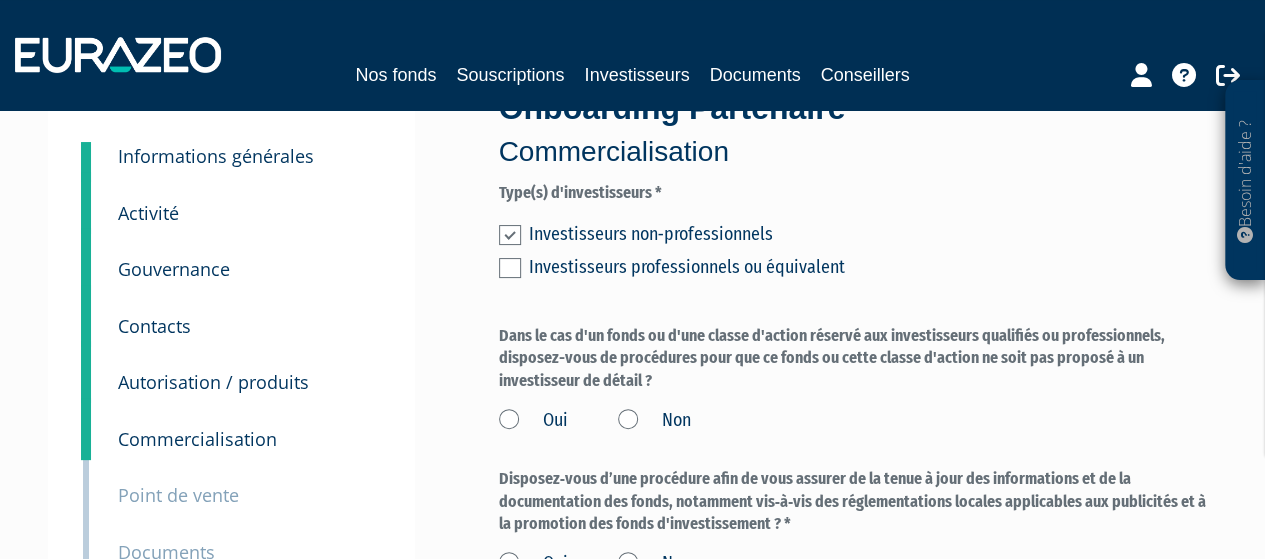scroll, scrollTop: 100, scrollLeft: 0, axis: vertical 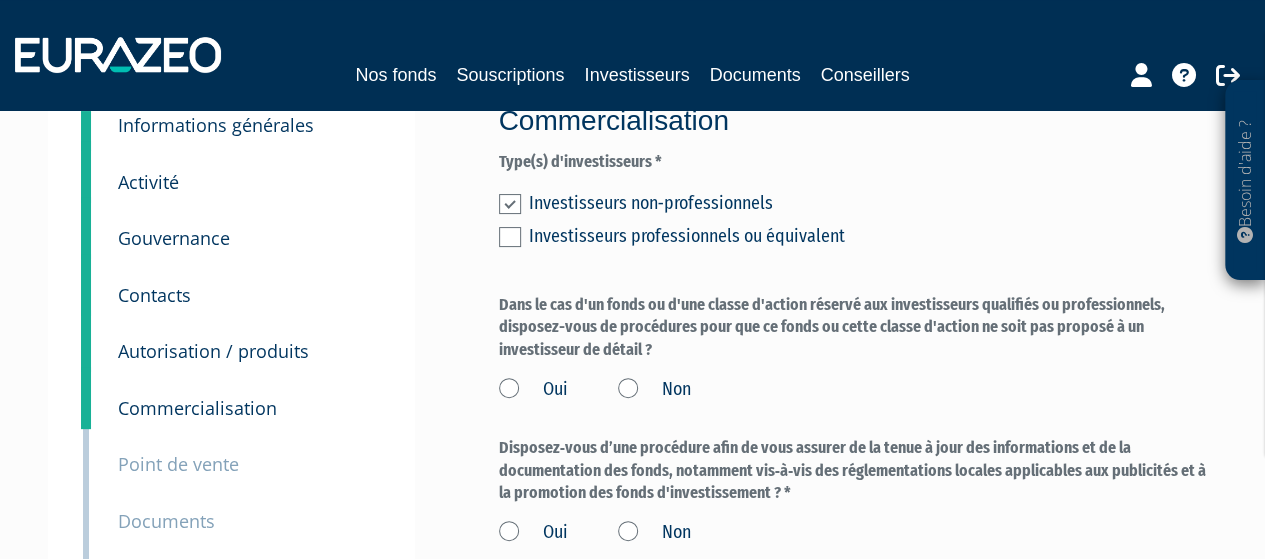 click on "Oui" at bounding box center [533, 390] 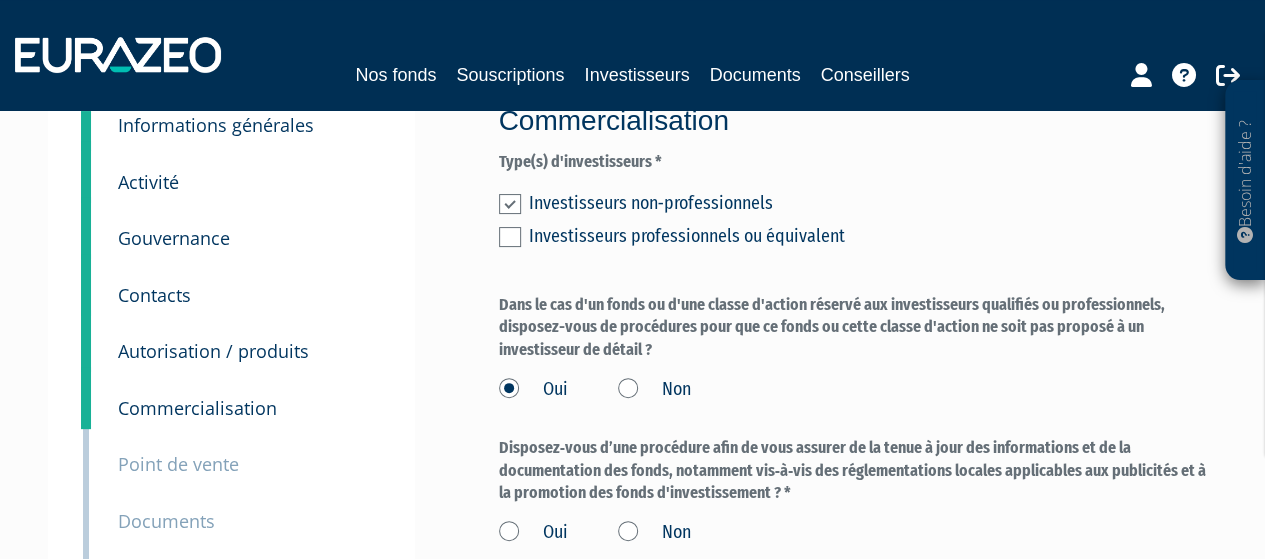 click at bounding box center (510, 237) 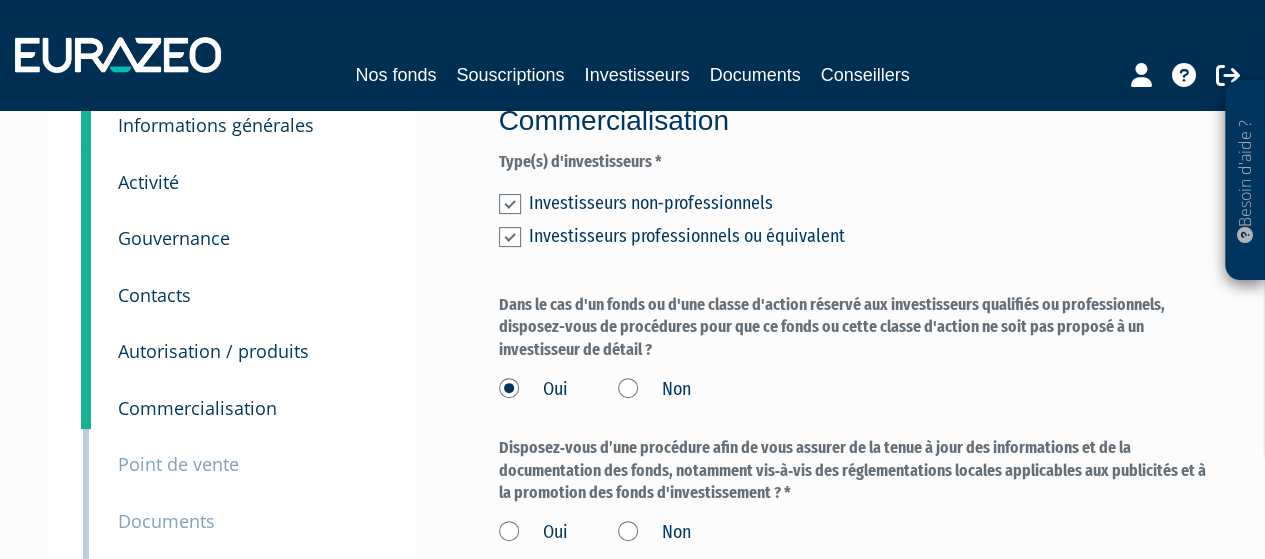 scroll, scrollTop: 300, scrollLeft: 0, axis: vertical 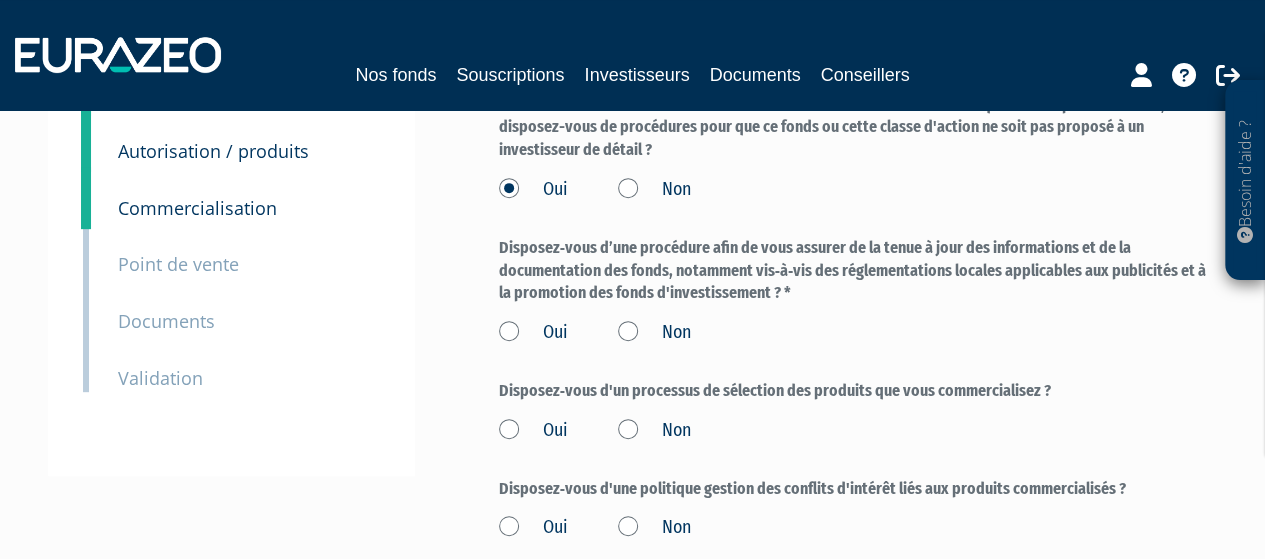 click on "Oui" at bounding box center [533, 333] 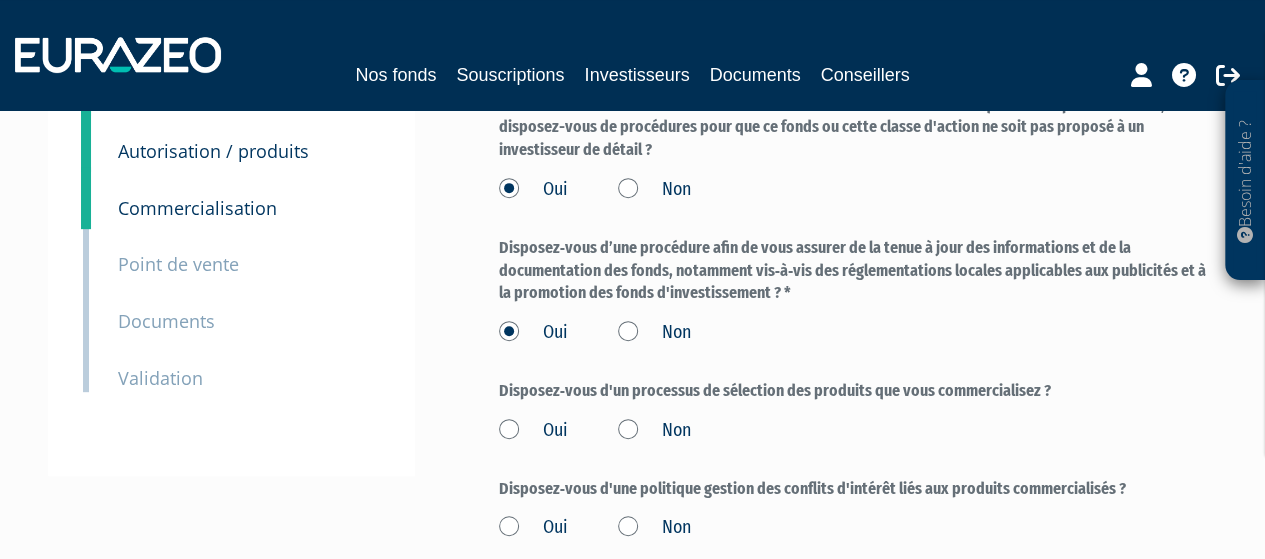 click on "Oui" at bounding box center (533, 431) 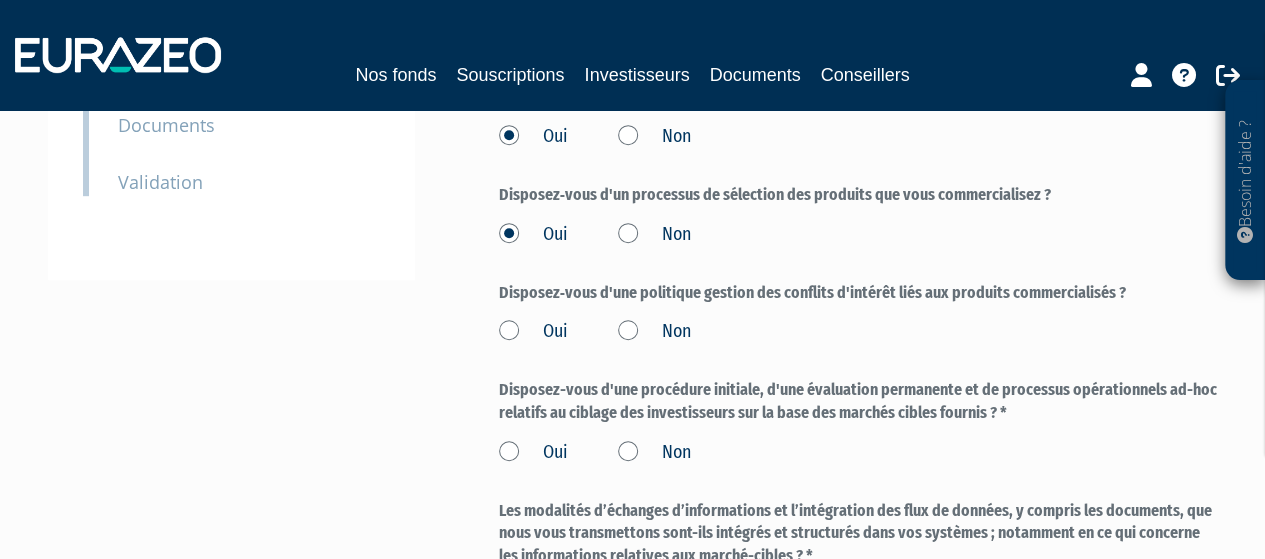 scroll, scrollTop: 500, scrollLeft: 0, axis: vertical 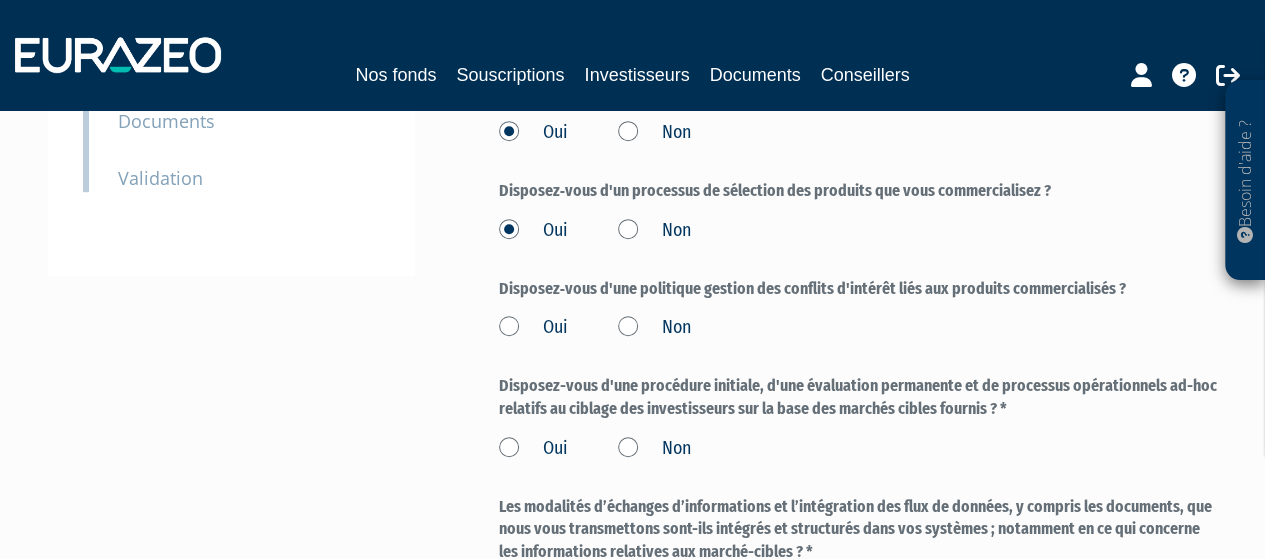 click on "Oui" at bounding box center [533, 328] 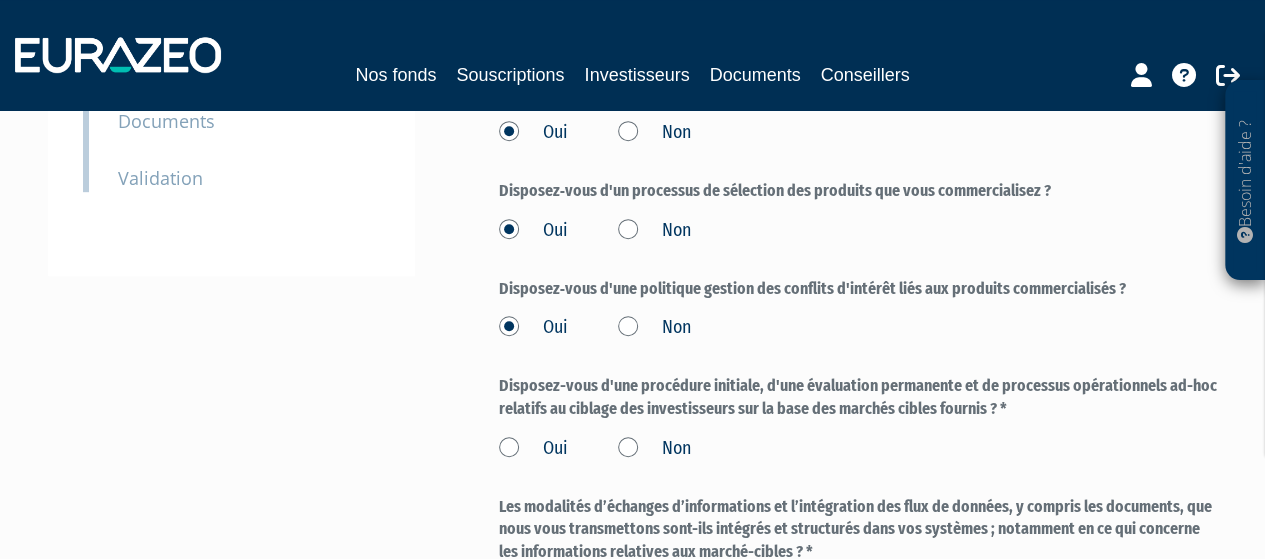 click on "Oui" at bounding box center (533, 449) 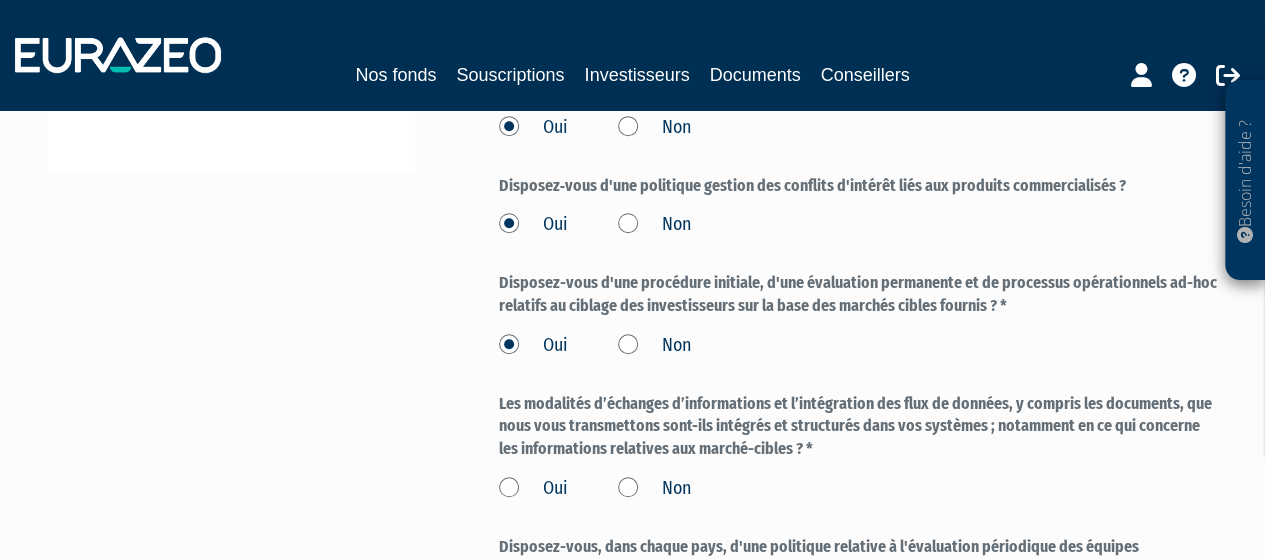 scroll, scrollTop: 700, scrollLeft: 0, axis: vertical 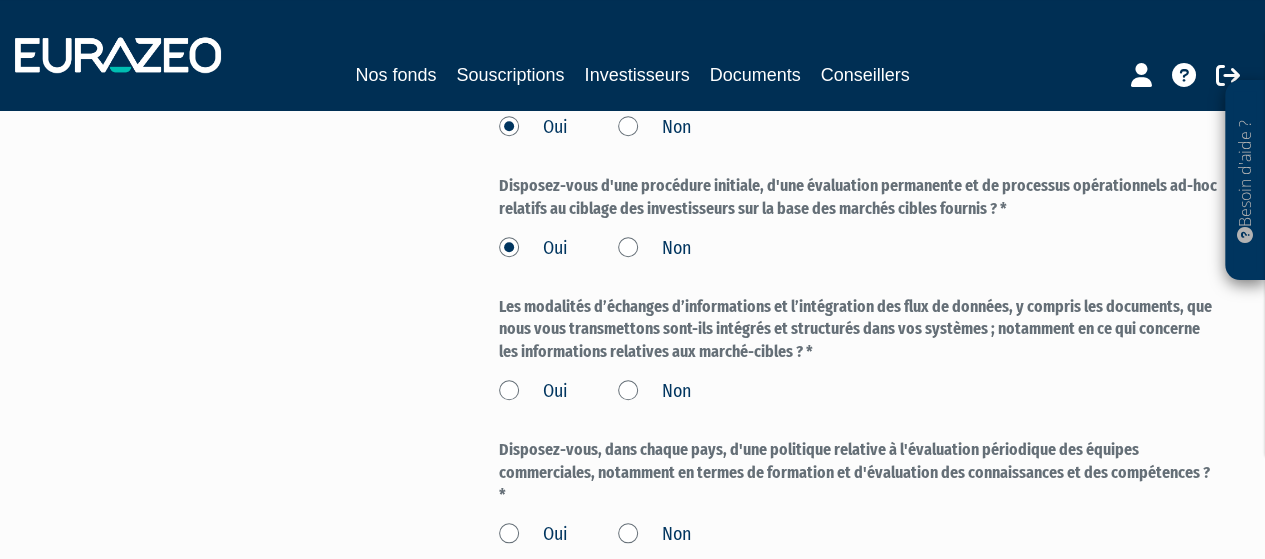 click on "Oui" at bounding box center [533, 392] 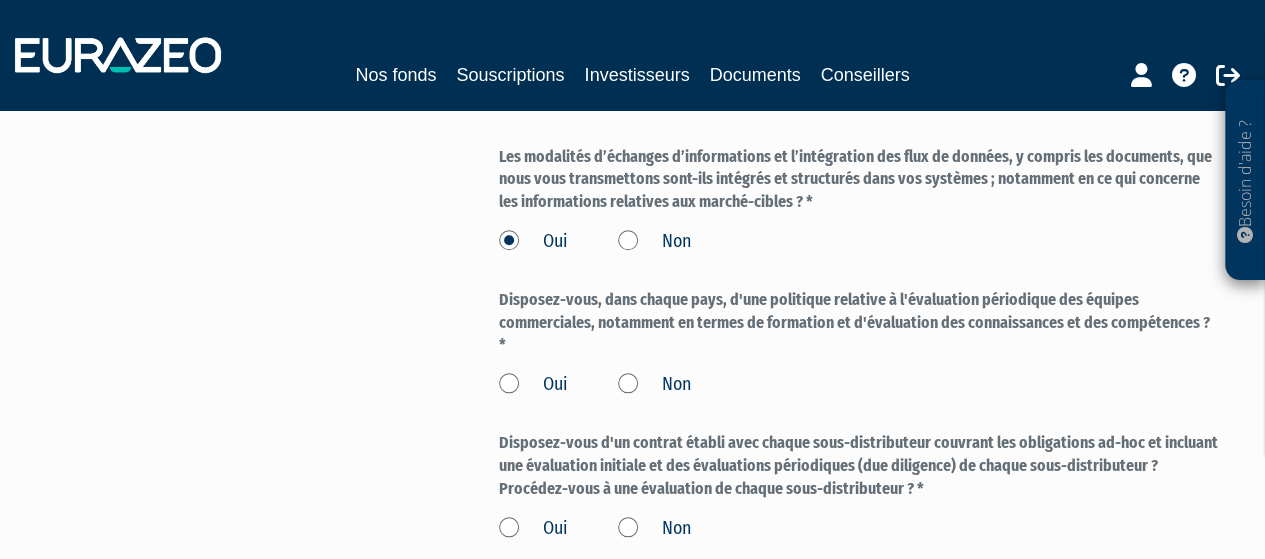 scroll, scrollTop: 900, scrollLeft: 0, axis: vertical 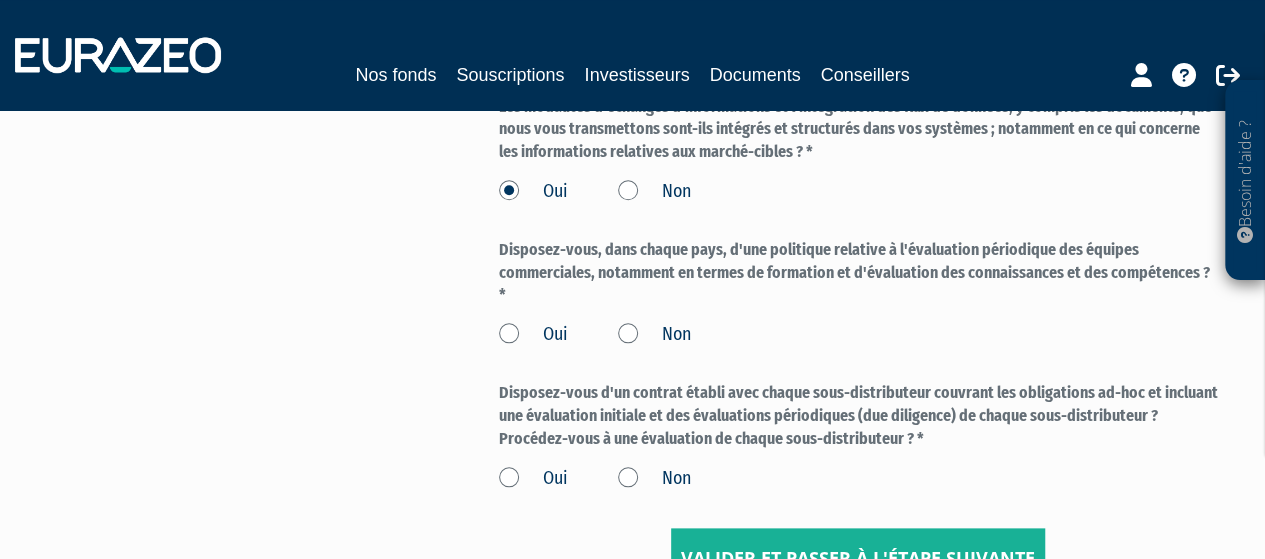 click on "Oui" at bounding box center [533, 335] 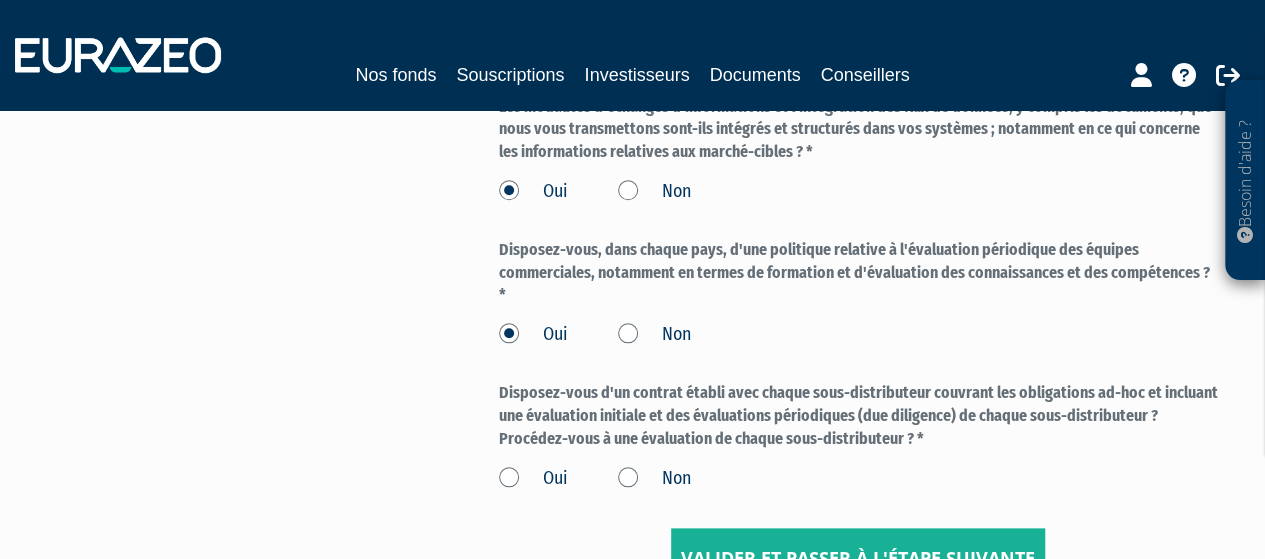 click on "Oui" at bounding box center [533, 479] 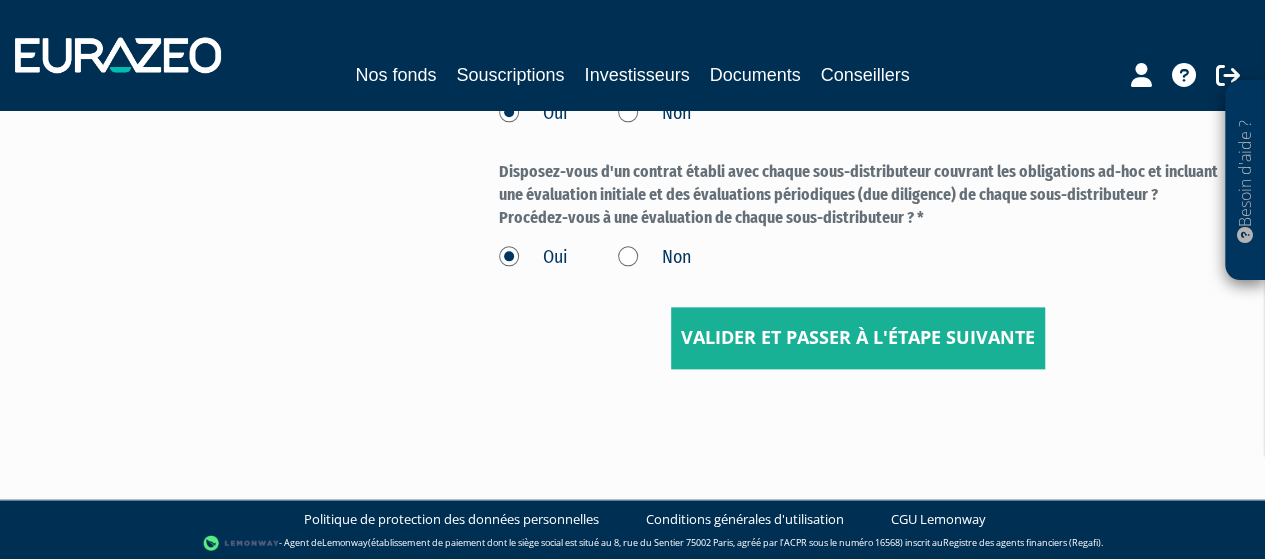 scroll, scrollTop: 1124, scrollLeft: 0, axis: vertical 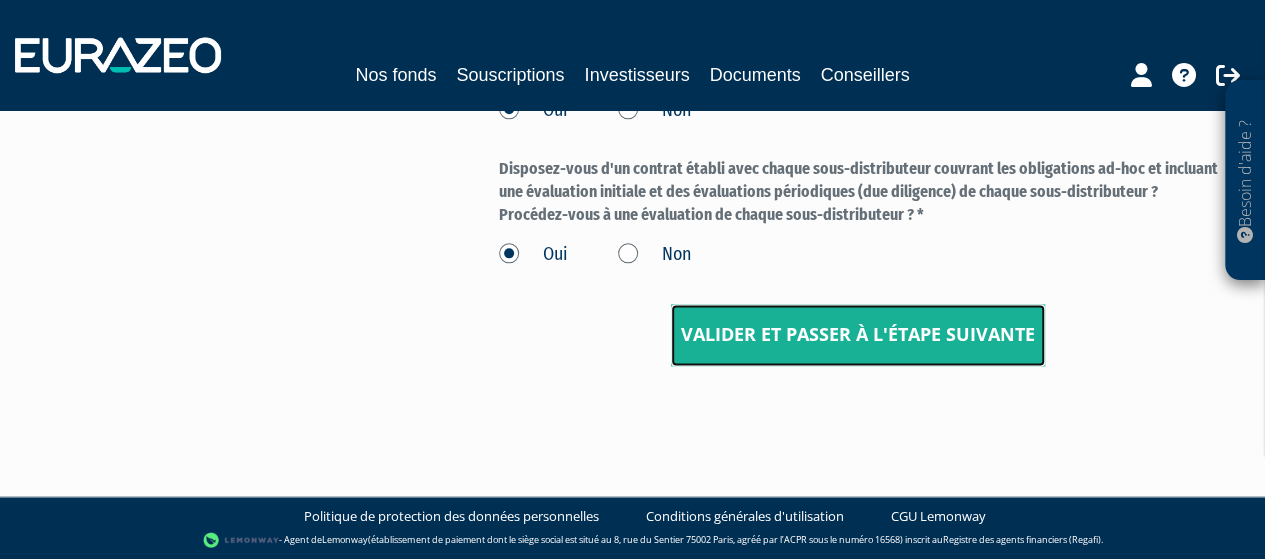 click on "Valider et passer à l'étape suivante" at bounding box center (858, 335) 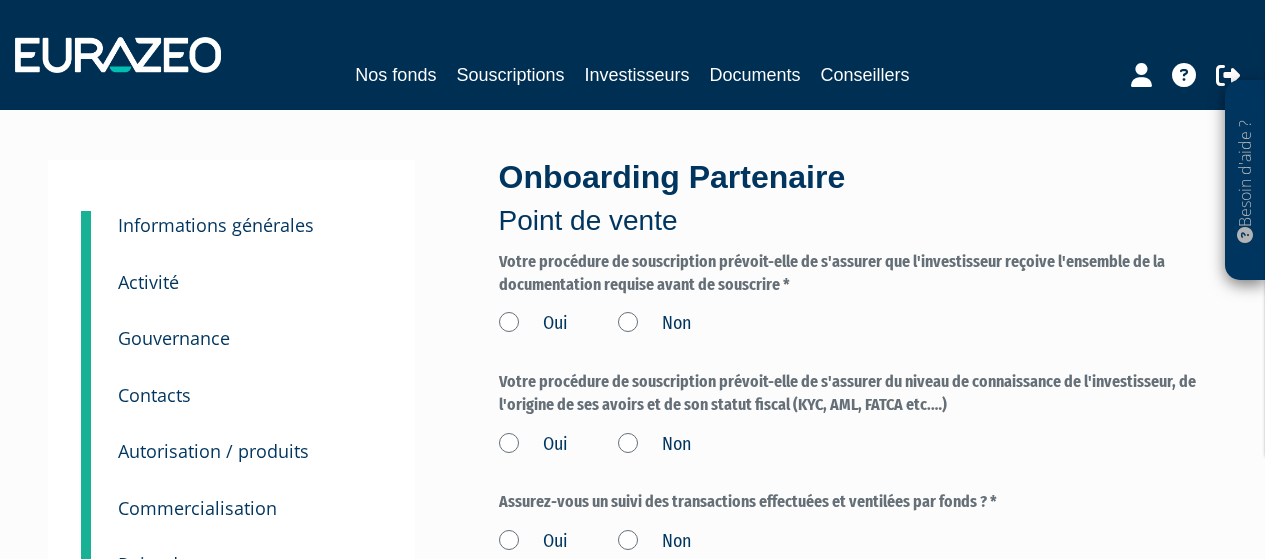 scroll, scrollTop: 0, scrollLeft: 0, axis: both 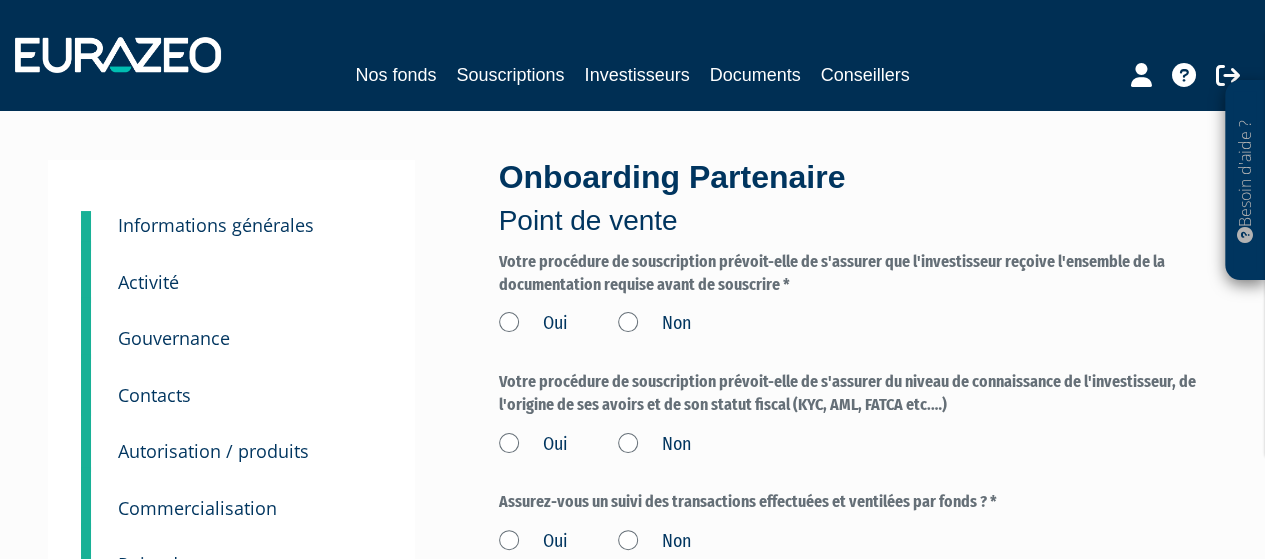 click on "Oui" at bounding box center (533, 324) 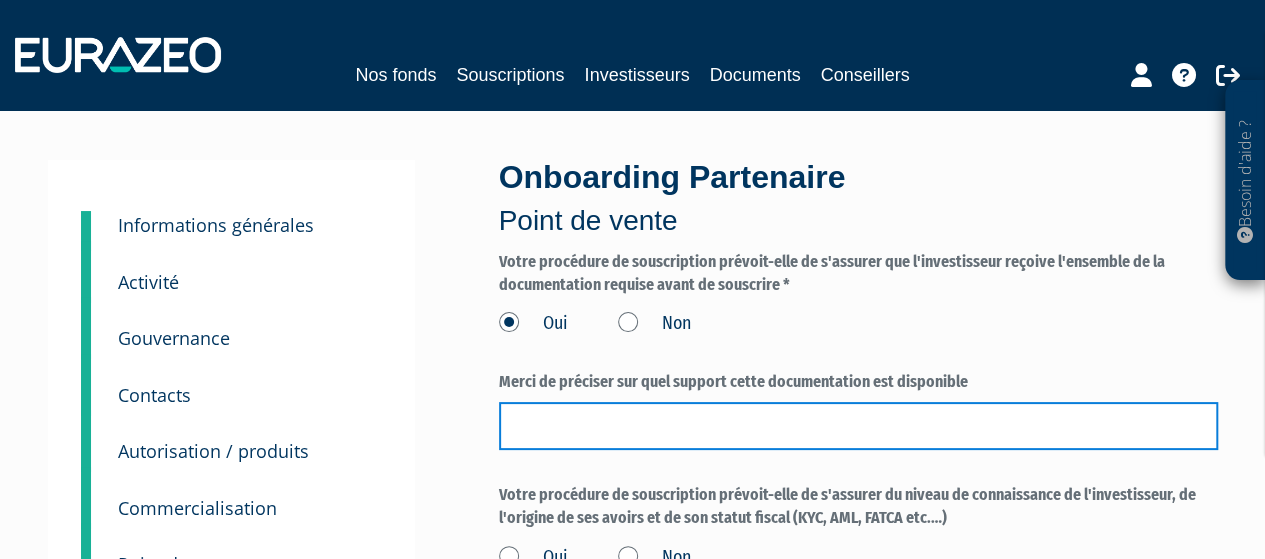 click at bounding box center [858, 426] 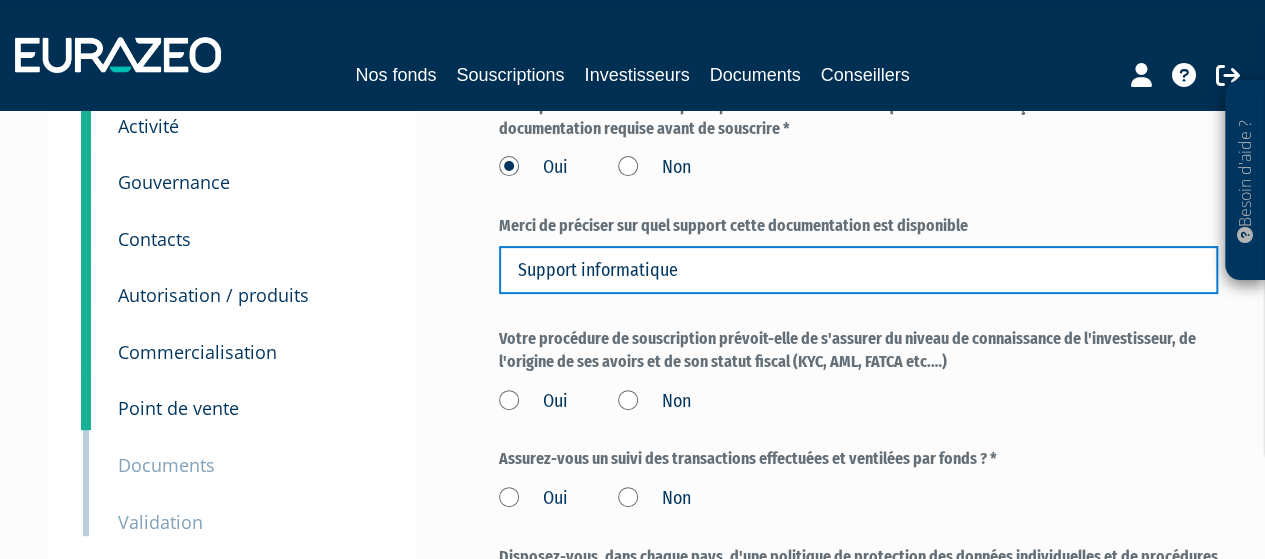 scroll, scrollTop: 200, scrollLeft: 0, axis: vertical 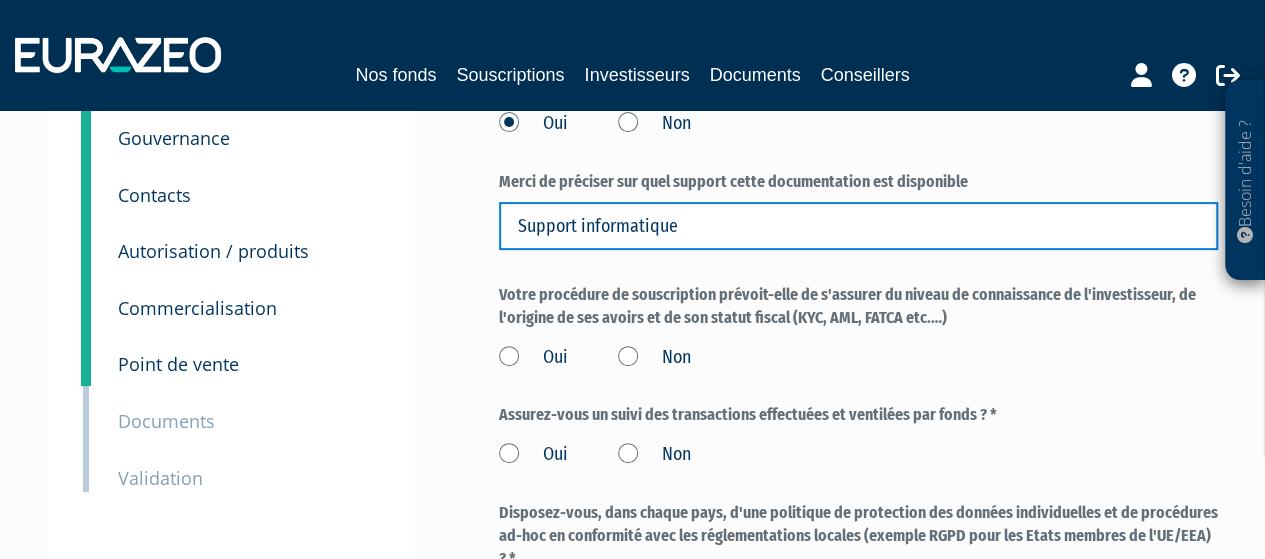 type on "Support informatique" 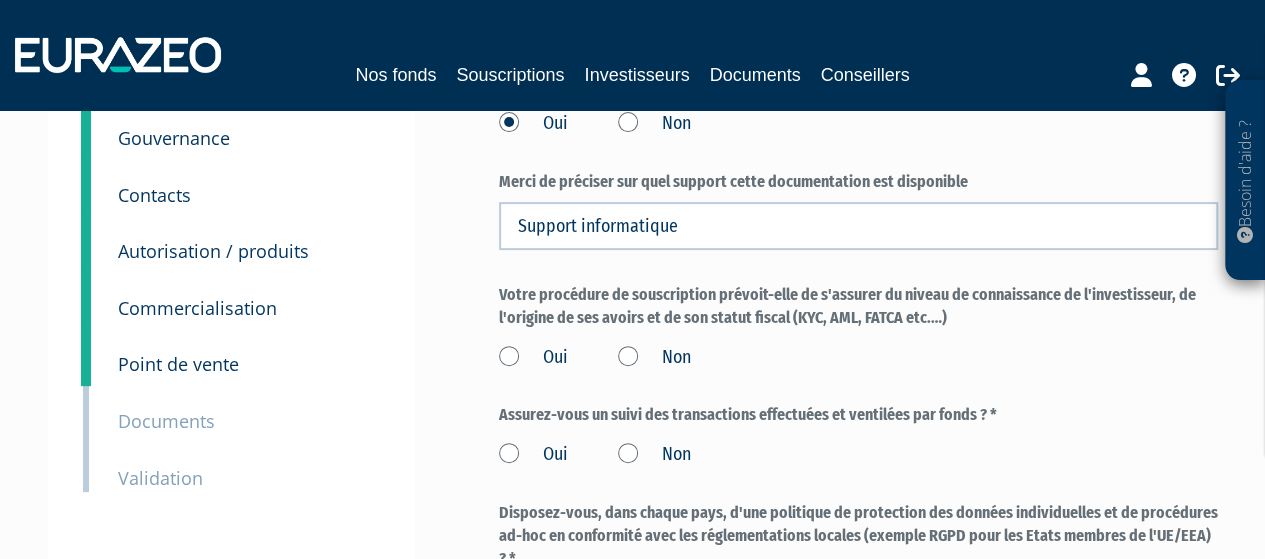 click on "Oui" at bounding box center [533, 358] 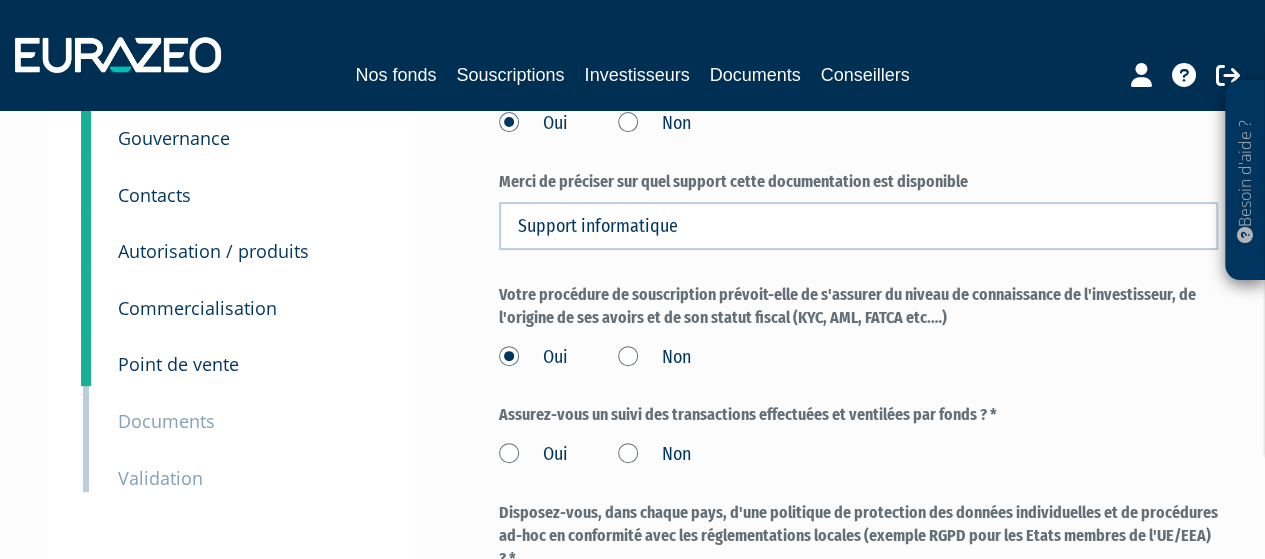 click on "Oui" at bounding box center [533, 455] 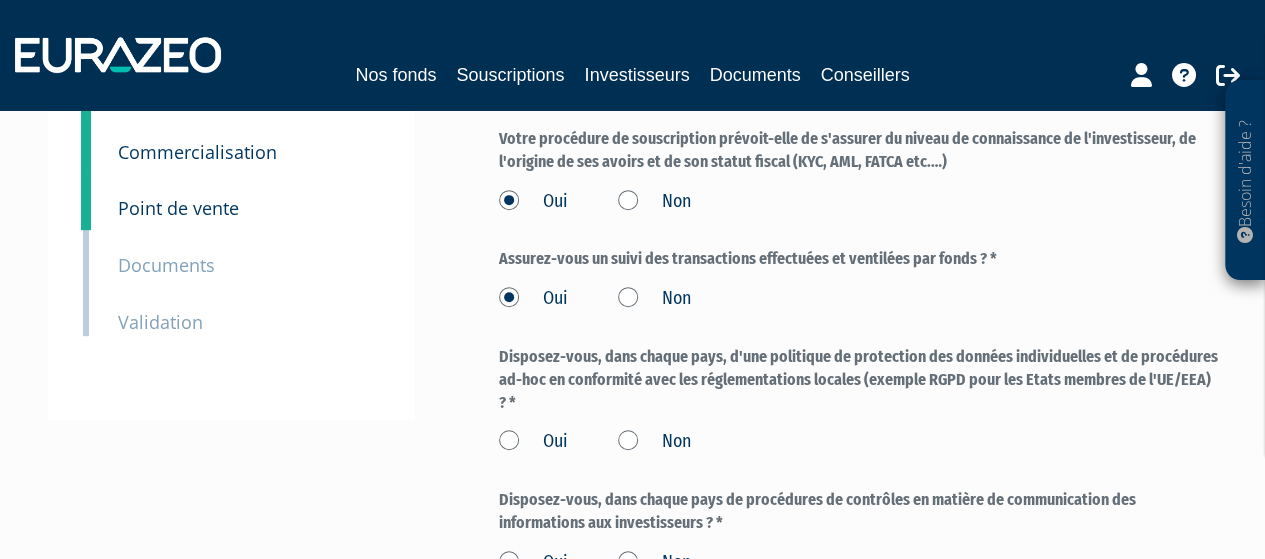 scroll, scrollTop: 400, scrollLeft: 0, axis: vertical 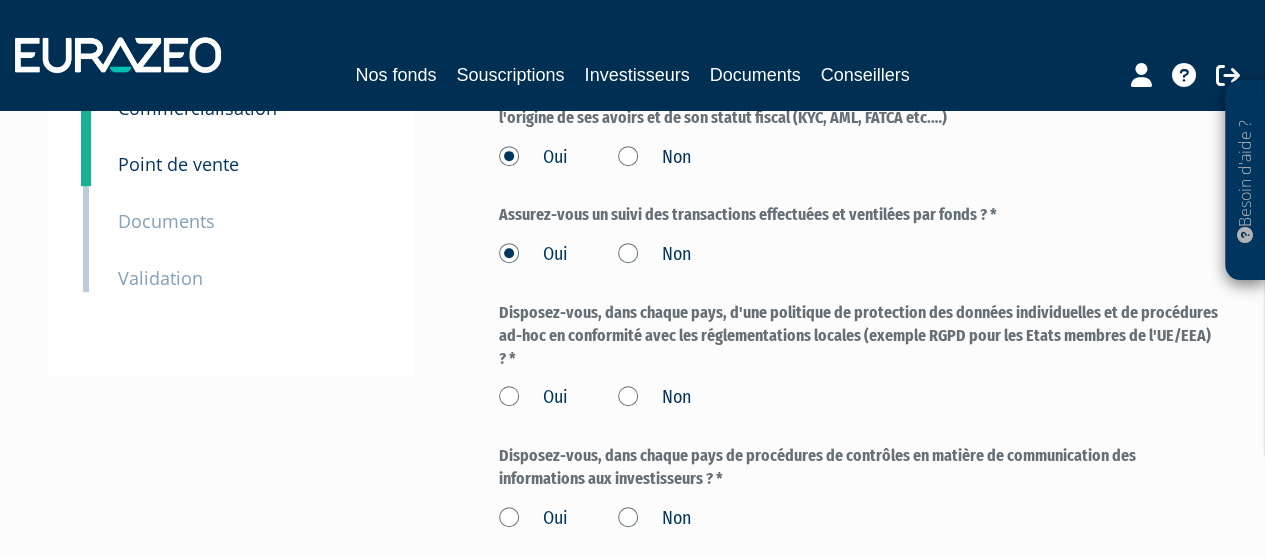 click on "Oui" at bounding box center [533, 398] 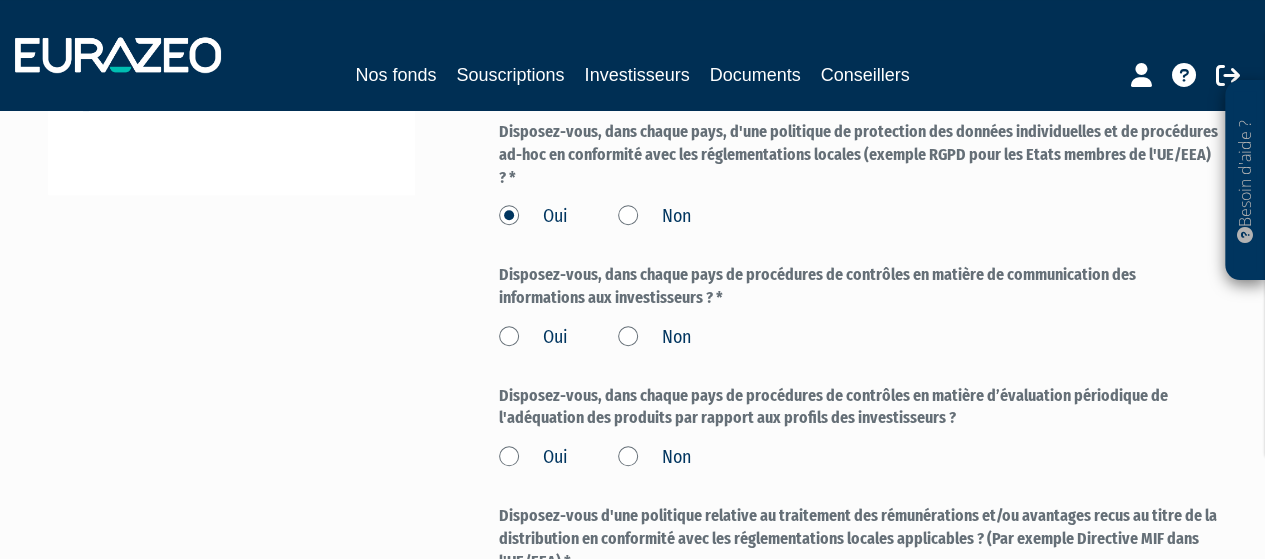 scroll, scrollTop: 600, scrollLeft: 0, axis: vertical 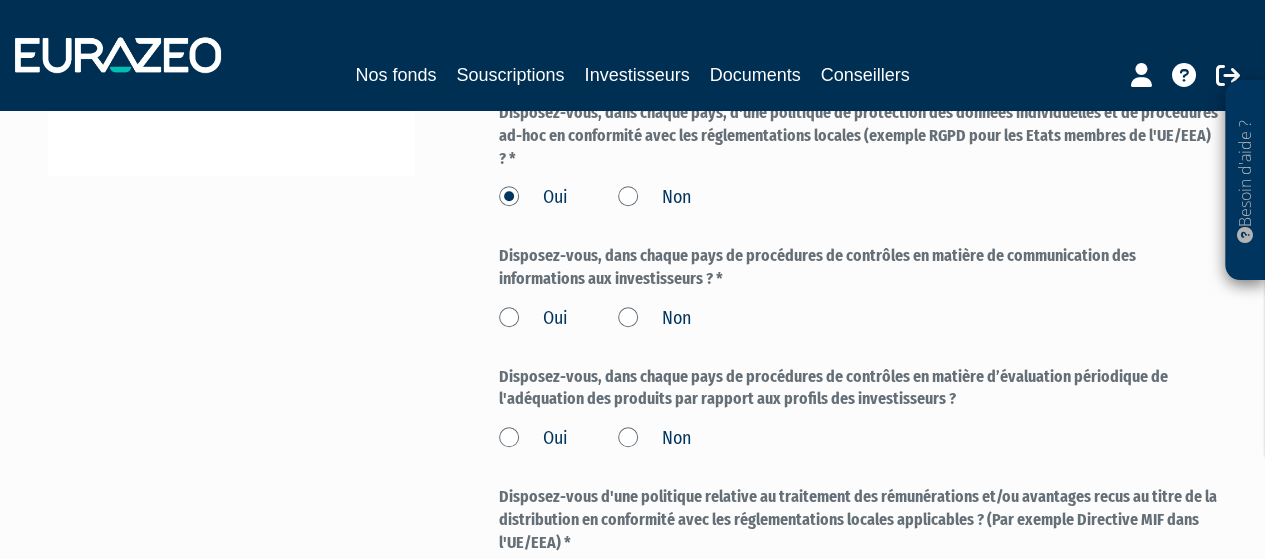 click on "Oui" at bounding box center (533, 319) 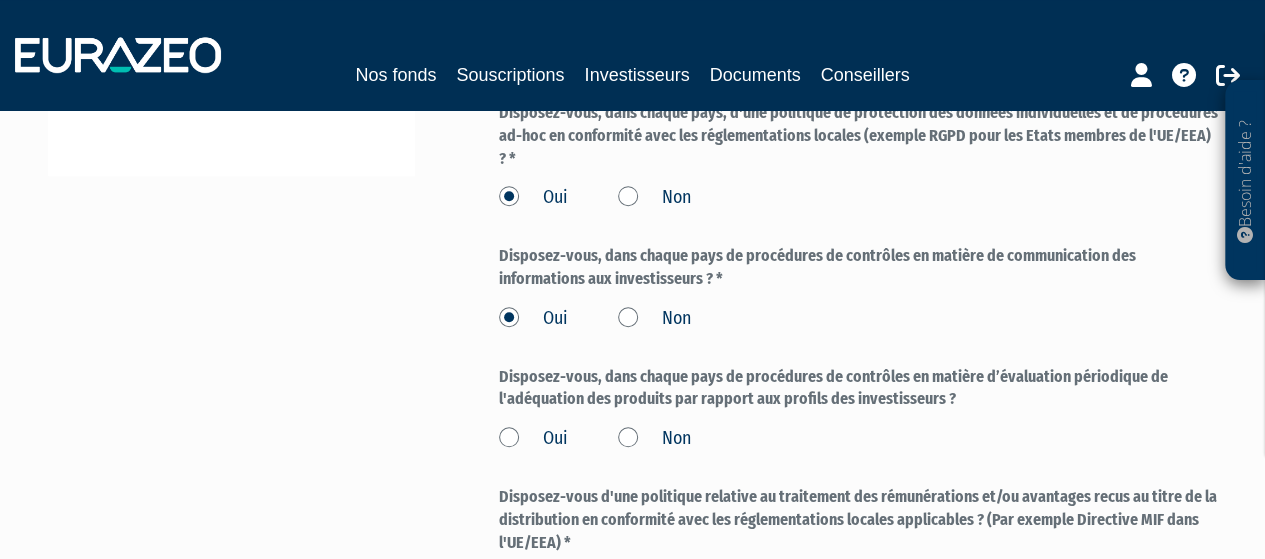 click on "Oui" at bounding box center (533, 439) 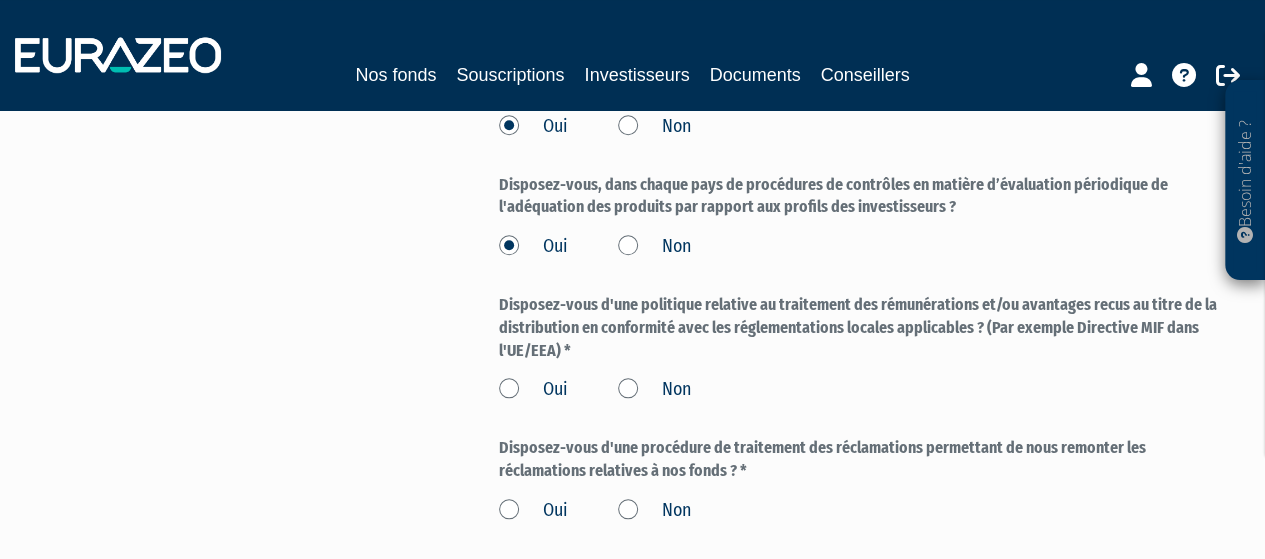 scroll, scrollTop: 800, scrollLeft: 0, axis: vertical 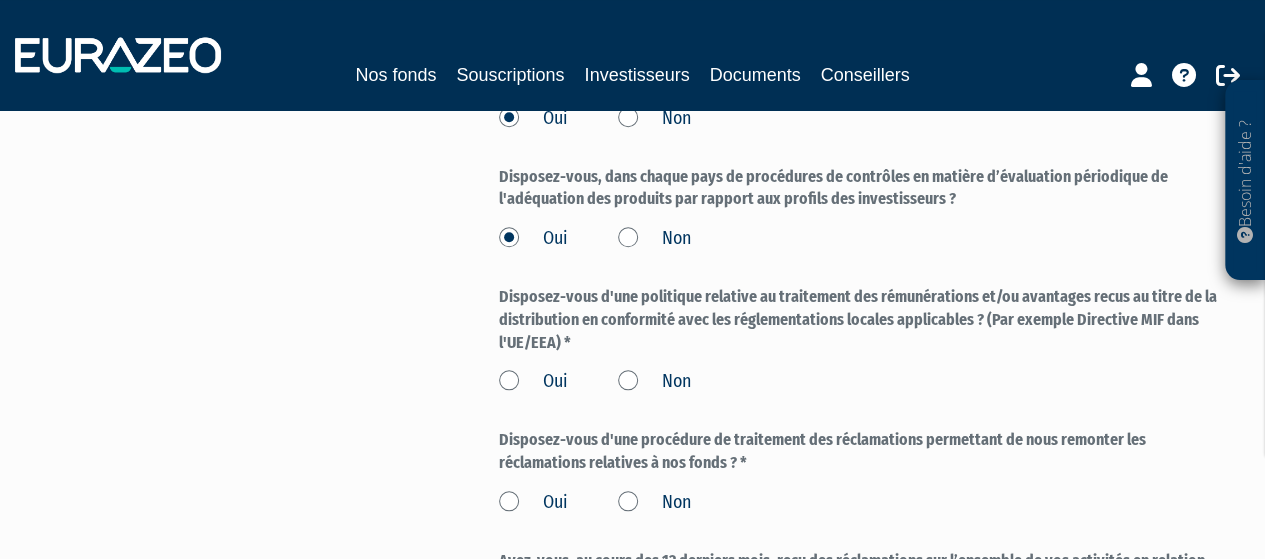 click on "Oui" at bounding box center (533, 382) 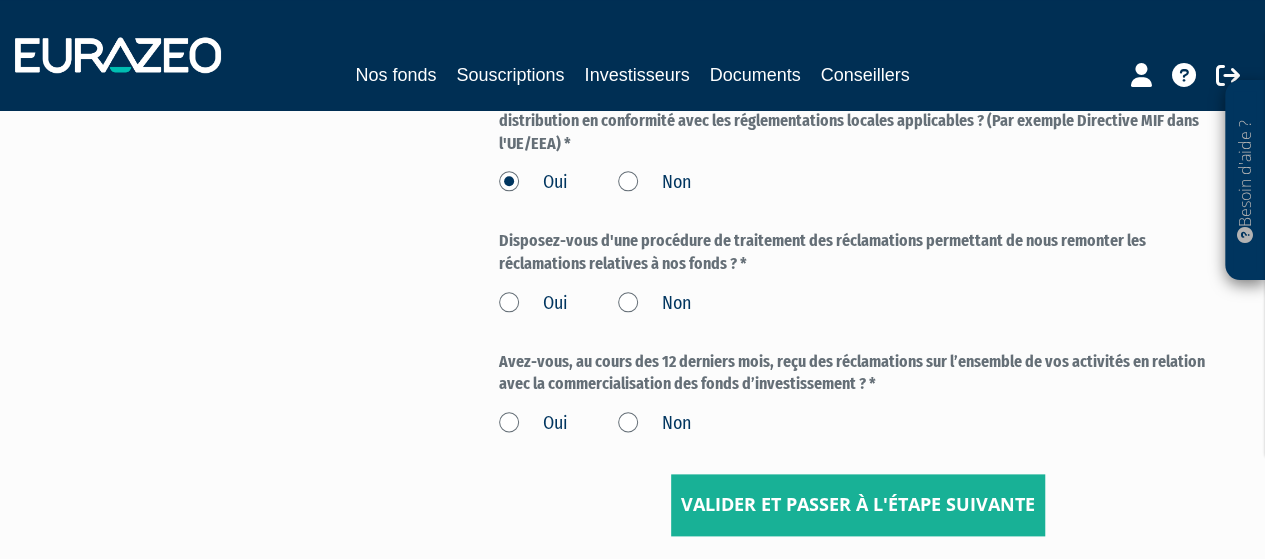 scroll, scrollTop: 1000, scrollLeft: 0, axis: vertical 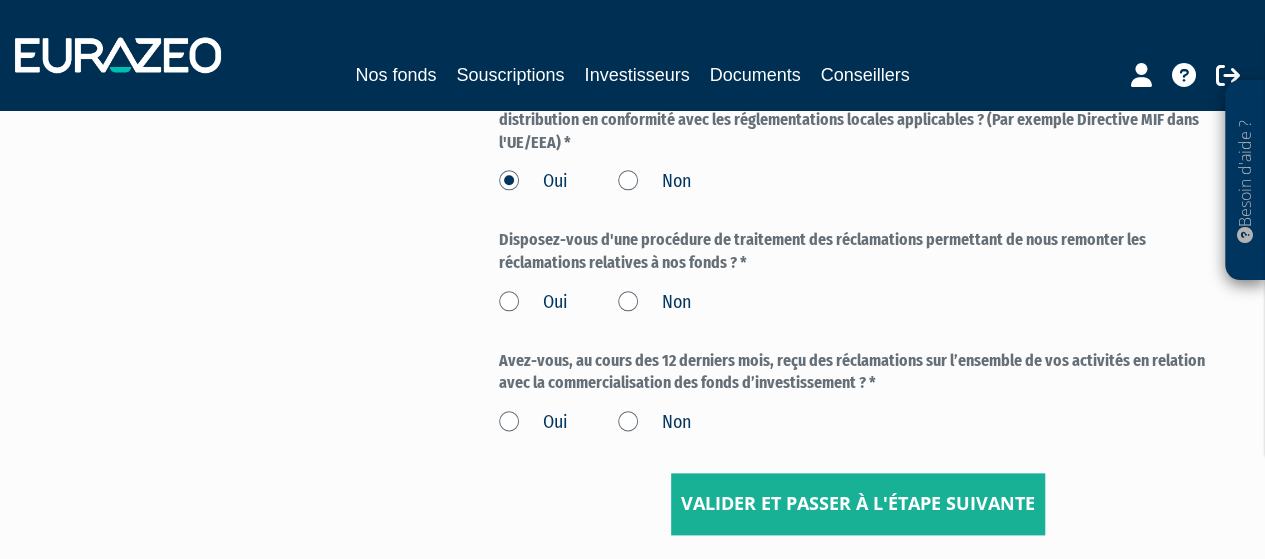 click on "Oui" at bounding box center [533, 303] 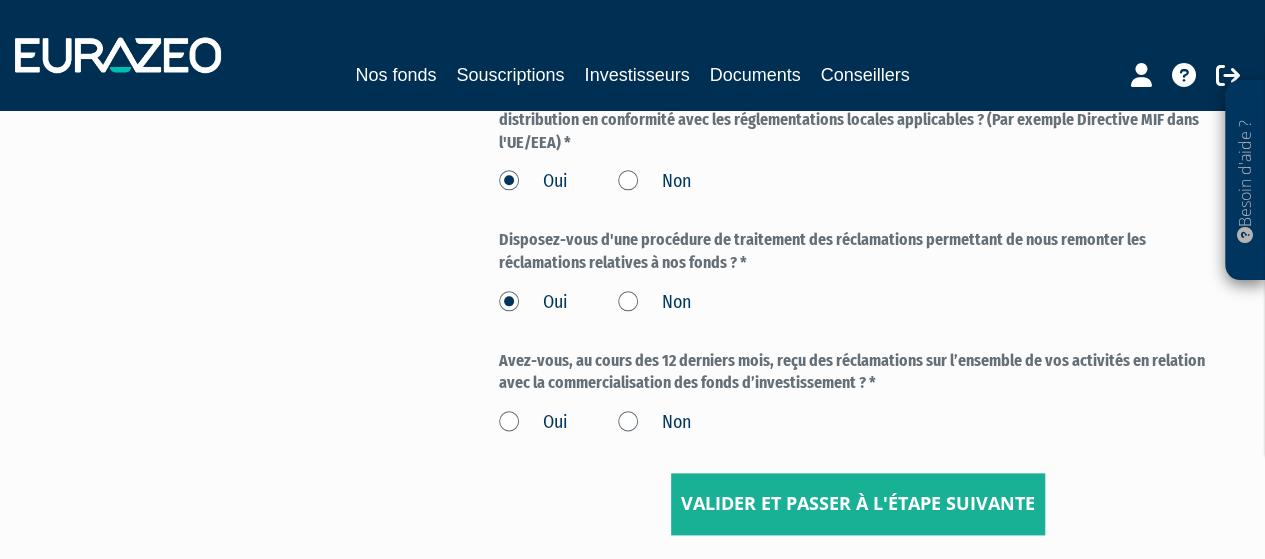 click on "Non" at bounding box center [654, 423] 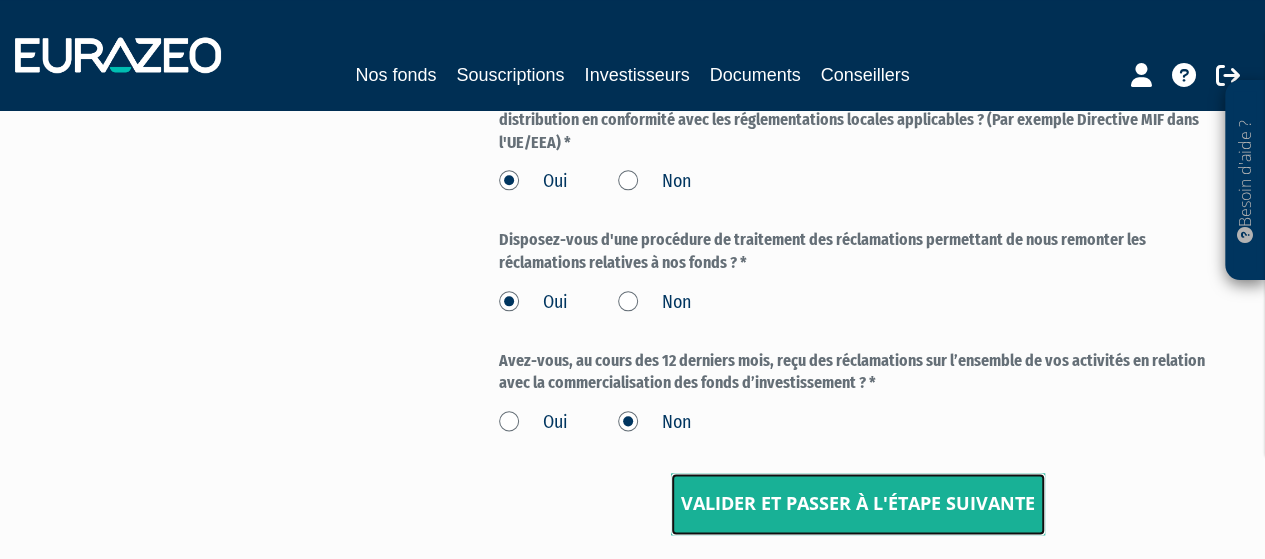 click on "Valider et passer à l'étape suivante" at bounding box center [858, 504] 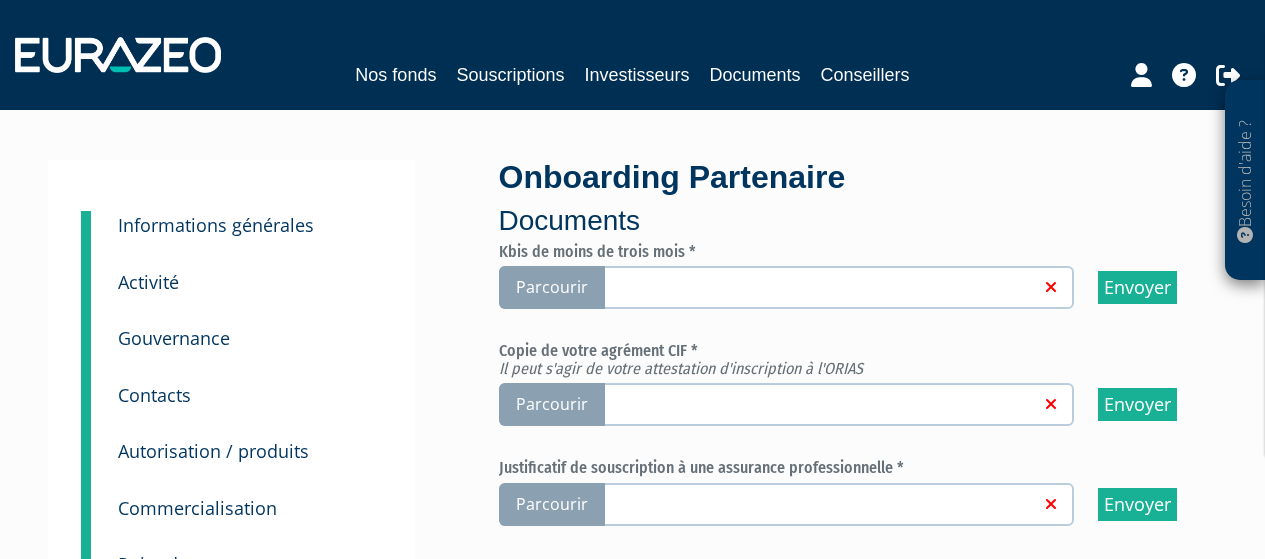 scroll, scrollTop: 0, scrollLeft: 0, axis: both 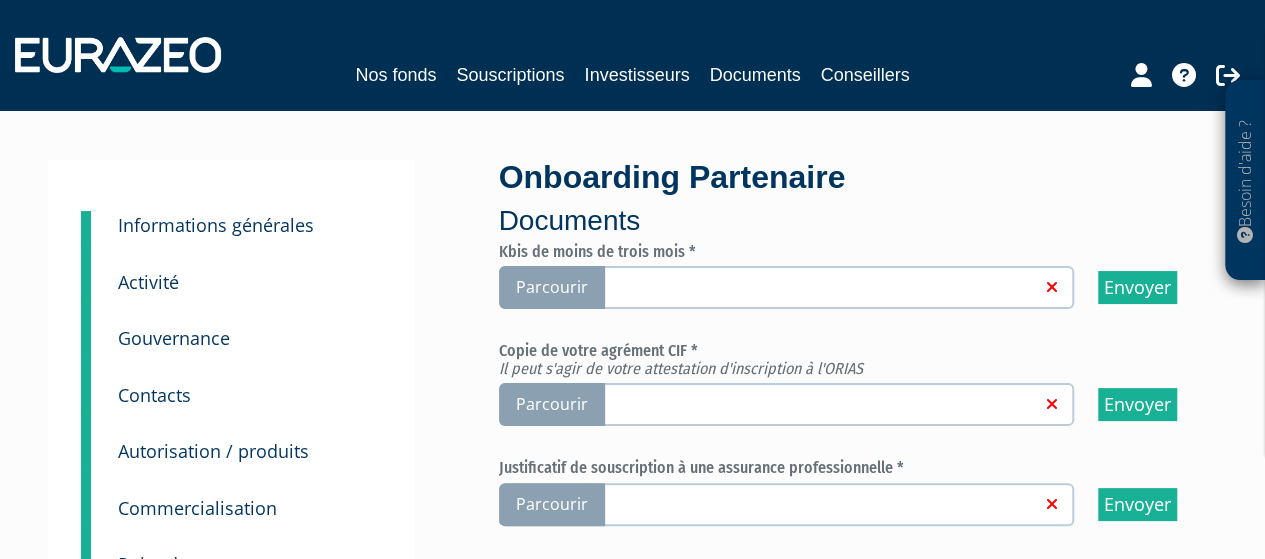 click on "Parcourir" at bounding box center (552, 287) 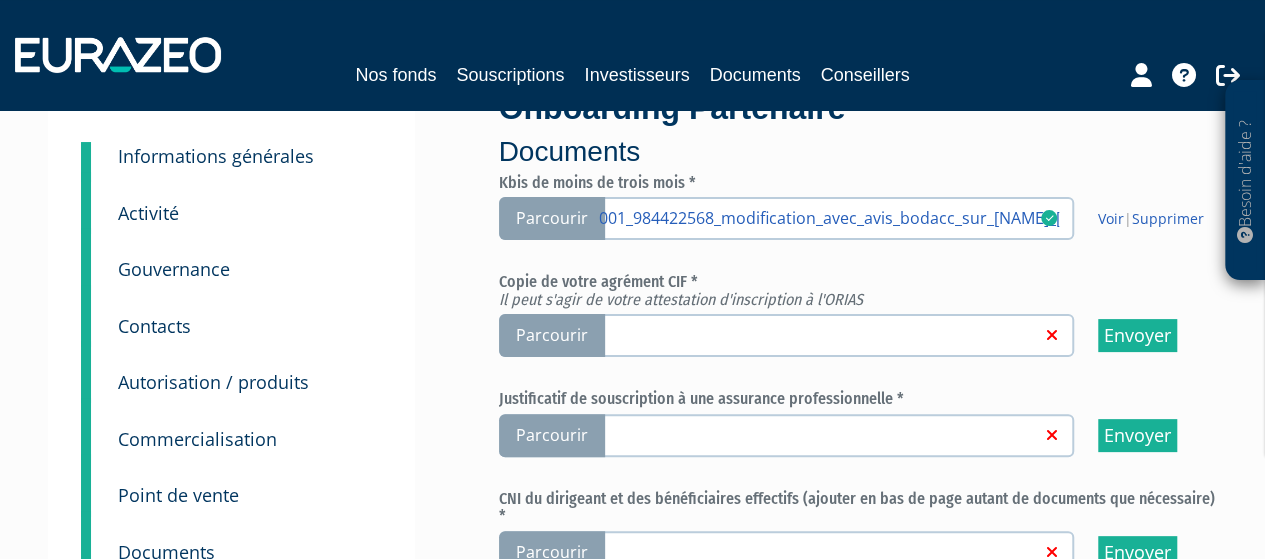 scroll, scrollTop: 100, scrollLeft: 0, axis: vertical 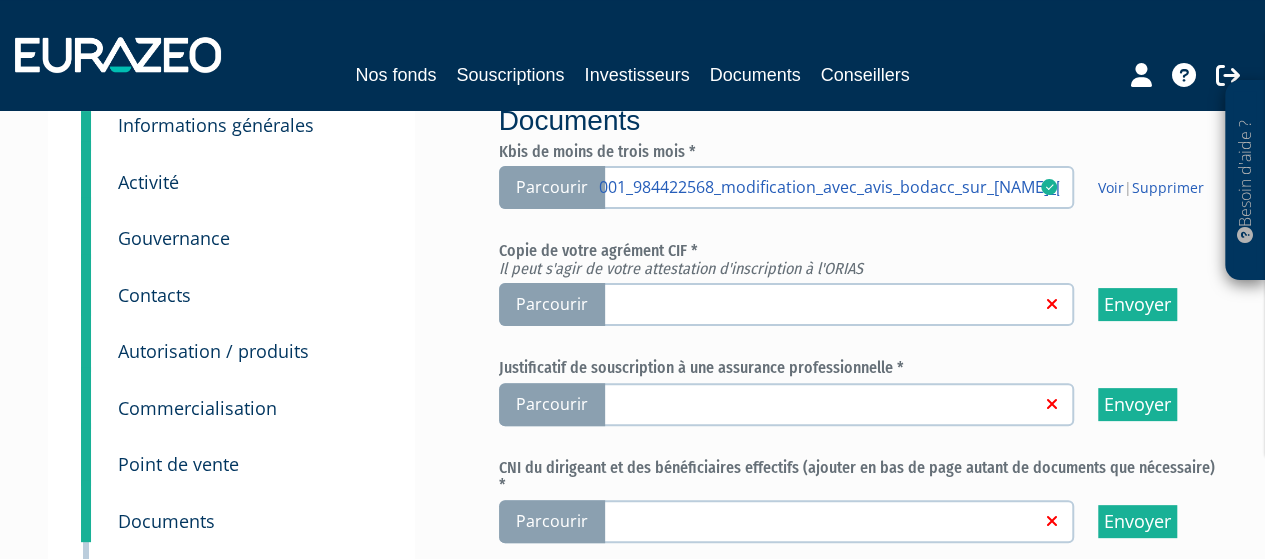 click on "Parcourir" at bounding box center (552, 304) 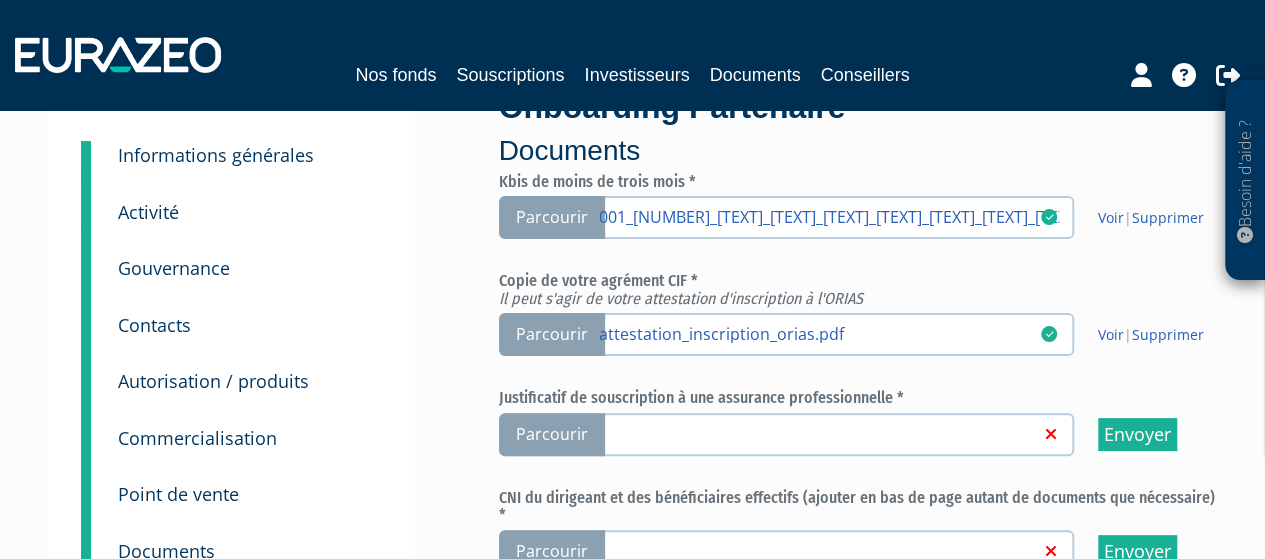 scroll, scrollTop: 200, scrollLeft: 0, axis: vertical 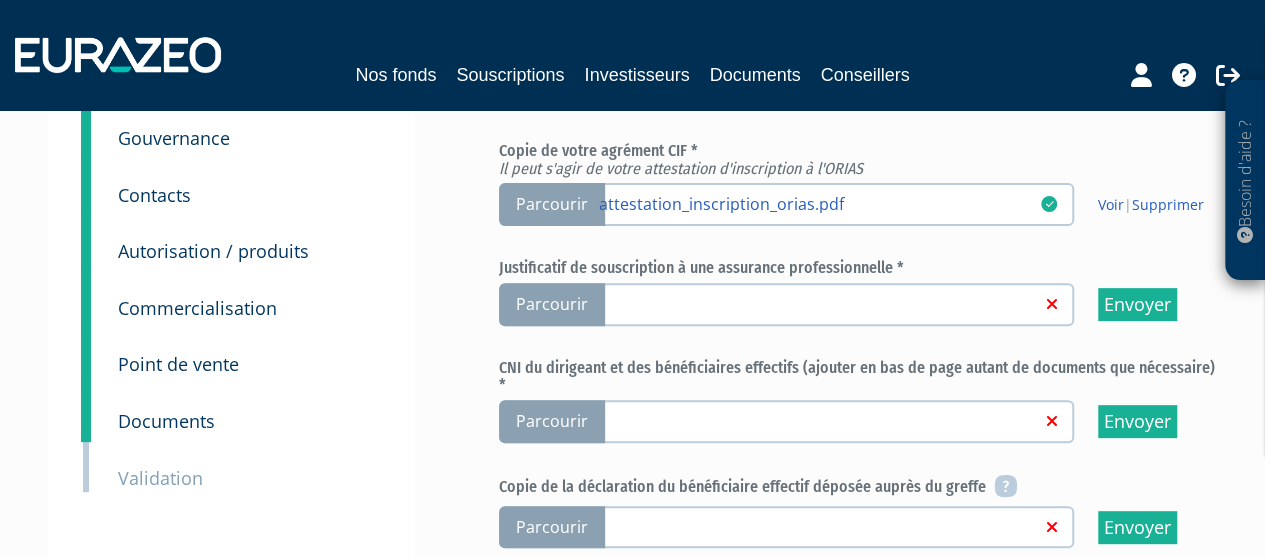 click on "Parcourir" at bounding box center [552, 304] 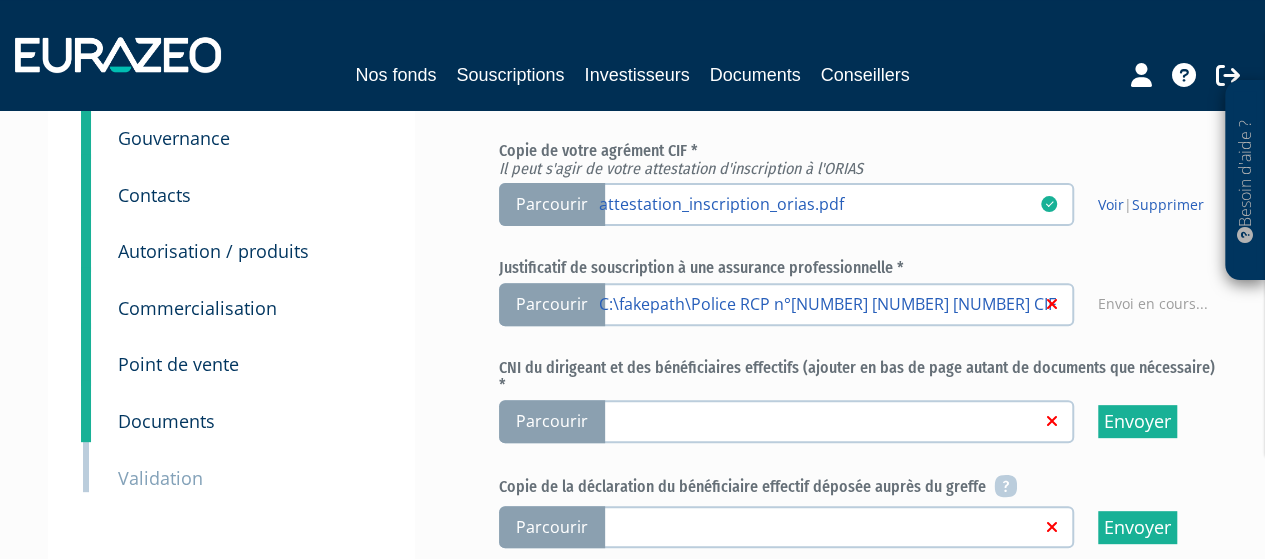scroll, scrollTop: 300, scrollLeft: 0, axis: vertical 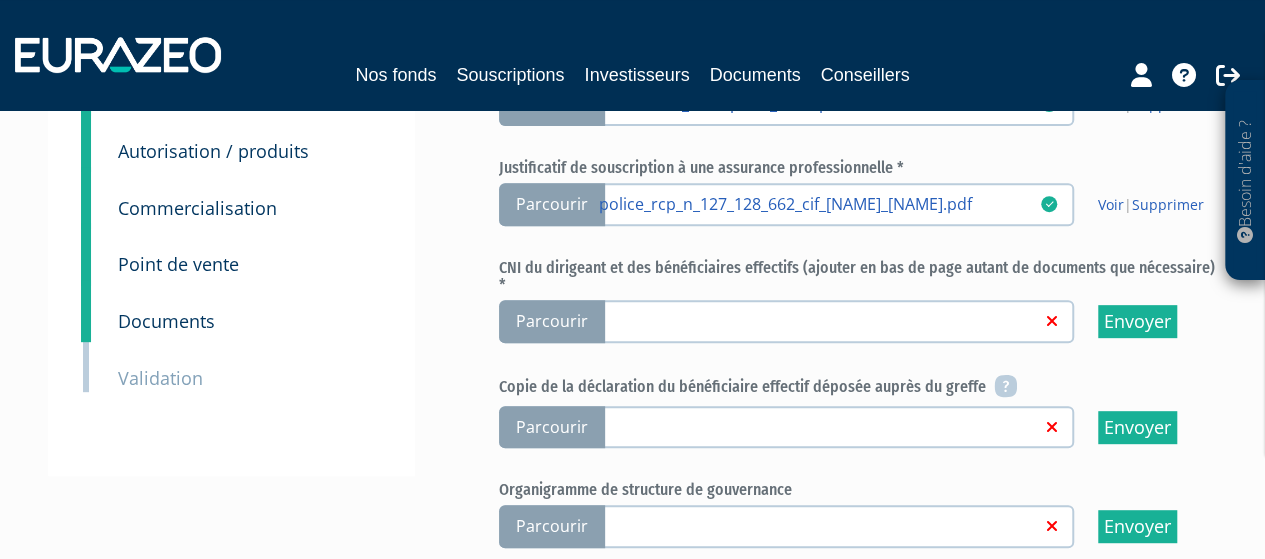 click on "Parcourir" at bounding box center [552, 321] 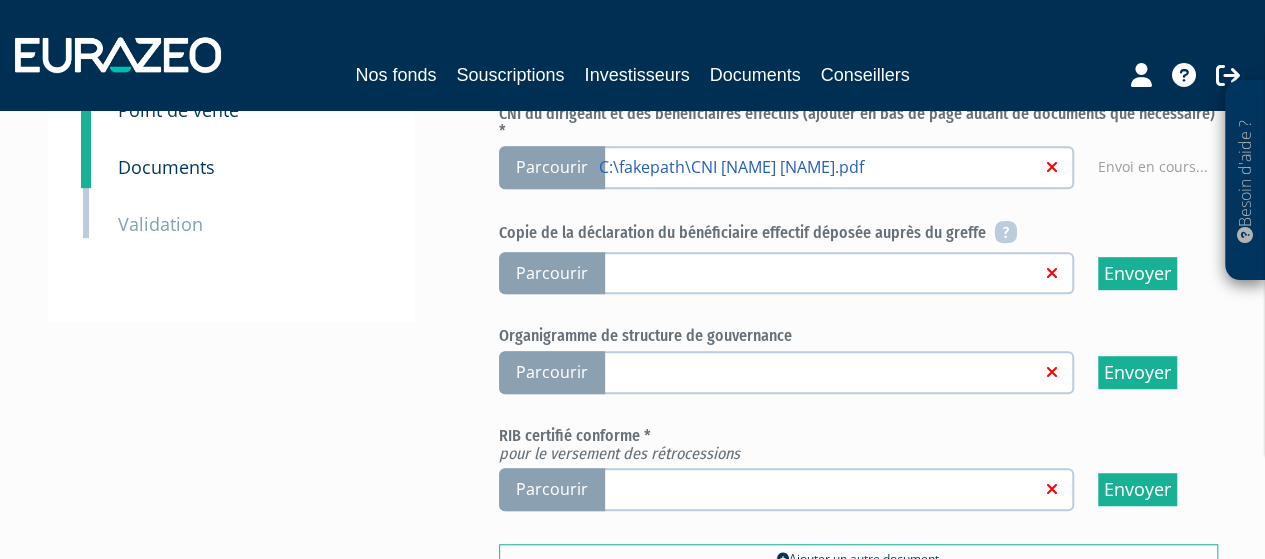 scroll, scrollTop: 500, scrollLeft: 0, axis: vertical 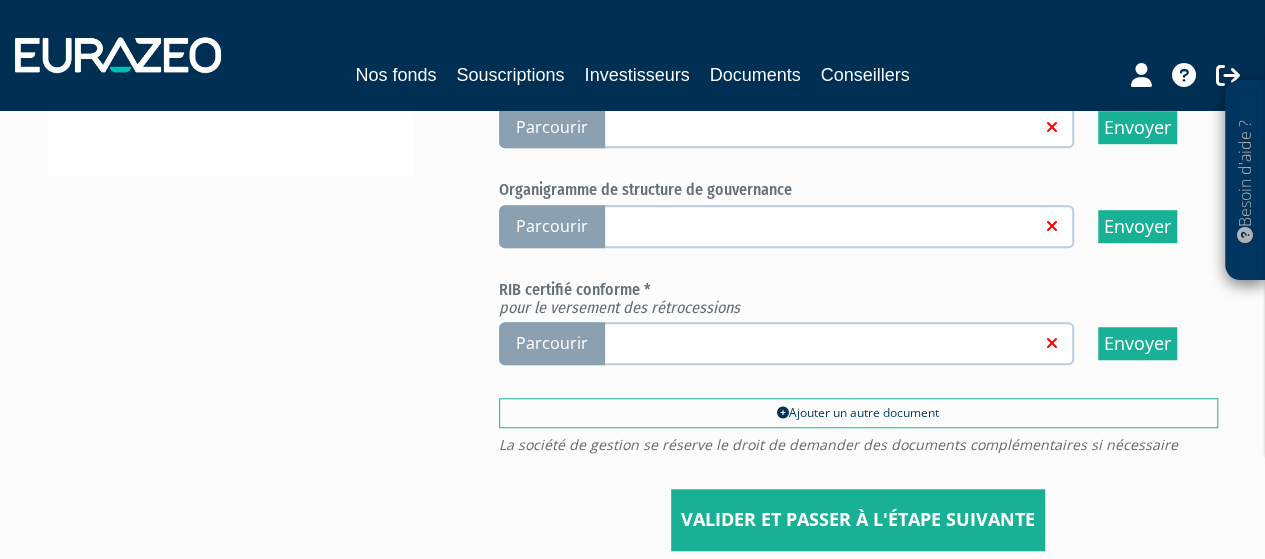 click on "Parcourir" at bounding box center [552, 343] 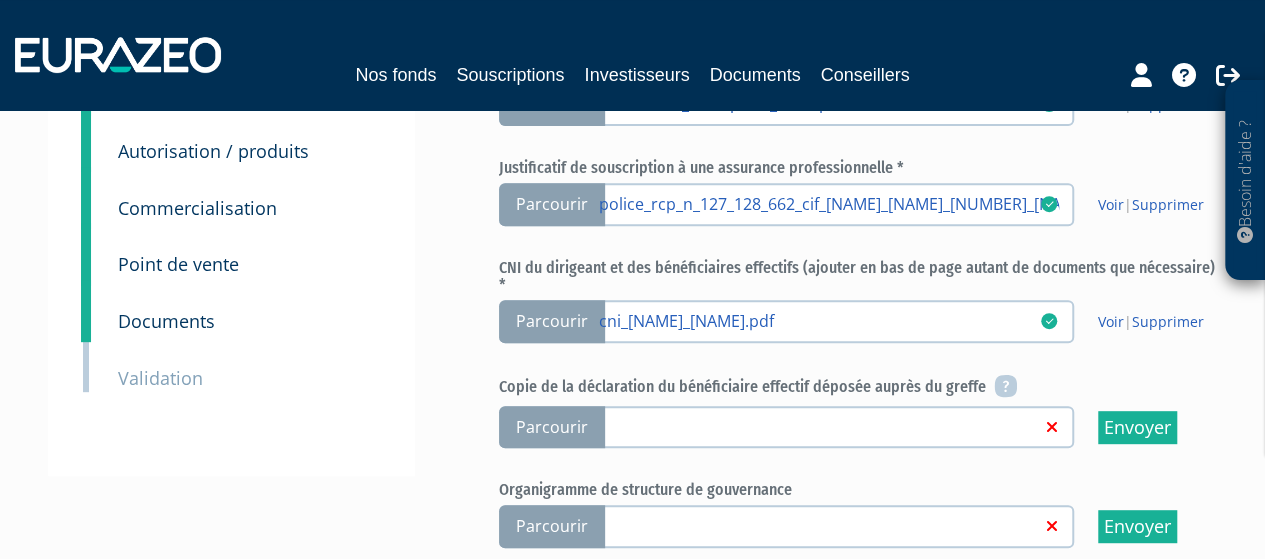 scroll, scrollTop: 400, scrollLeft: 0, axis: vertical 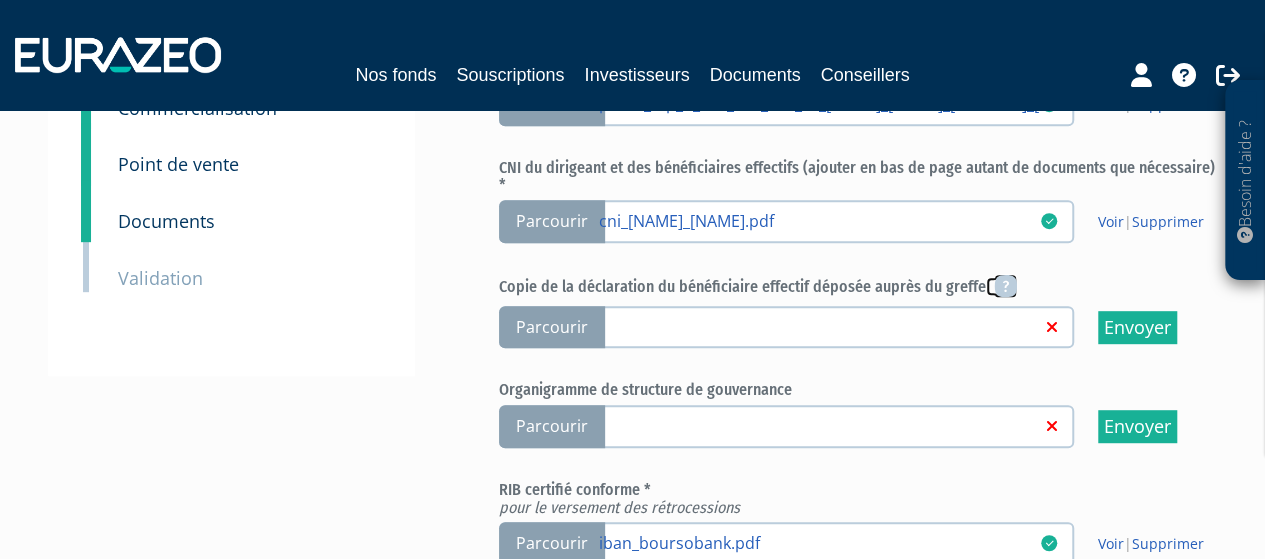 click at bounding box center (1005, 286) 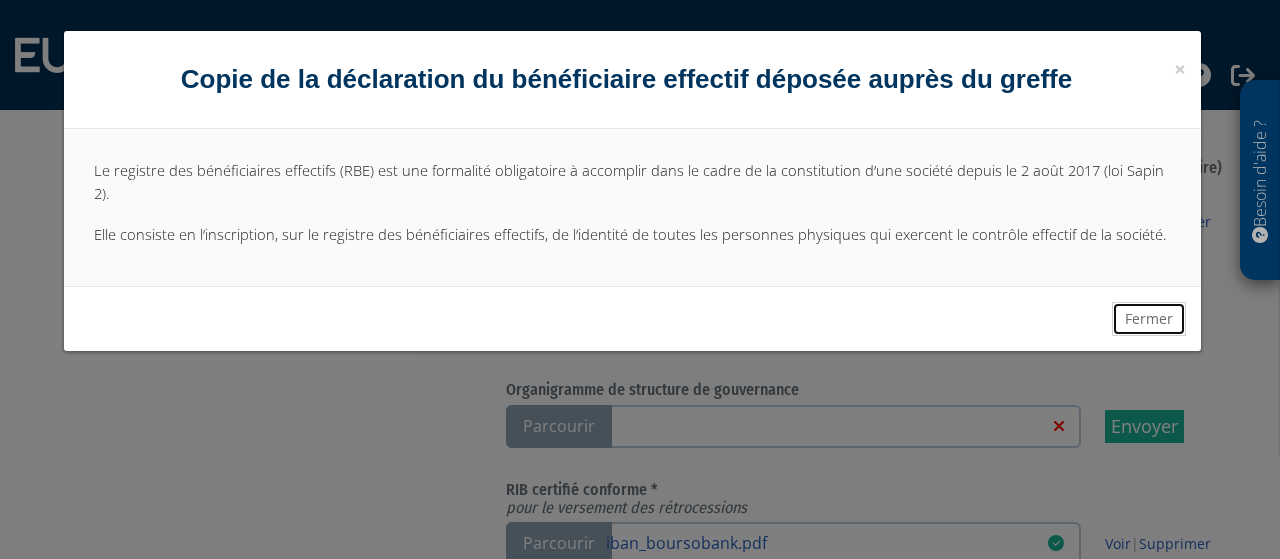 click on "Fermer" at bounding box center [1149, 319] 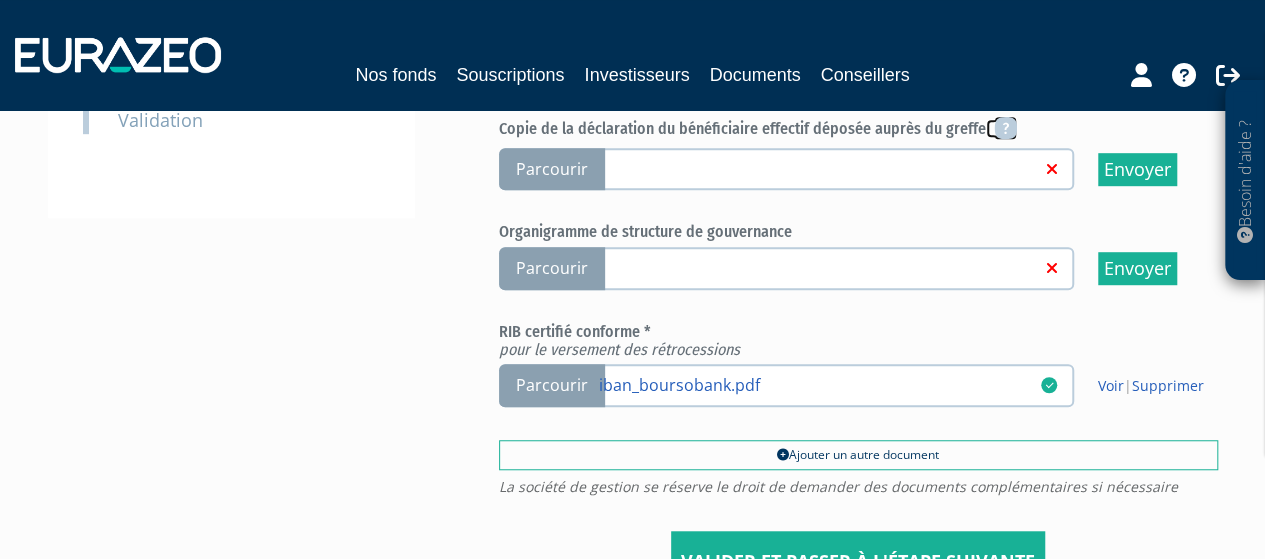 scroll, scrollTop: 600, scrollLeft: 0, axis: vertical 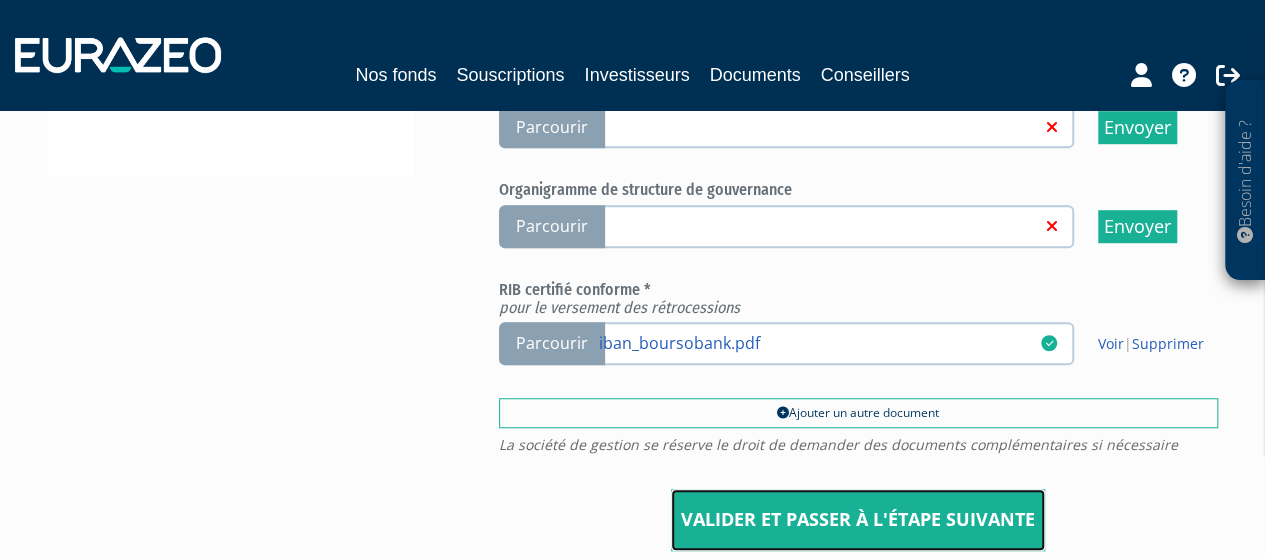 click on "Valider et passer à l'étape suivante" at bounding box center (858, 520) 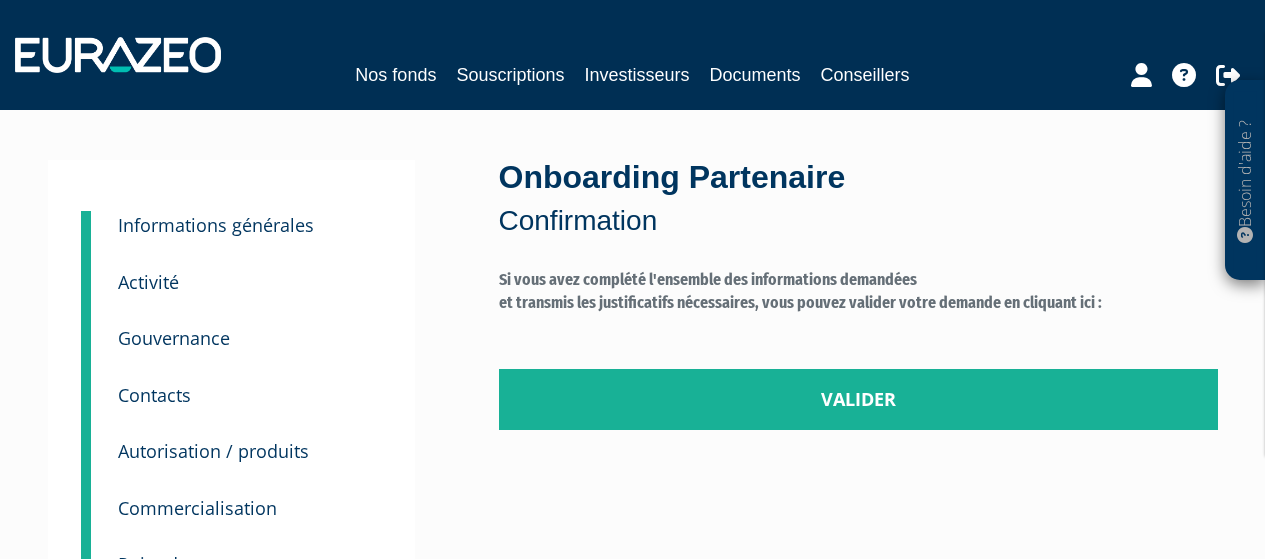 scroll, scrollTop: 0, scrollLeft: 0, axis: both 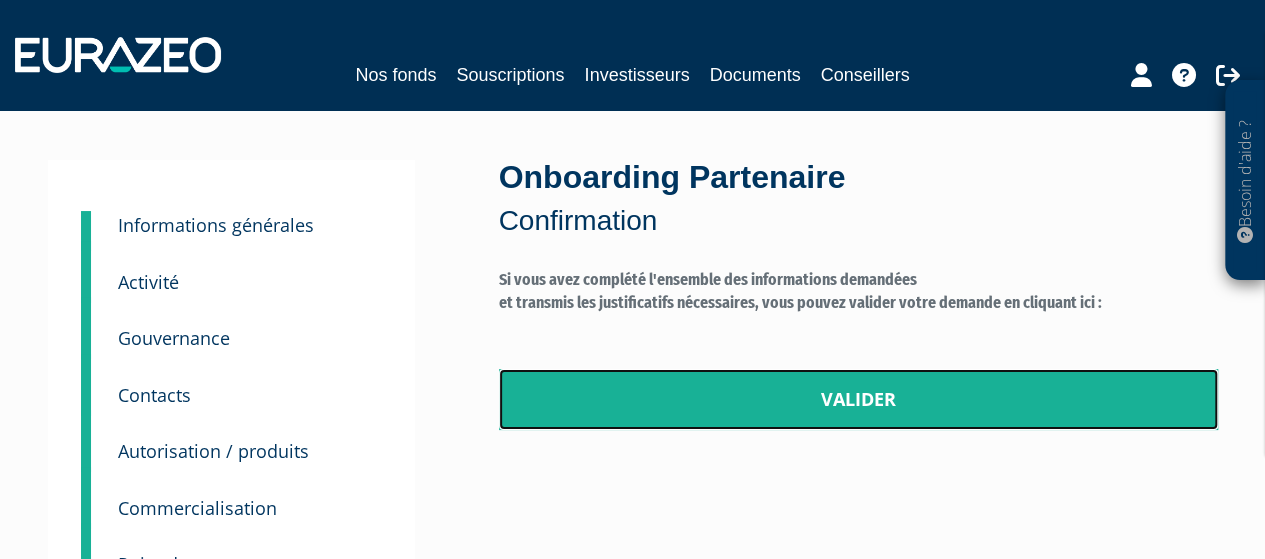 click on "Valider" at bounding box center [858, 400] 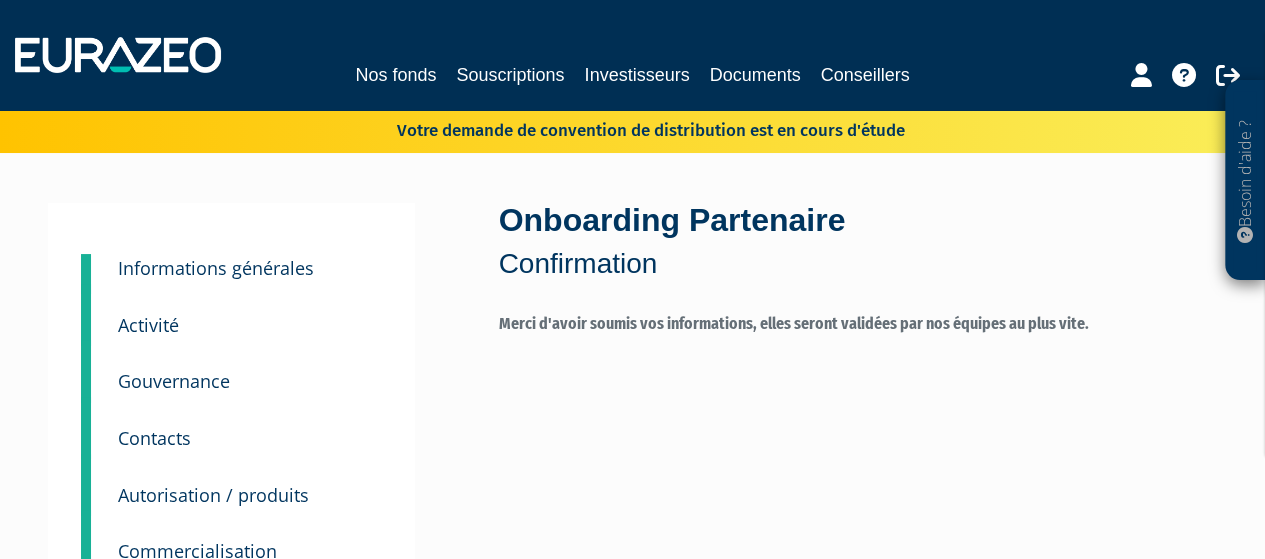 scroll, scrollTop: 0, scrollLeft: 0, axis: both 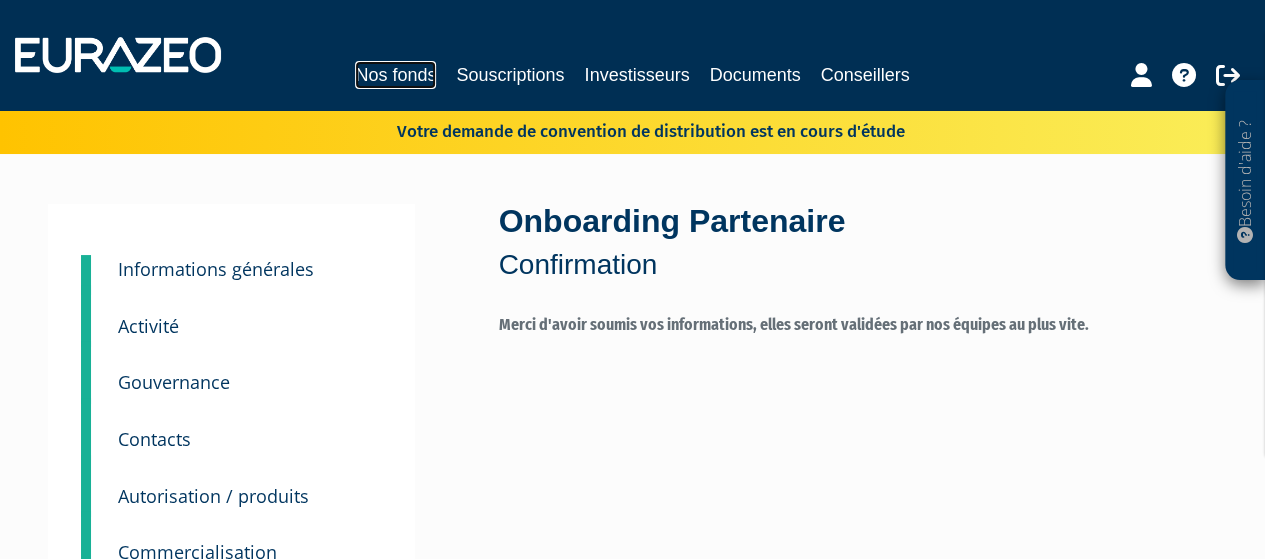 click on "Nos fonds" at bounding box center (395, 75) 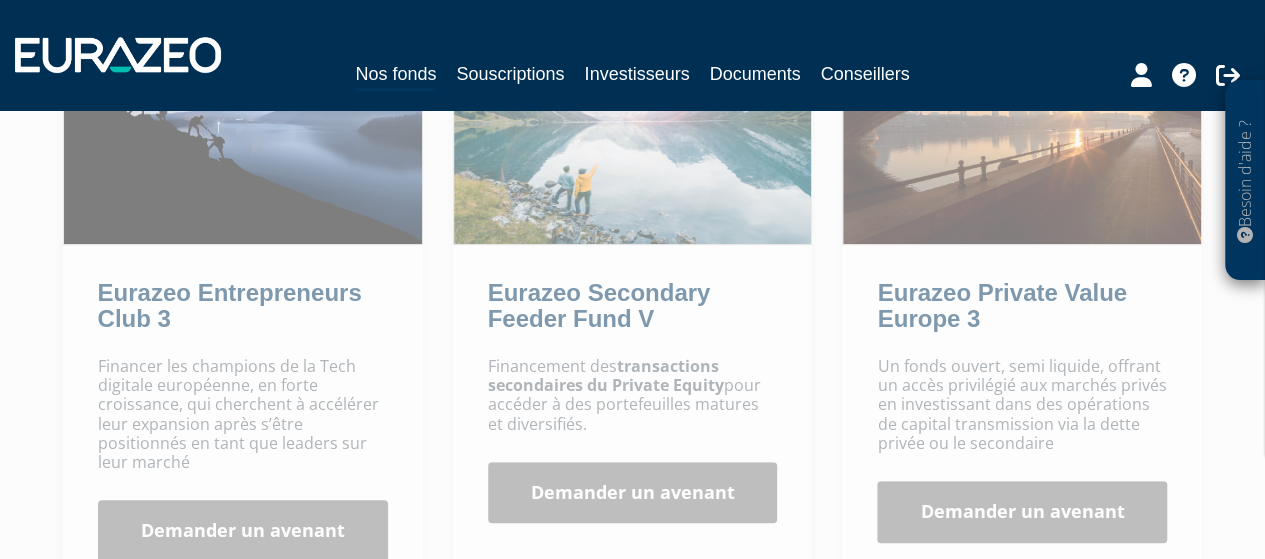 scroll, scrollTop: 0, scrollLeft: 0, axis: both 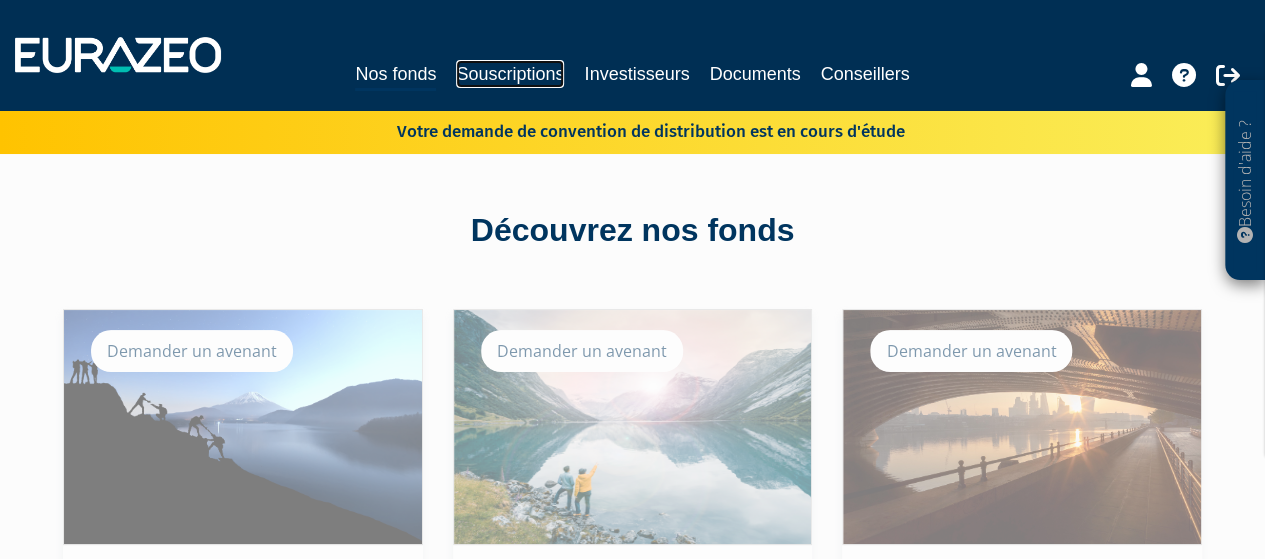 click on "Souscriptions" at bounding box center (510, 74) 